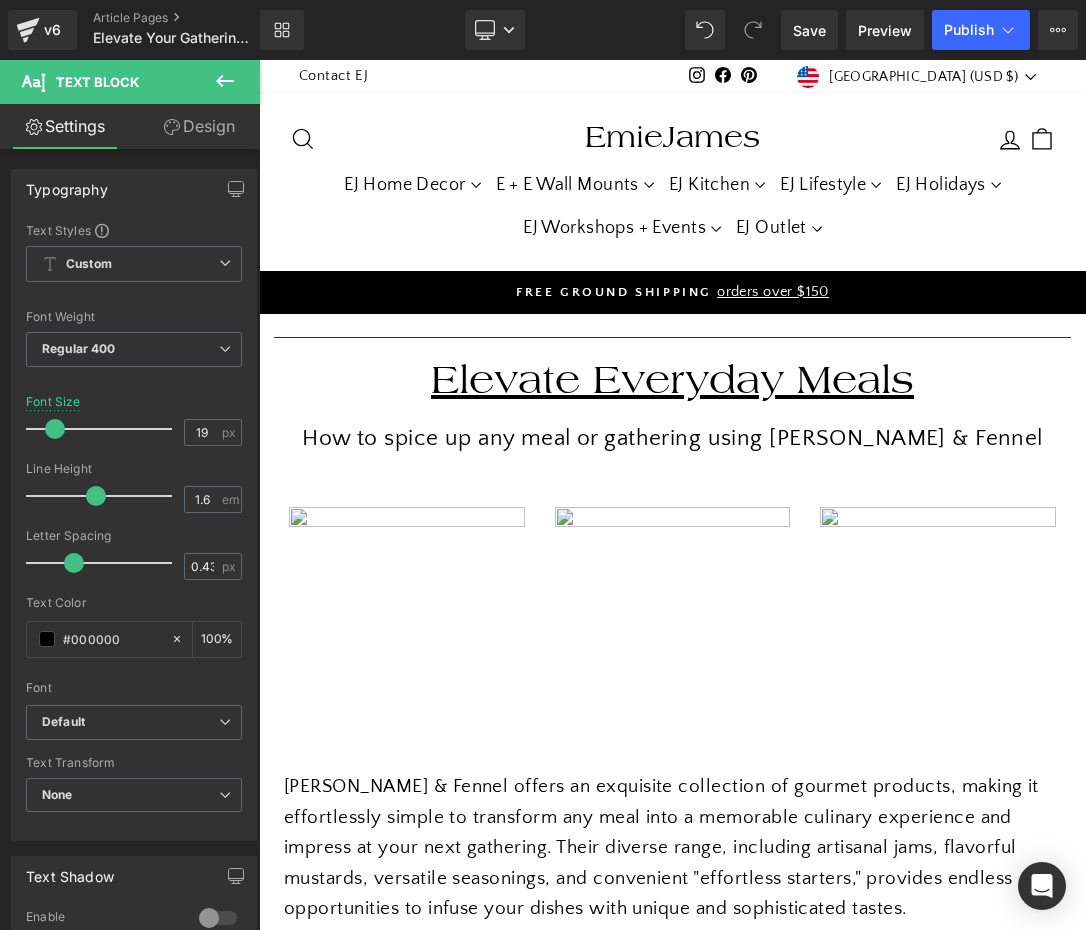 scroll, scrollTop: 1050, scrollLeft: 0, axis: vertical 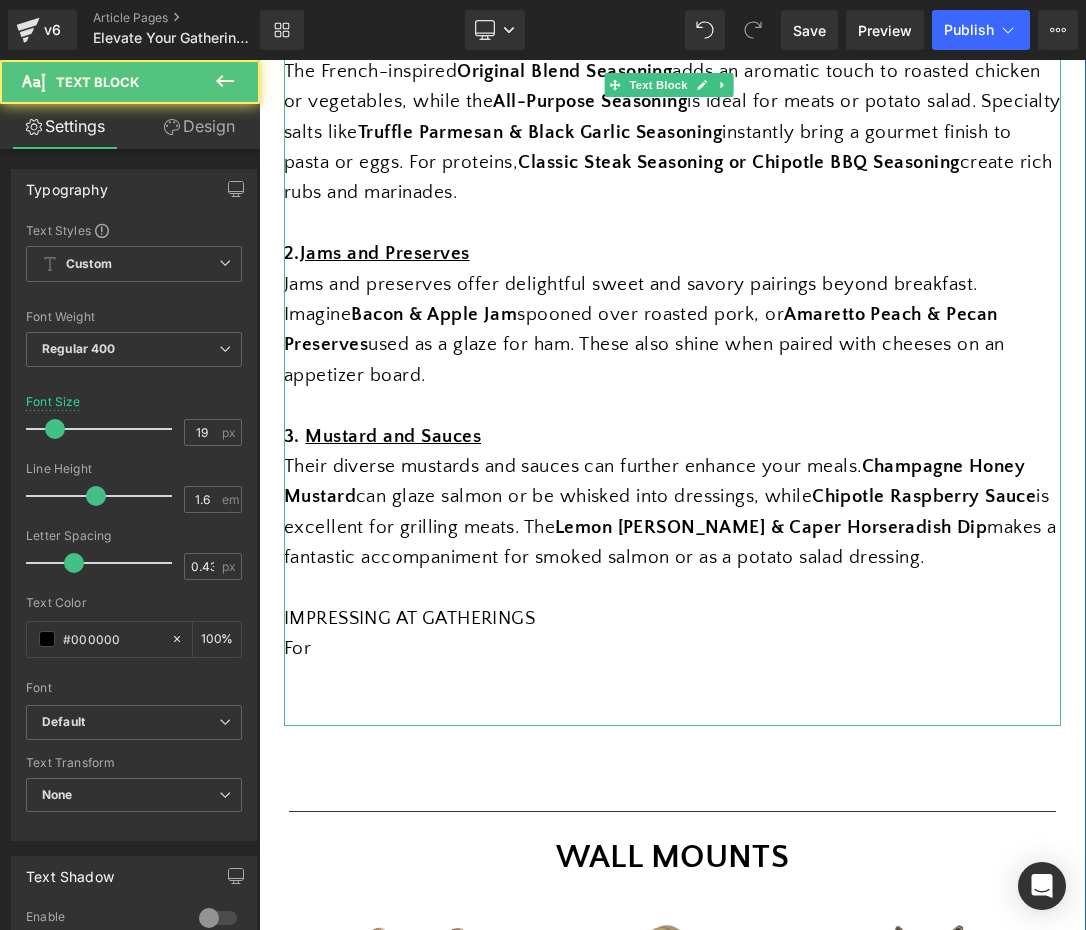 click on "For" at bounding box center [672, 649] 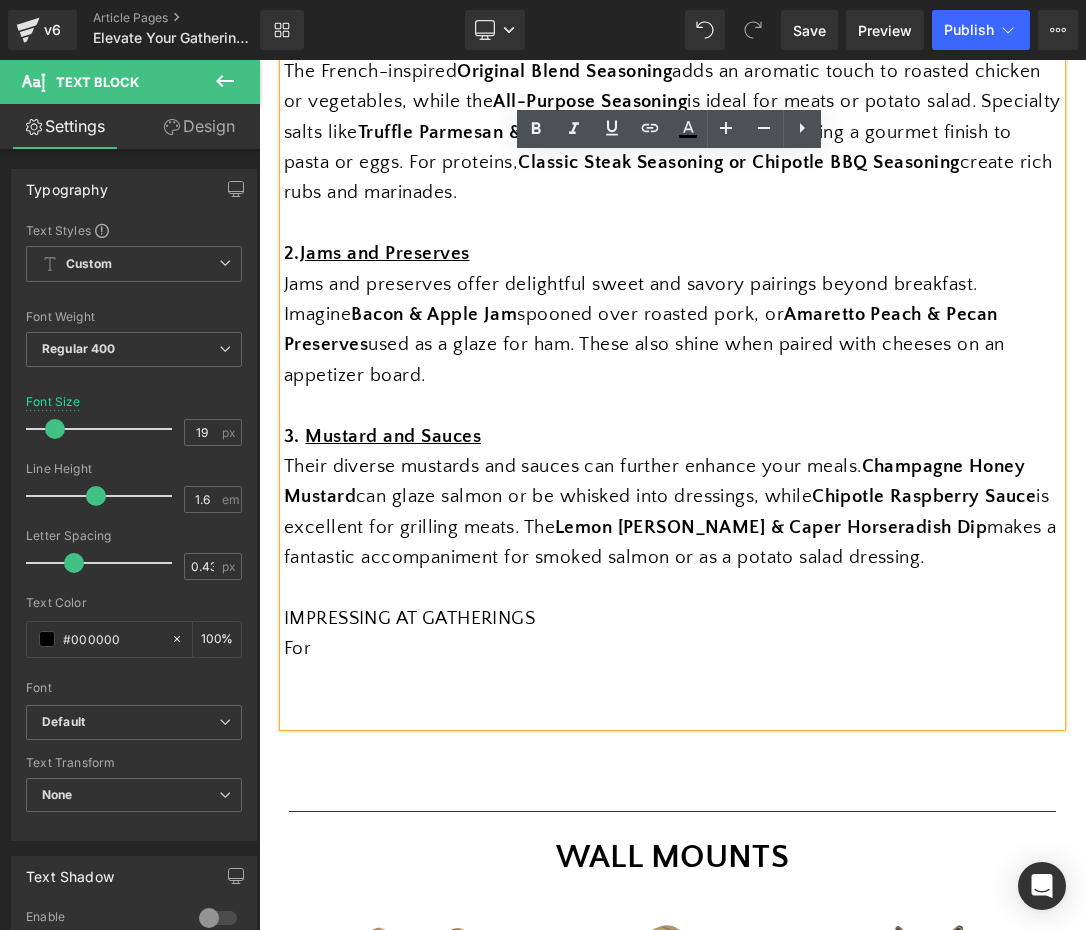 click on "IMPRESSING AT GATHERINGS" at bounding box center [672, 619] 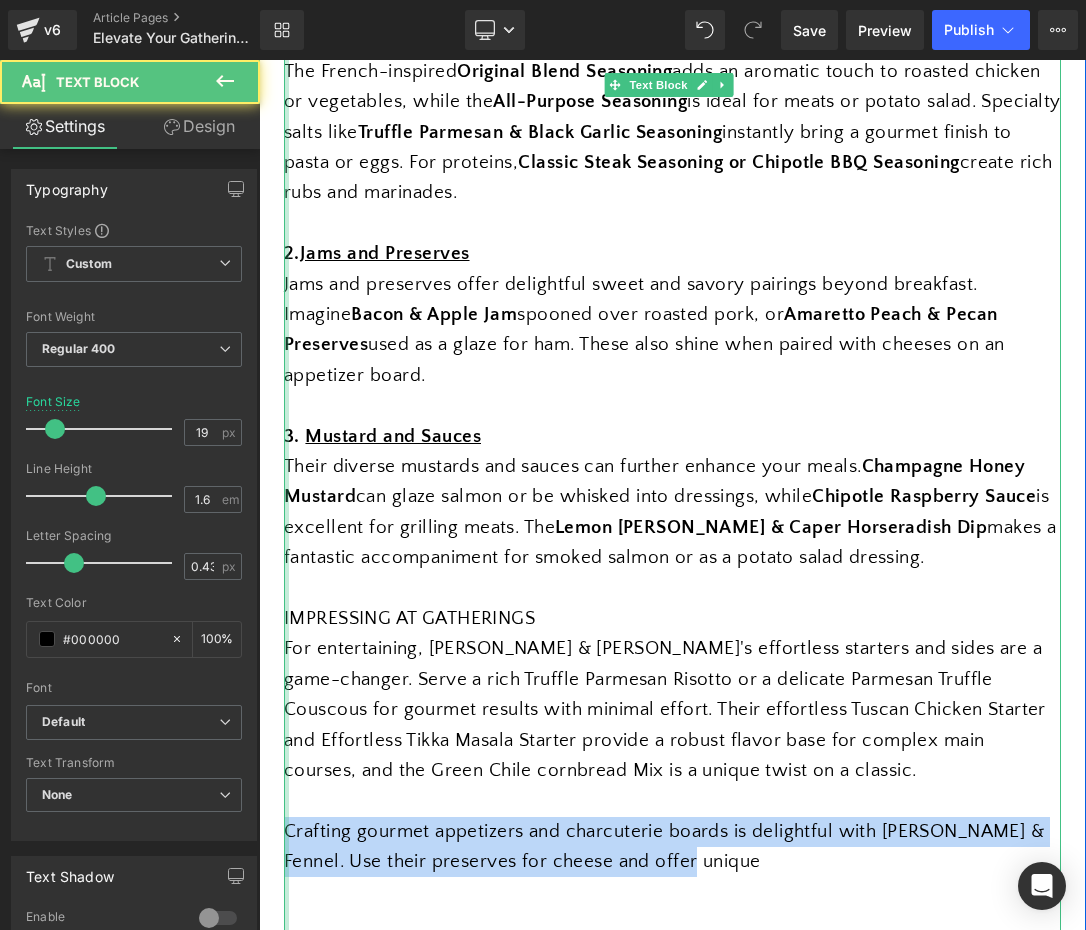 drag, startPoint x: 668, startPoint y: 818, endPoint x: 285, endPoint y: 785, distance: 384.41904 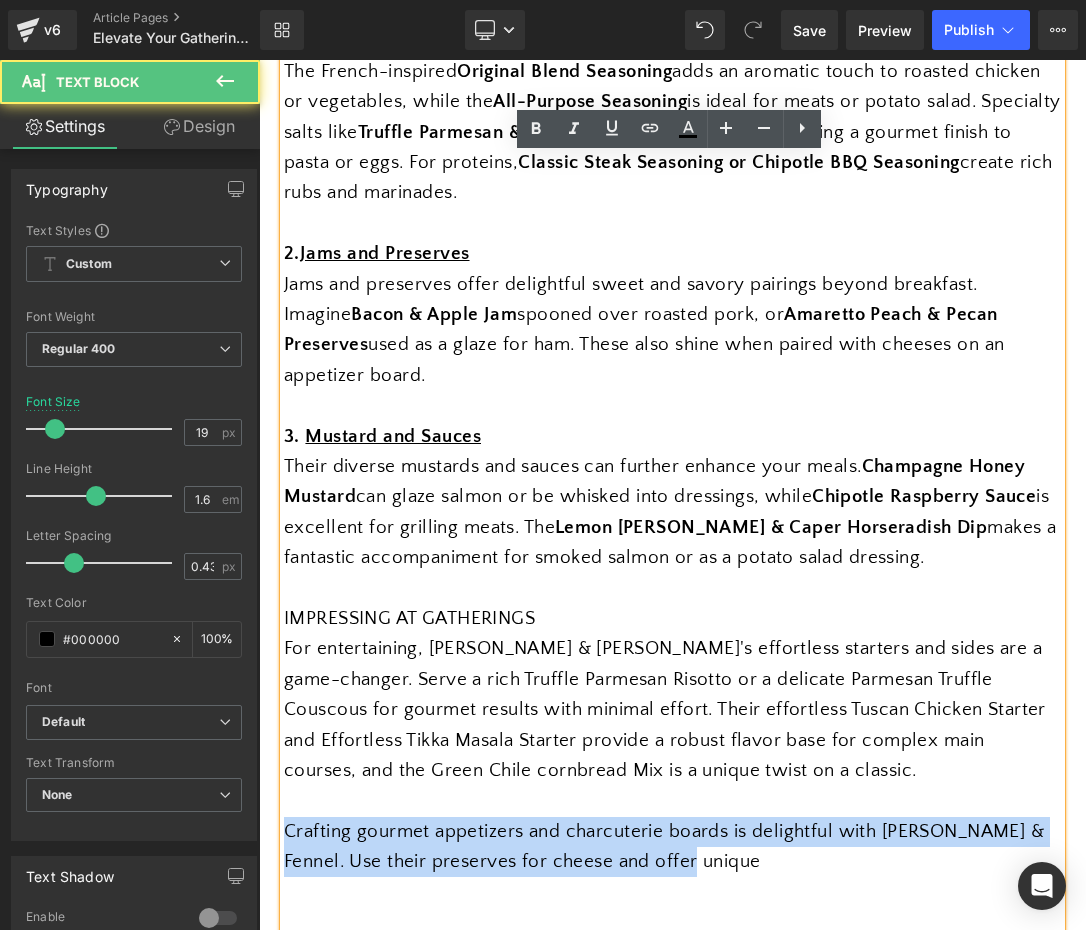 click on "Crafting gourmet appetizers and charcuterie boards is delightful with [PERSON_NAME] & Fennel. Use their preserves for cheese and offer unique" at bounding box center [672, 847] 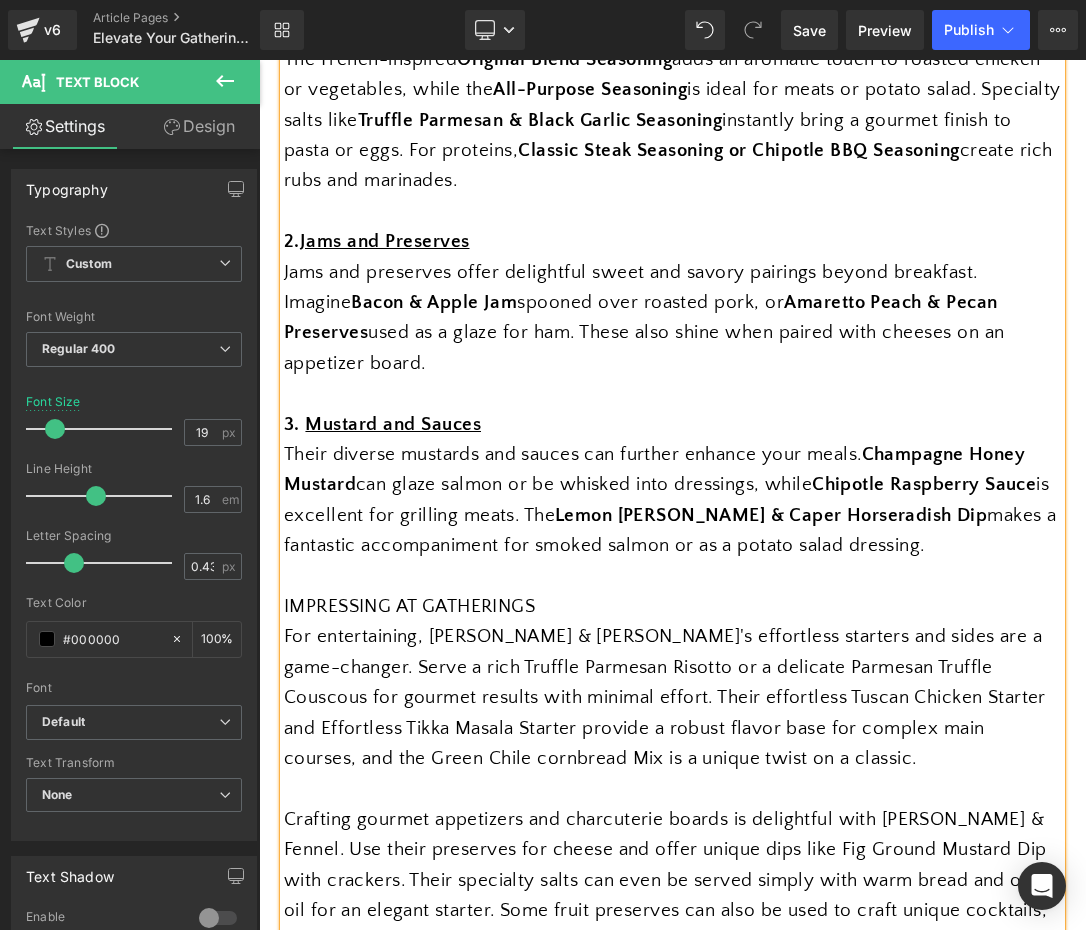 scroll, scrollTop: 1517, scrollLeft: 0, axis: vertical 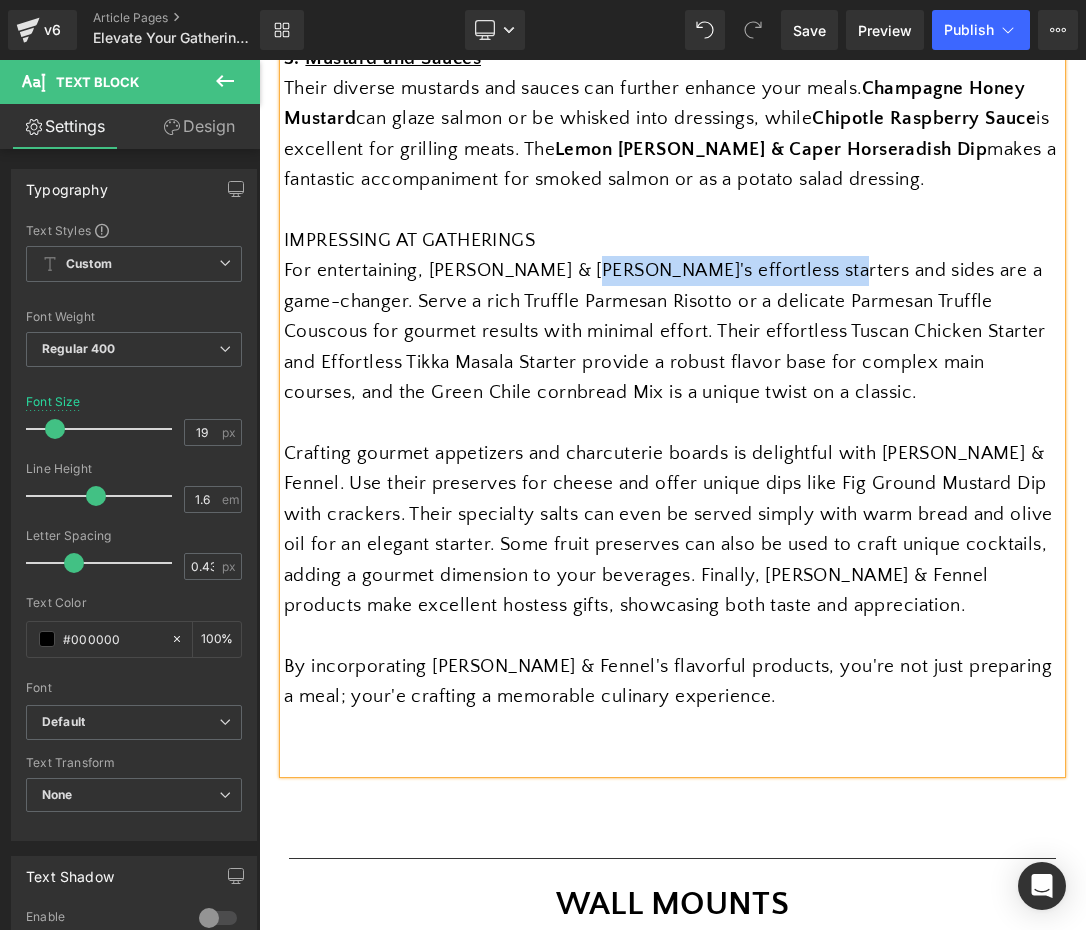 drag, startPoint x: 574, startPoint y: 225, endPoint x: 808, endPoint y: 229, distance: 234.03418 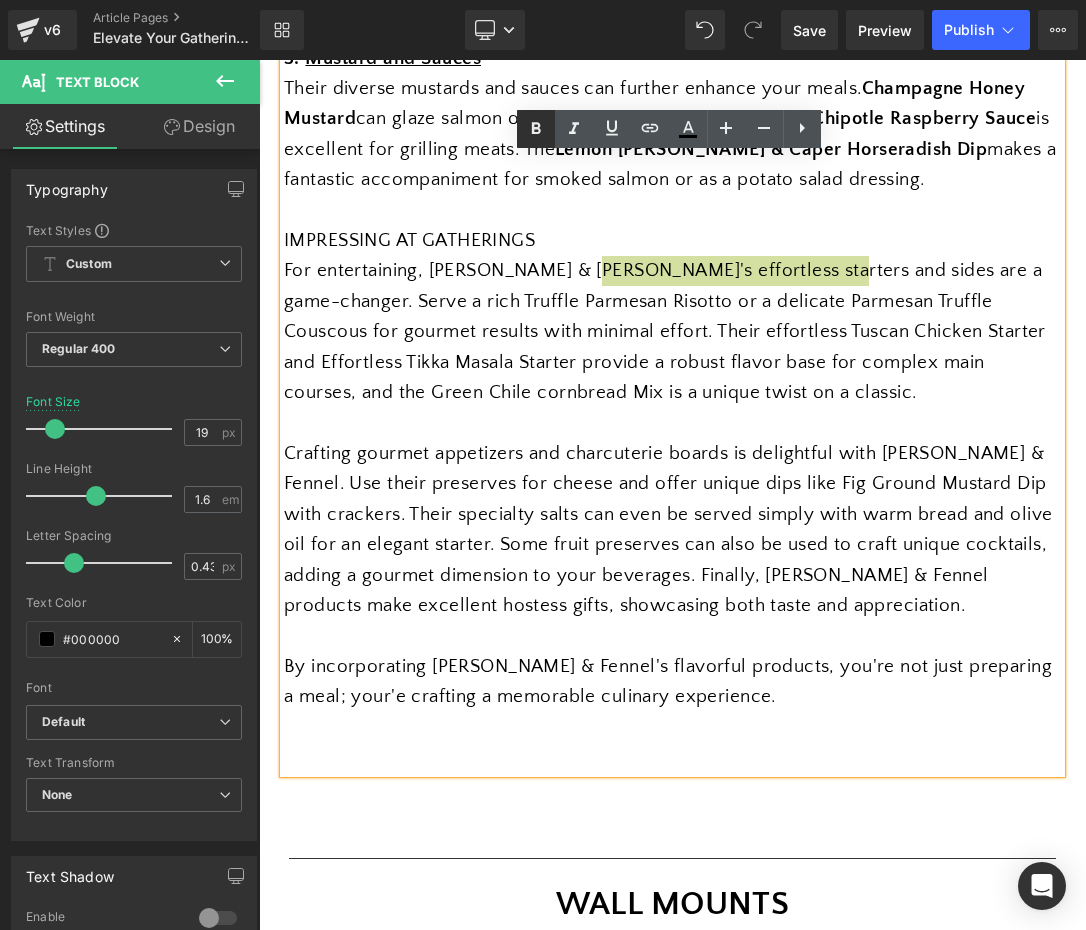 click 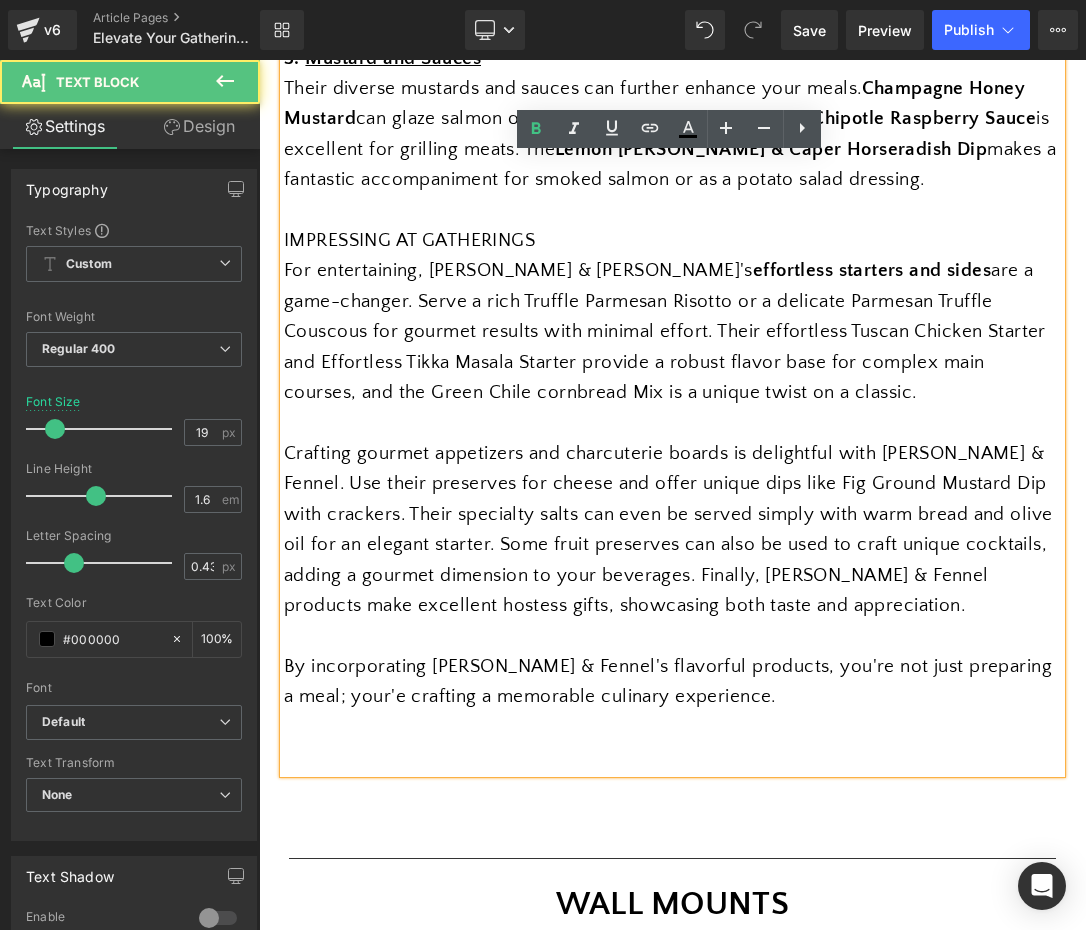 click on "For entertaining, [PERSON_NAME] & [PERSON_NAME]'s  effortless starters and sides  are a game-changer. Serve a rich Truffle Parmesan Risotto or a delicate Parmesan Truffle Couscous for gourmet results with minimal effort. Their effortless Tuscan Chicken Starter and Effortless Tikka Masala Starter provide a robust flavor base for complex main courses, and the Green Chile cornbread Mix is a unique twist on a classic." at bounding box center (672, 332) 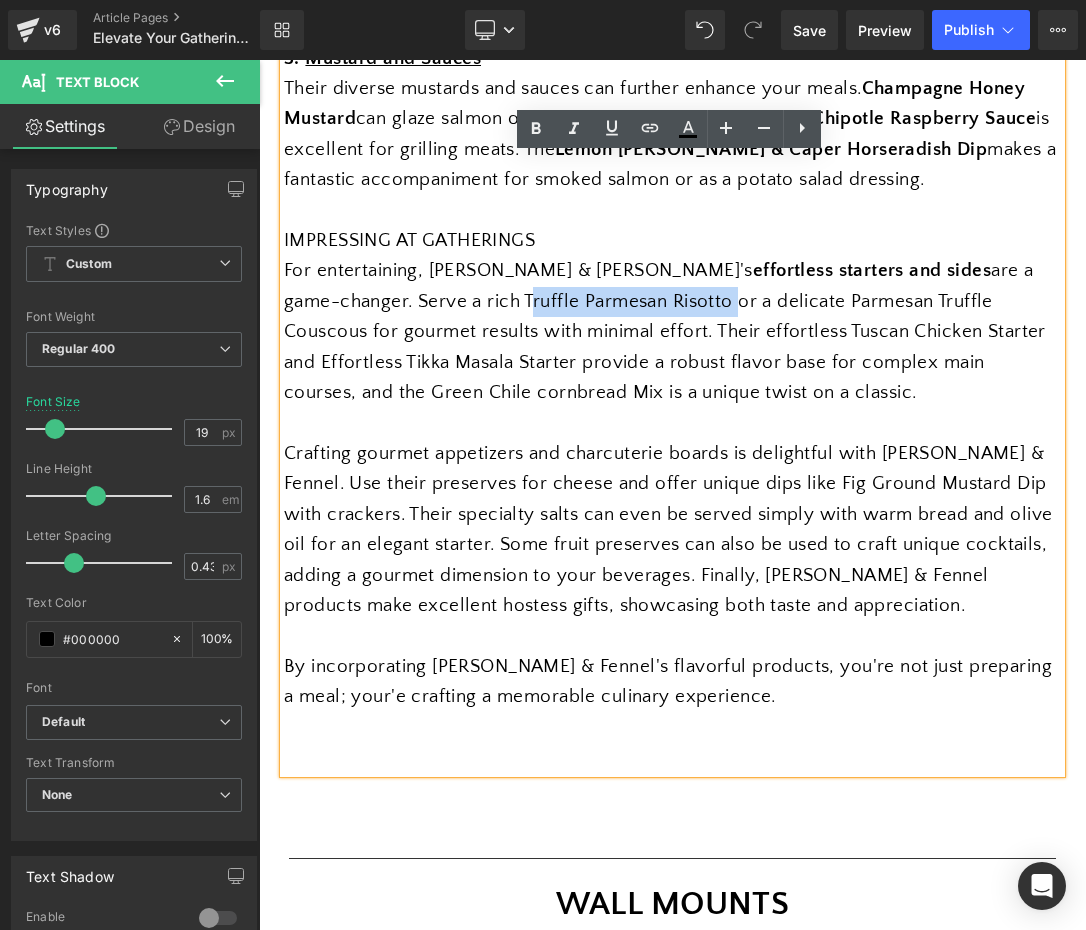 drag, startPoint x: 338, startPoint y: 253, endPoint x: 545, endPoint y: 238, distance: 207.54277 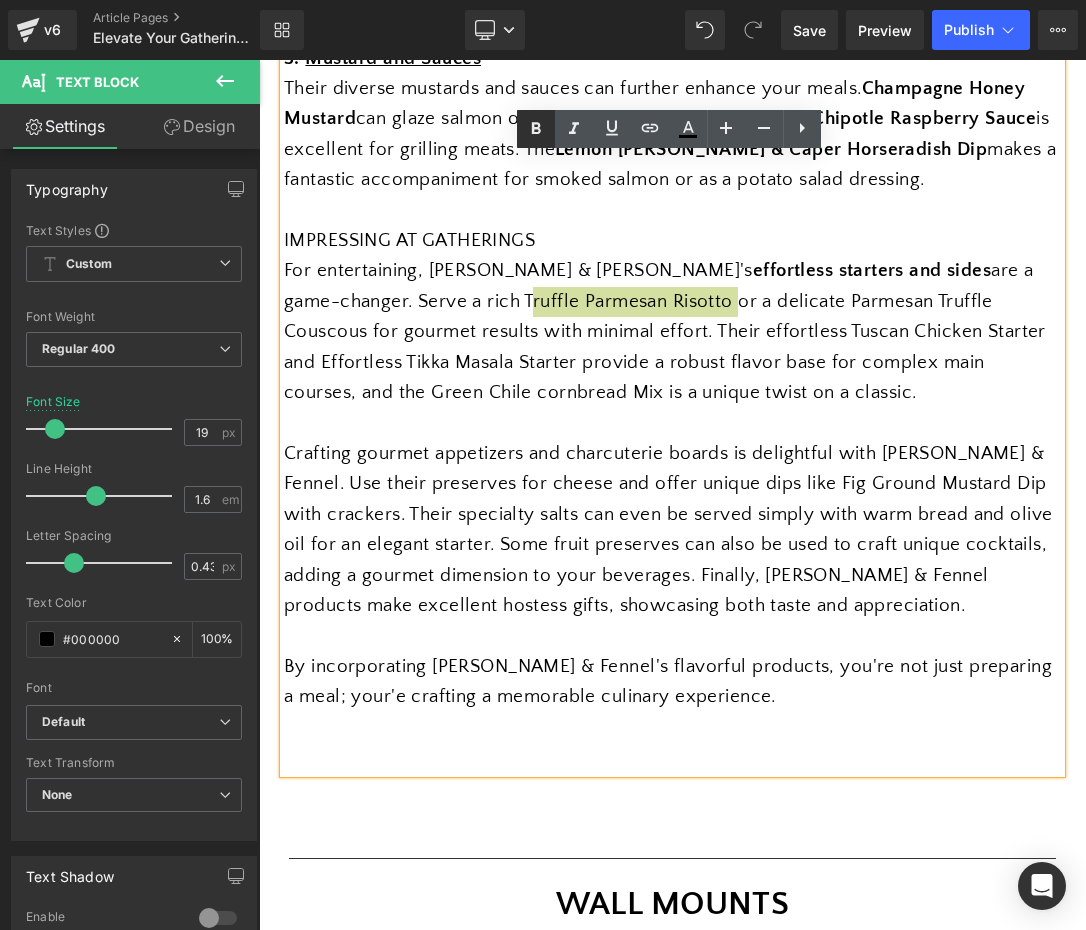 click 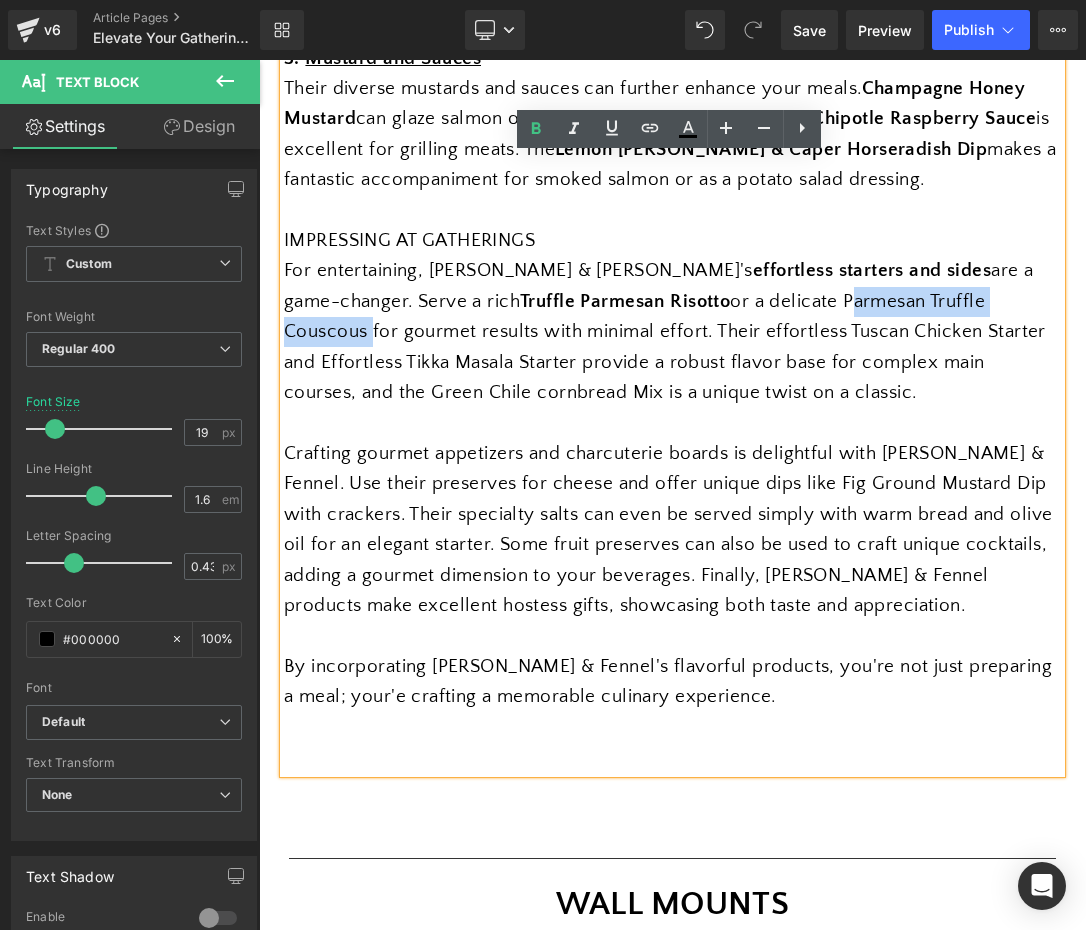 drag, startPoint x: 669, startPoint y: 251, endPoint x: 896, endPoint y: 248, distance: 227.01982 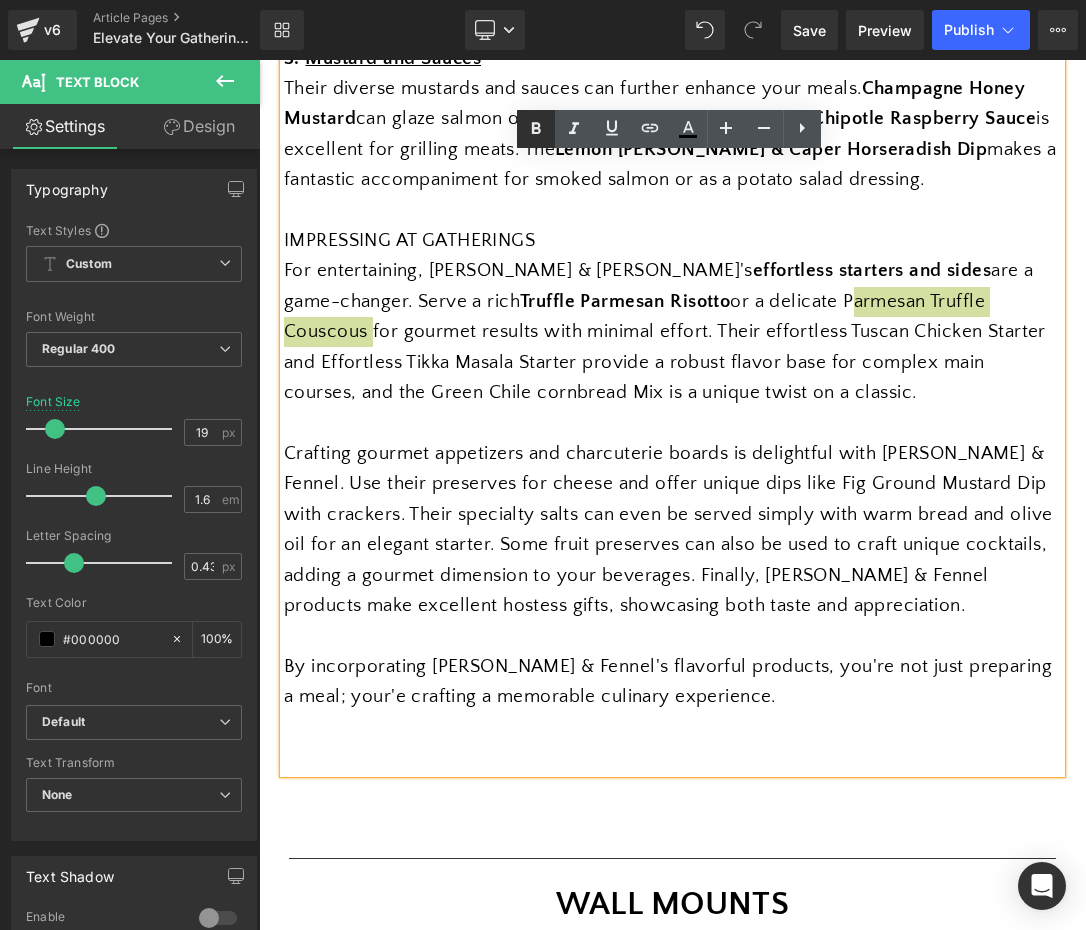 click 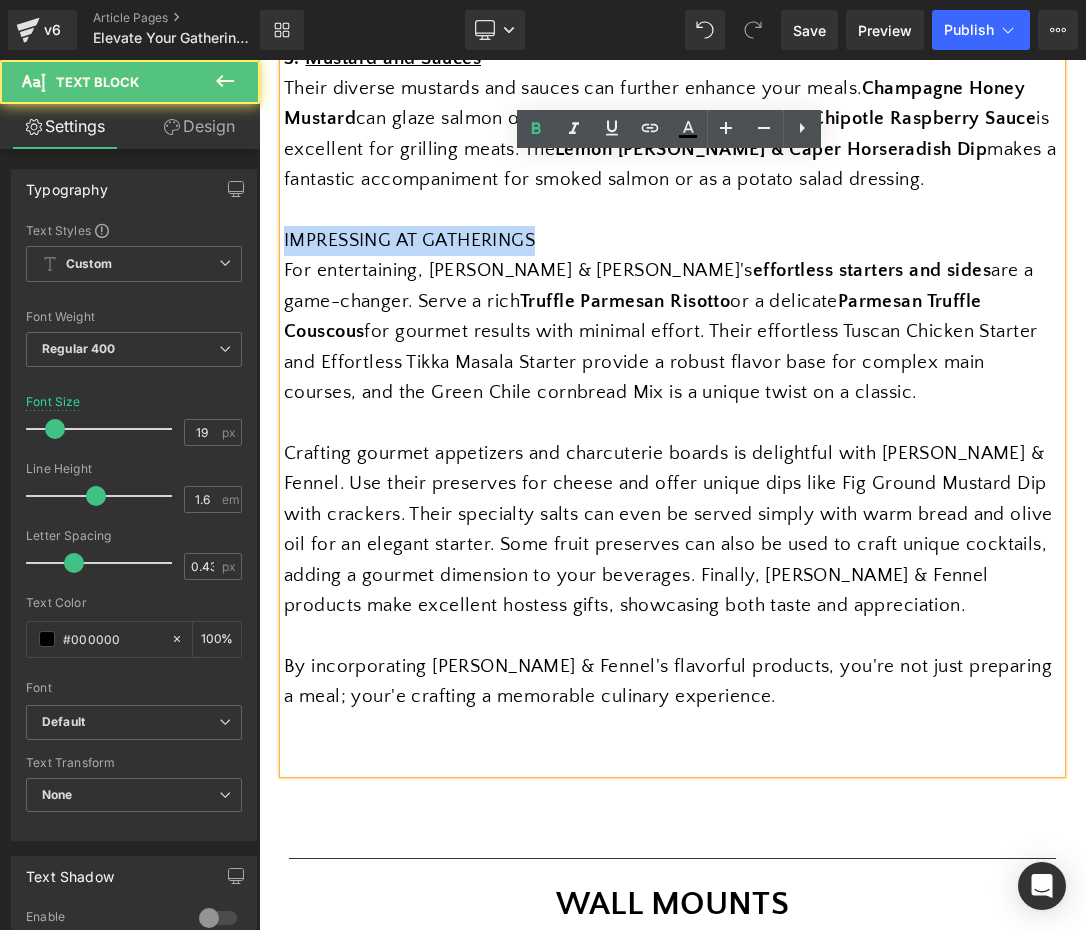 drag, startPoint x: 546, startPoint y: 195, endPoint x: 277, endPoint y: 192, distance: 269.01672 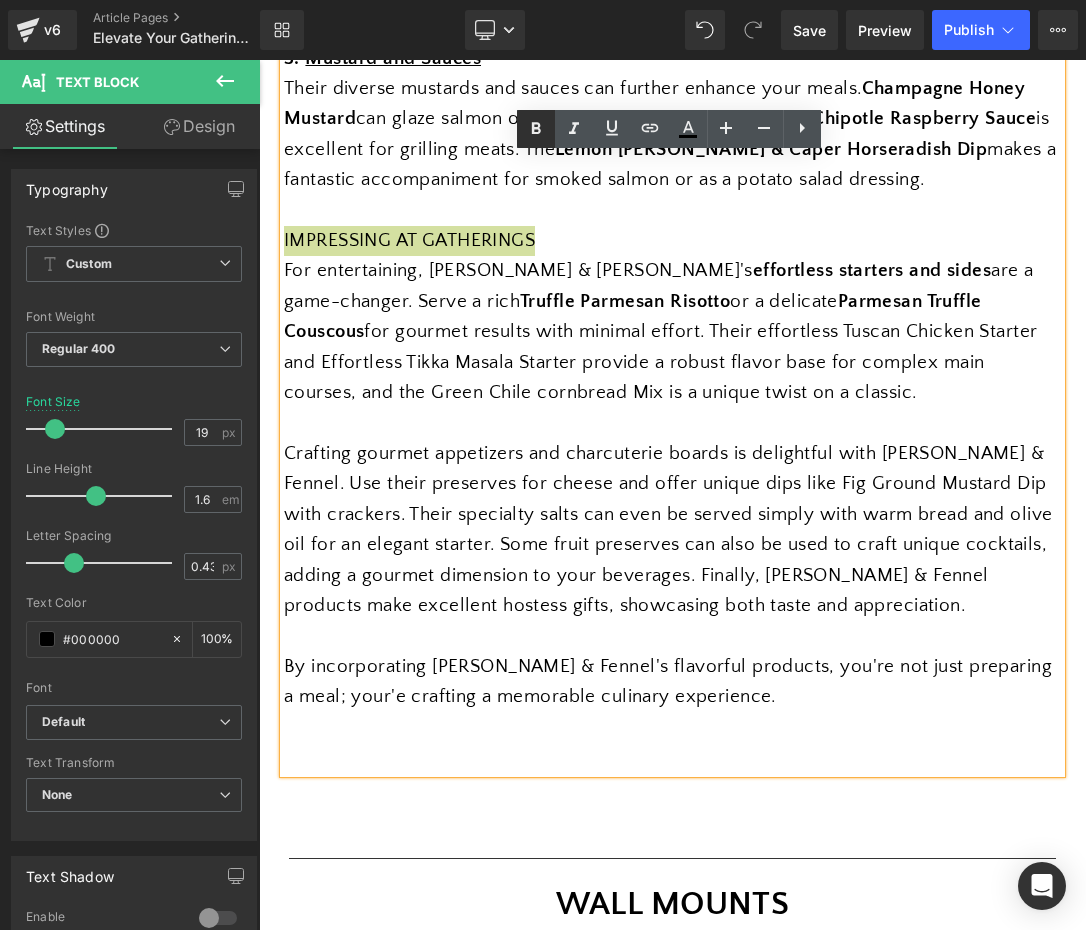 click 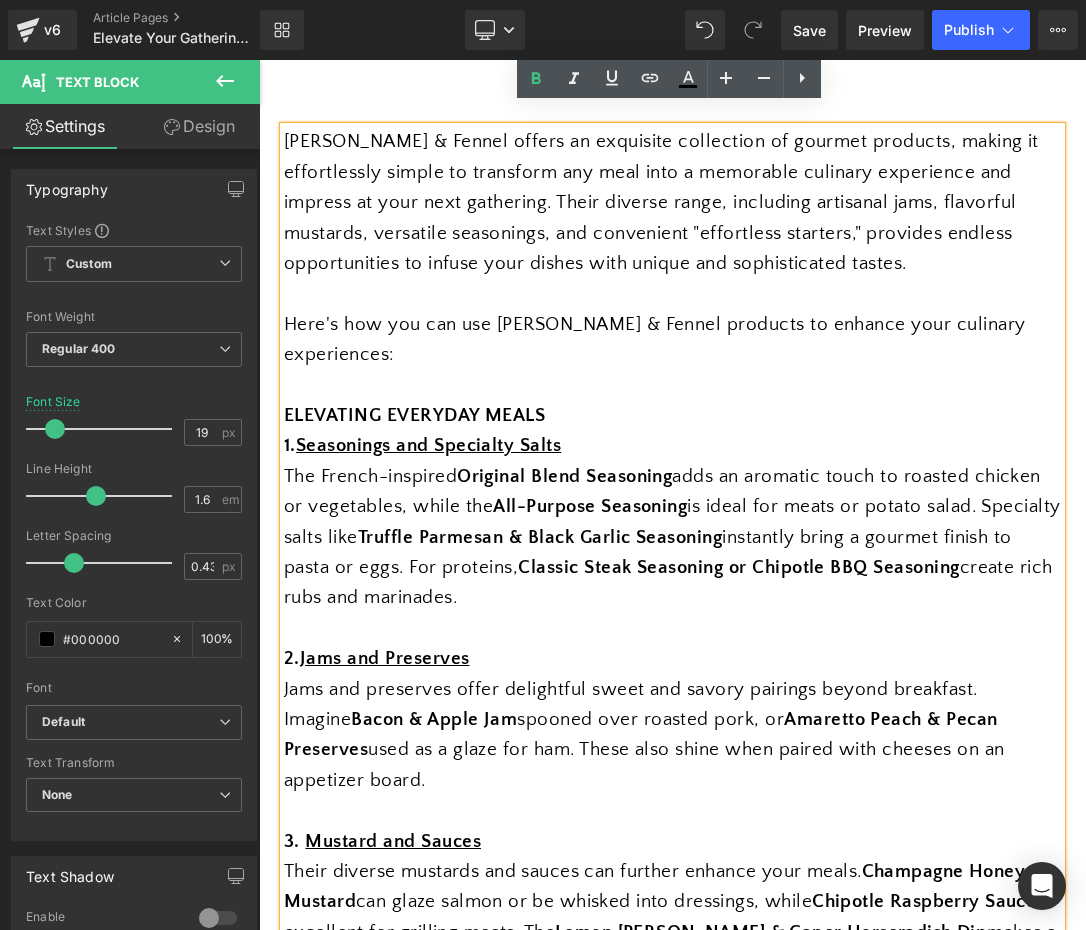 scroll, scrollTop: 670, scrollLeft: 0, axis: vertical 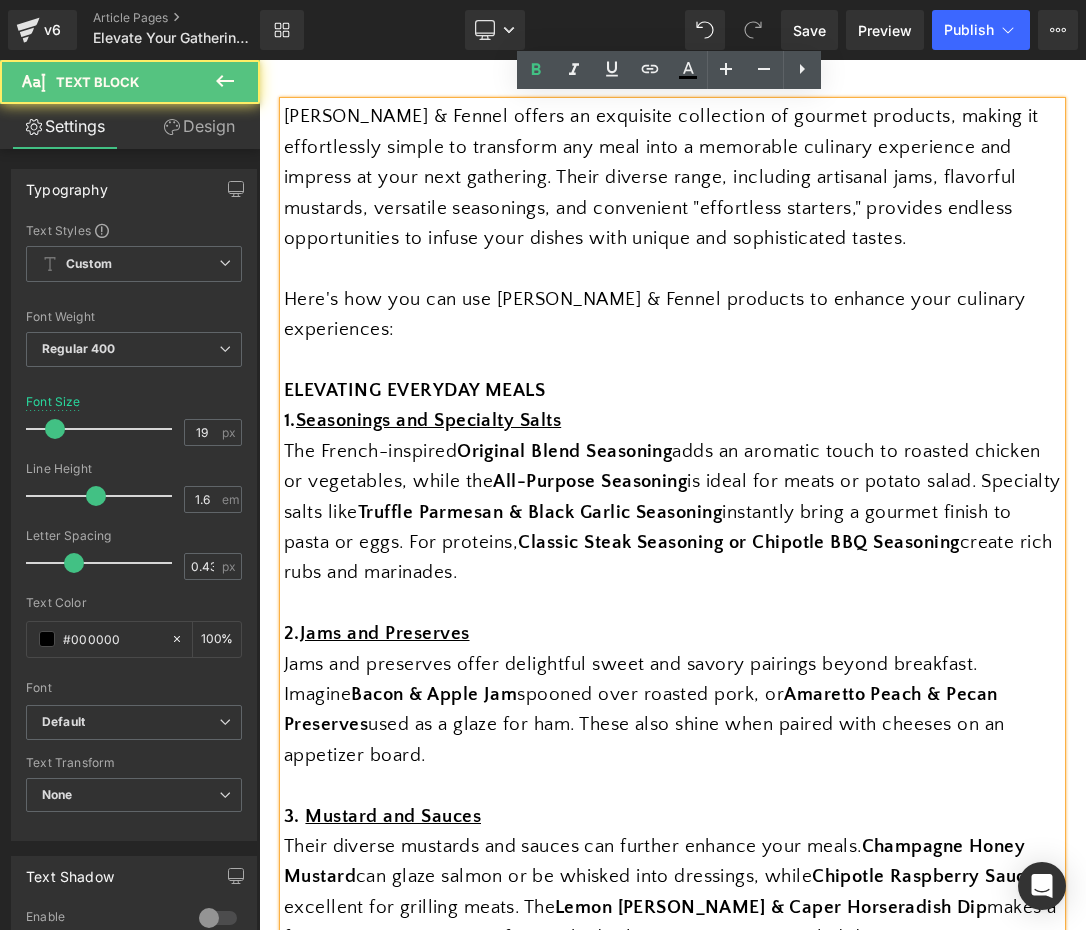 drag, startPoint x: 552, startPoint y: 350, endPoint x: 271, endPoint y: 344, distance: 281.06406 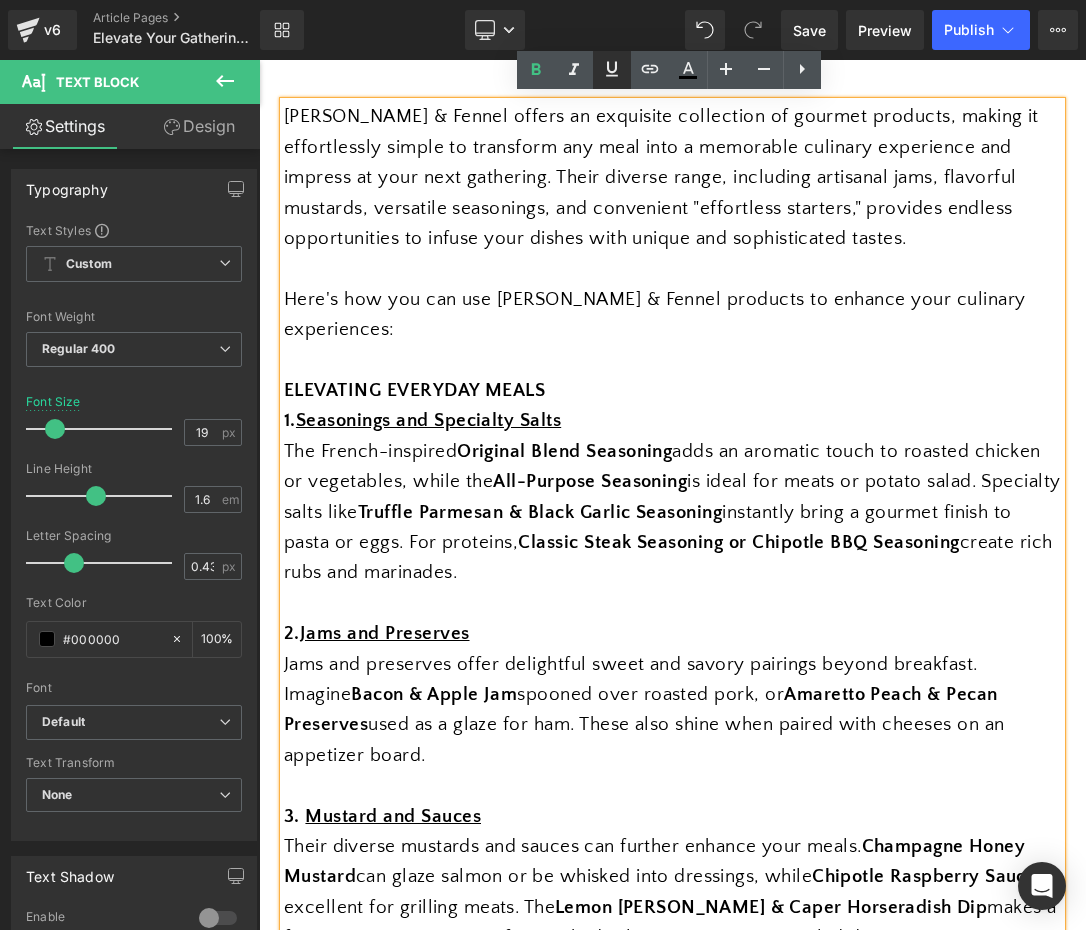 click 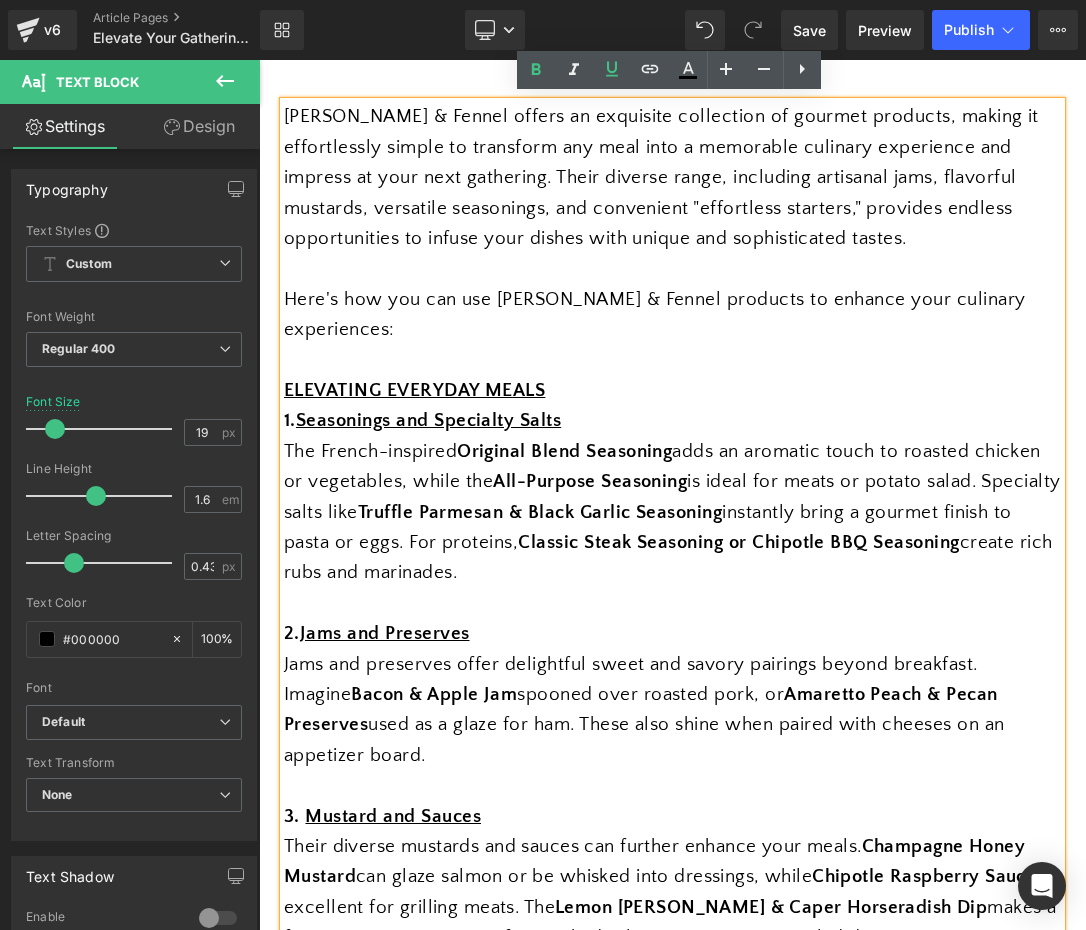 click on "All-Purpose Seasoning" at bounding box center (590, 481) 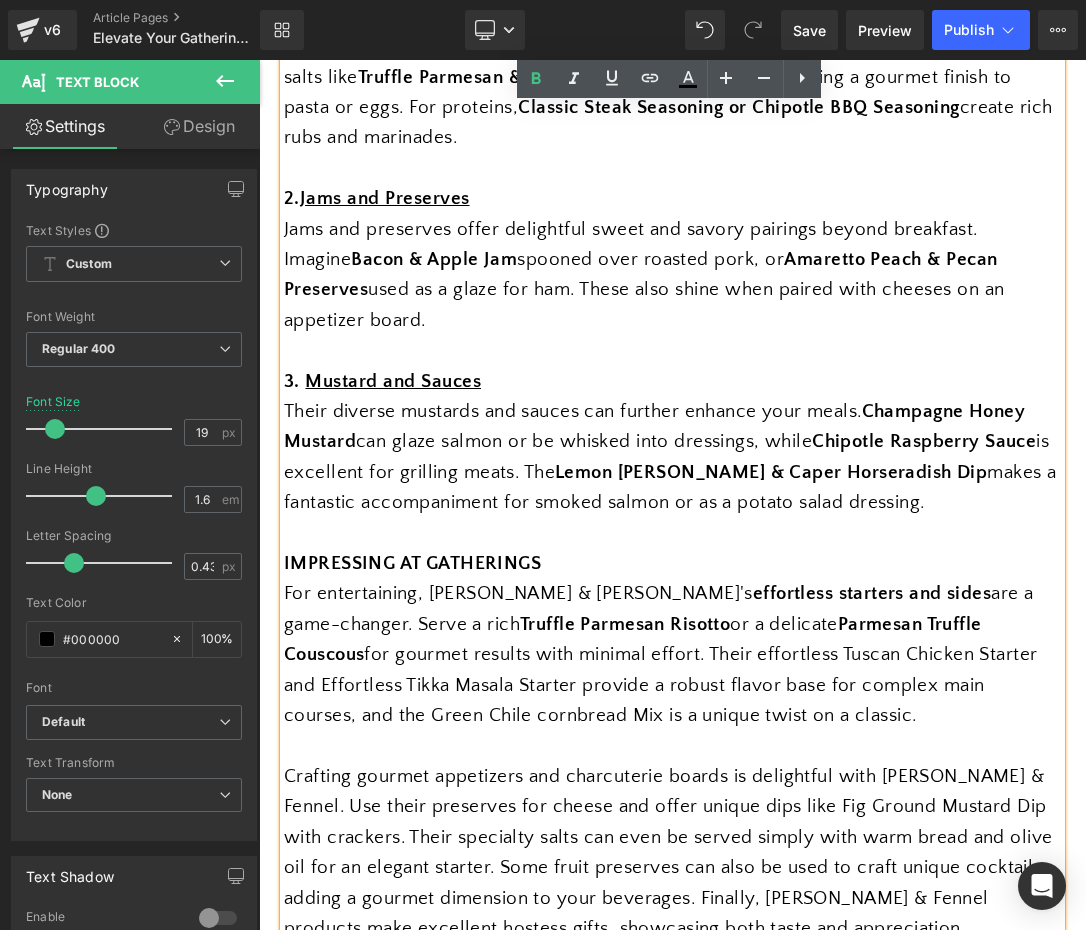 scroll, scrollTop: 1191, scrollLeft: 0, axis: vertical 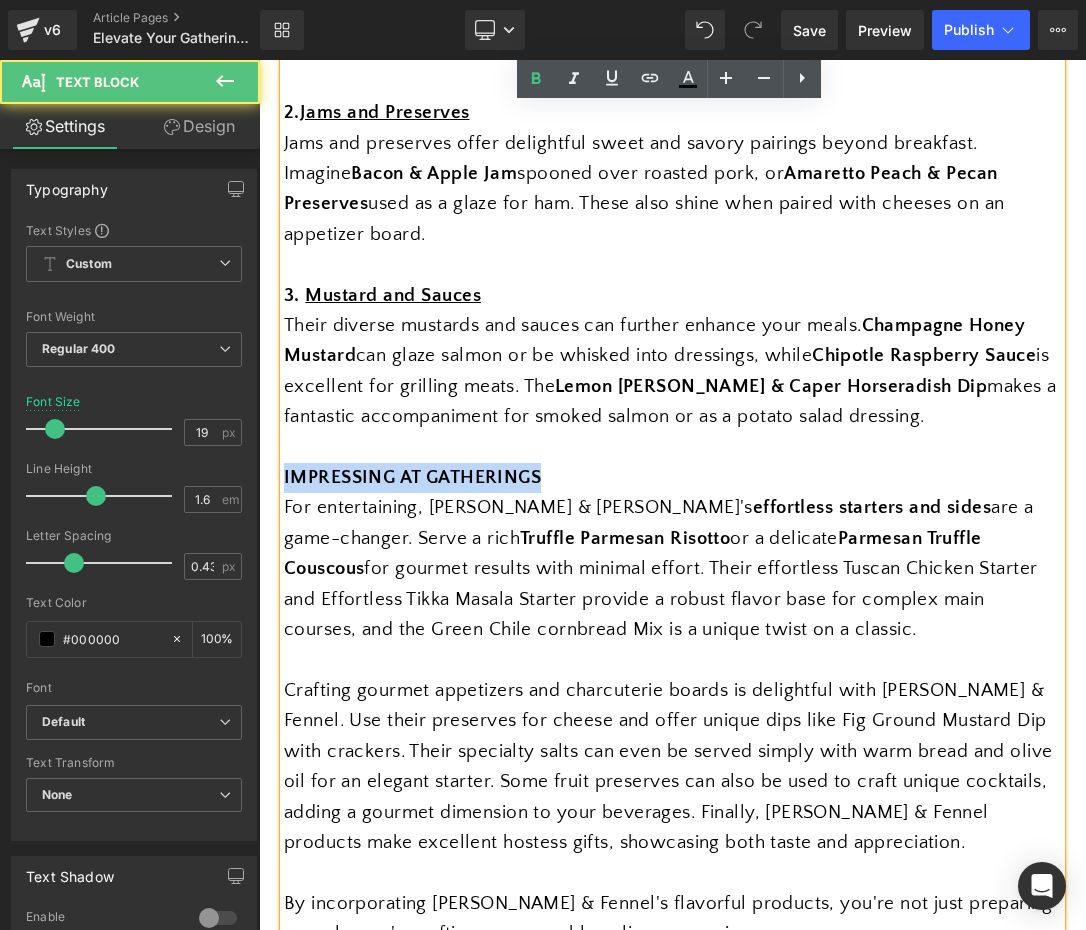 drag, startPoint x: 543, startPoint y: 431, endPoint x: 264, endPoint y: 429, distance: 279.00717 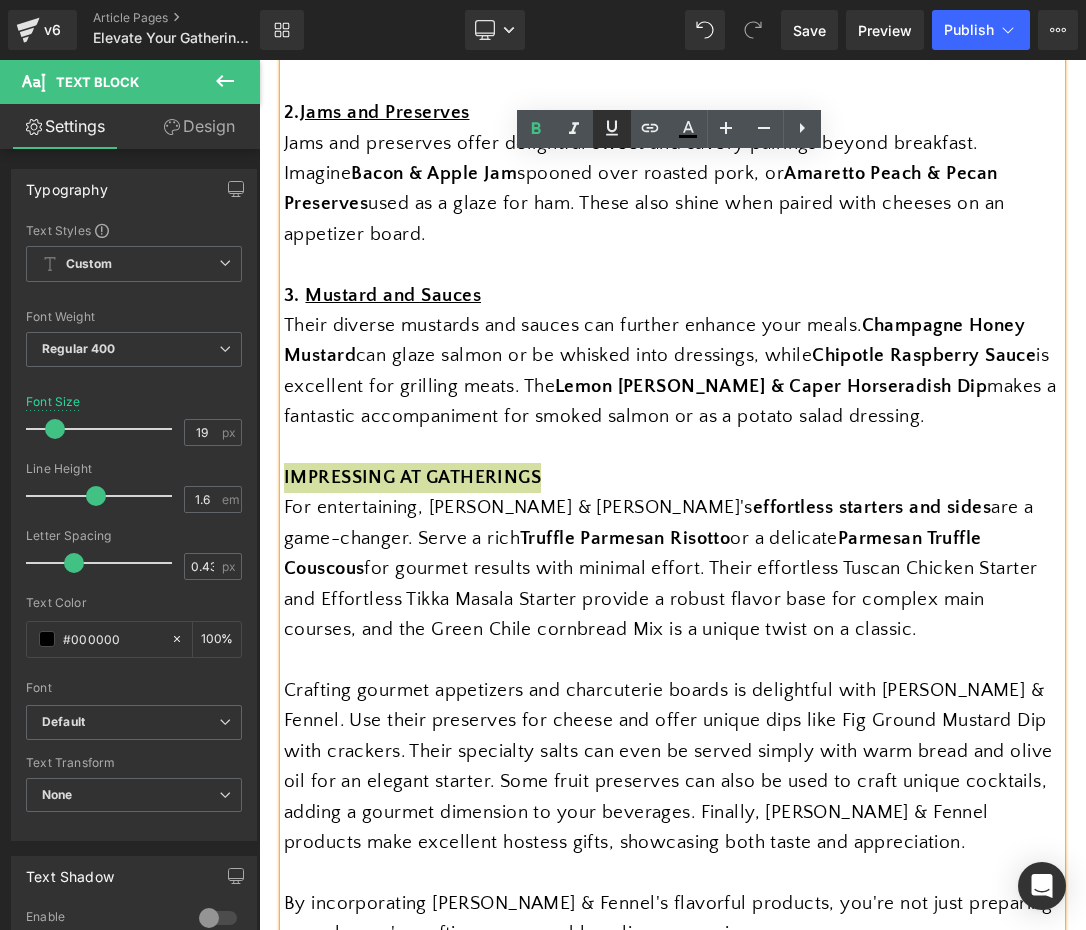 click 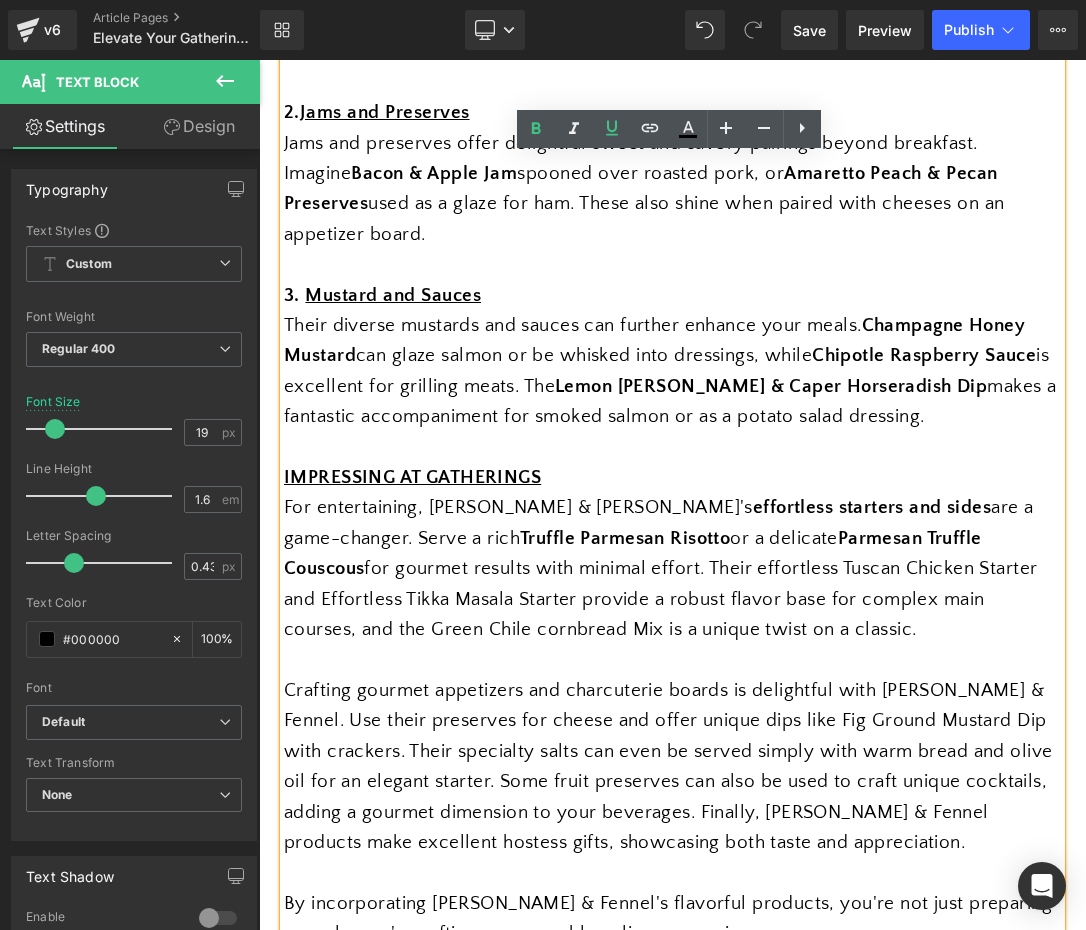 click on "For entertaining, [PERSON_NAME] & [PERSON_NAME]'s  effortless starters and sides  are a game-changer. Serve a rich  Truffle Parmesan Risotto  or a delicate  Parmesan Truffle Couscous  for gourmet results with minimal effort. Their effortless Tuscan Chicken Starter and Effortless Tikka Masala Starter provide a robust flavor base for complex main courses, and the Green Chile cornbread Mix is a unique twist on a classic." at bounding box center (672, 569) 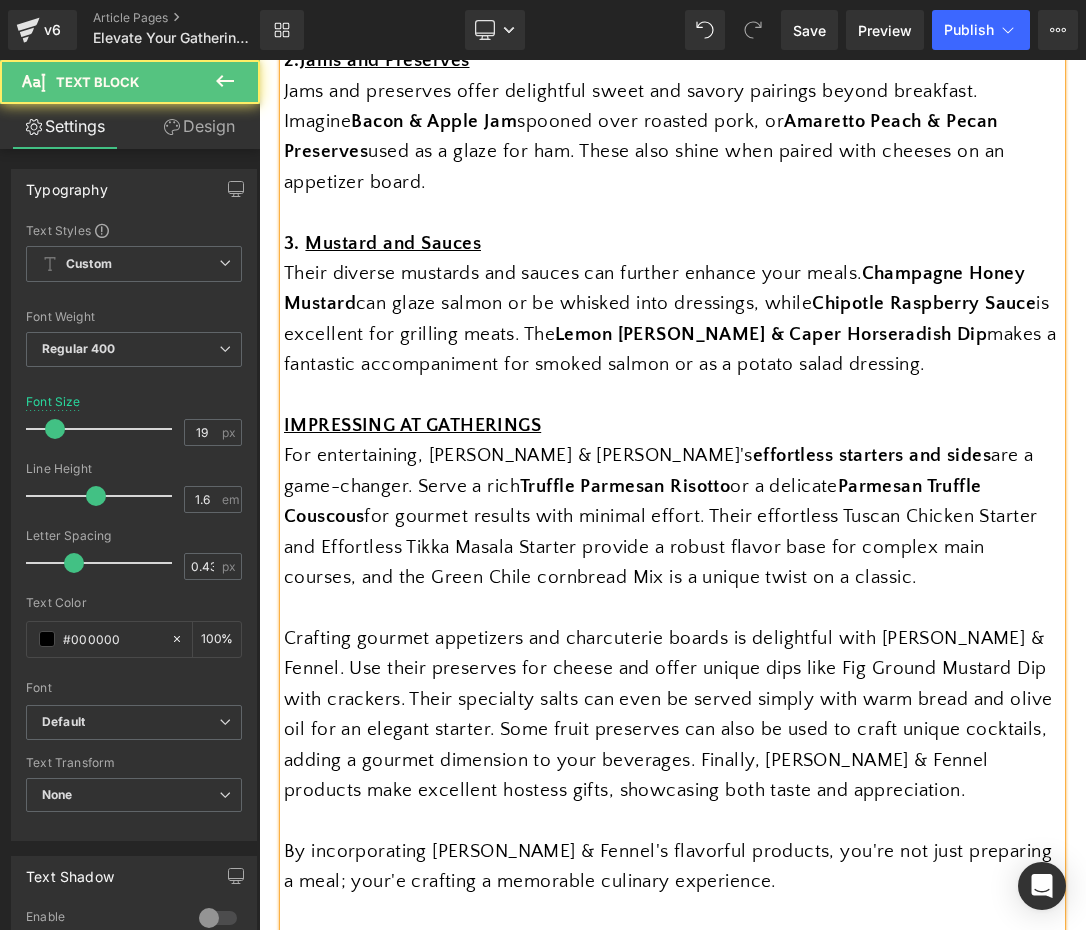 scroll, scrollTop: 1242, scrollLeft: 0, axis: vertical 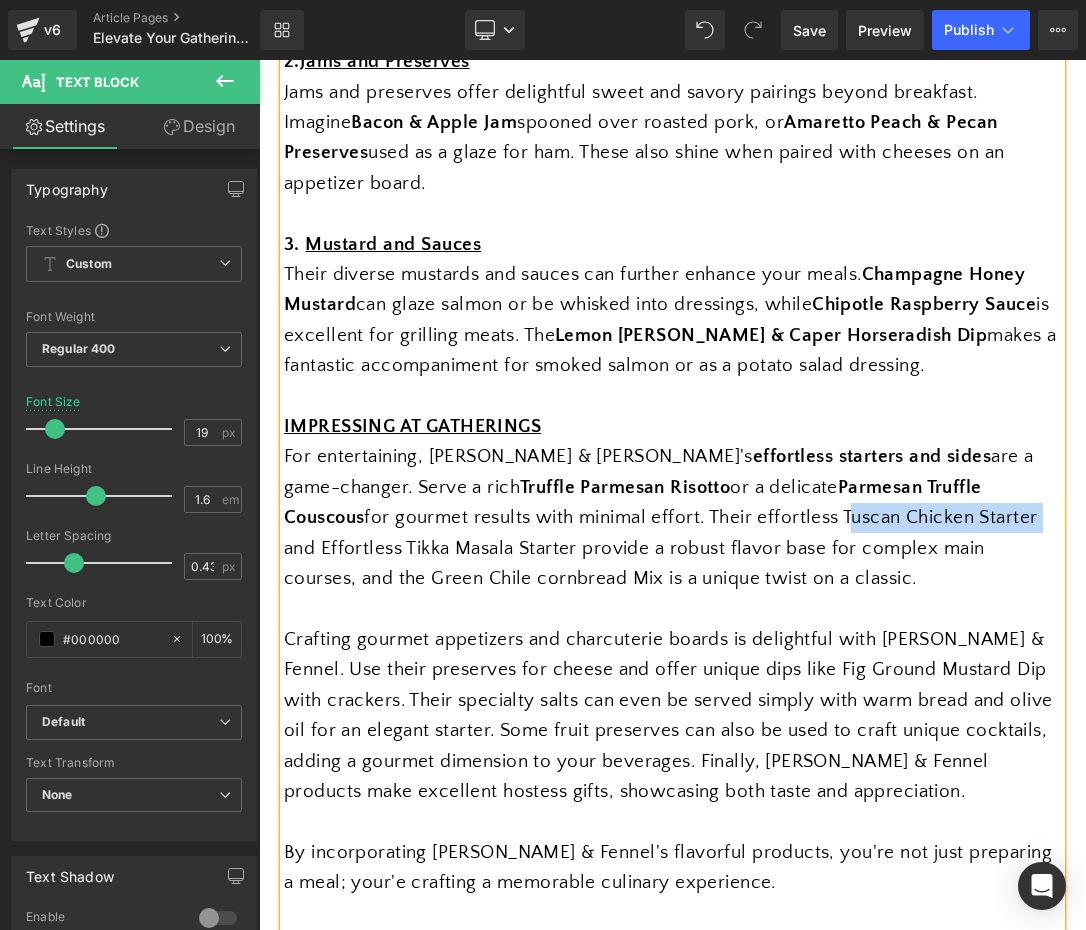 drag, startPoint x: 654, startPoint y: 467, endPoint x: 851, endPoint y: 476, distance: 197.20547 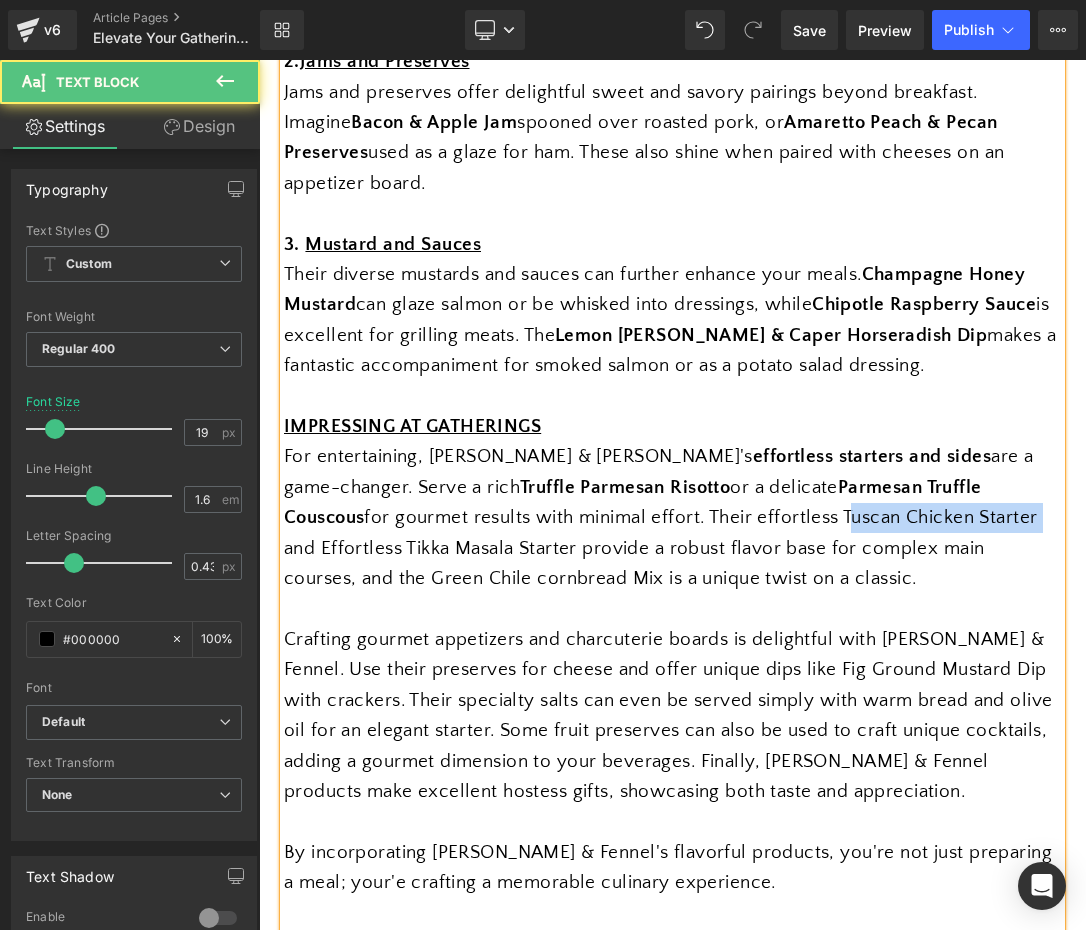 click on "For entertaining, [PERSON_NAME] & [PERSON_NAME]'s  effortless starters and sides  are a game-changer. Serve a rich  Truffle Parmesan Risotto  or a delicate  Parmesan Truffle Couscous  for gourmet results with minimal effort. Their effortless Tuscan Chicken Starter and Effortless Tikka Masala Starter provide a robust flavor base for complex main courses, and the Green Chile cornbread Mix is a unique twist on a classic." at bounding box center (672, 518) 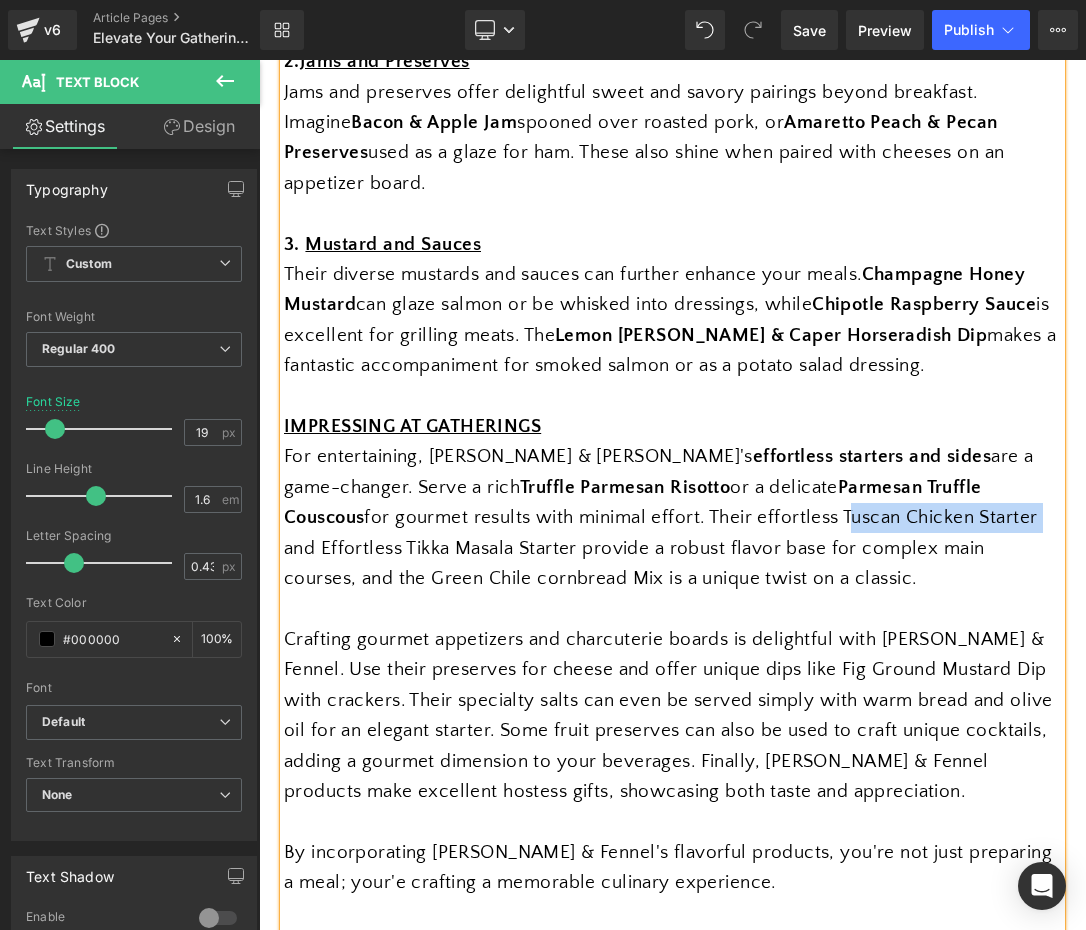 drag, startPoint x: 851, startPoint y: 473, endPoint x: 657, endPoint y: 470, distance: 194.0232 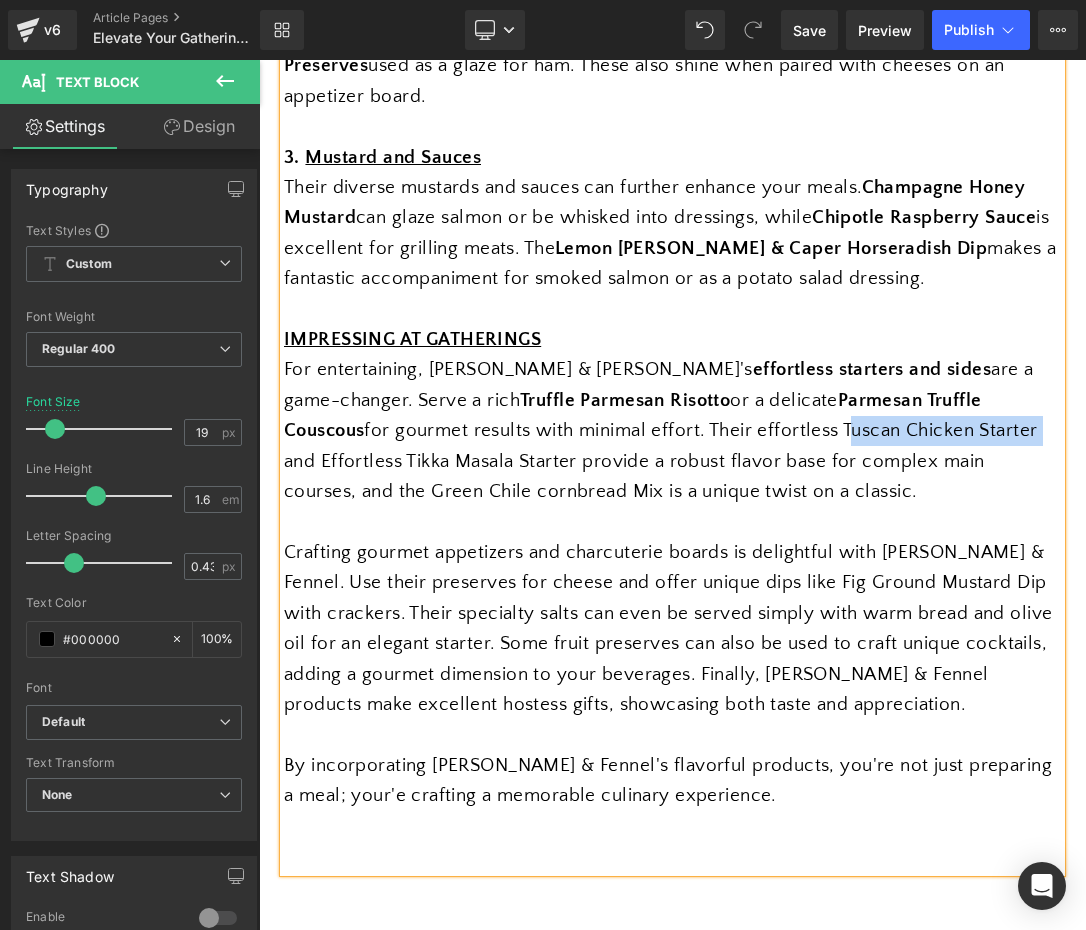 scroll, scrollTop: 1345, scrollLeft: 0, axis: vertical 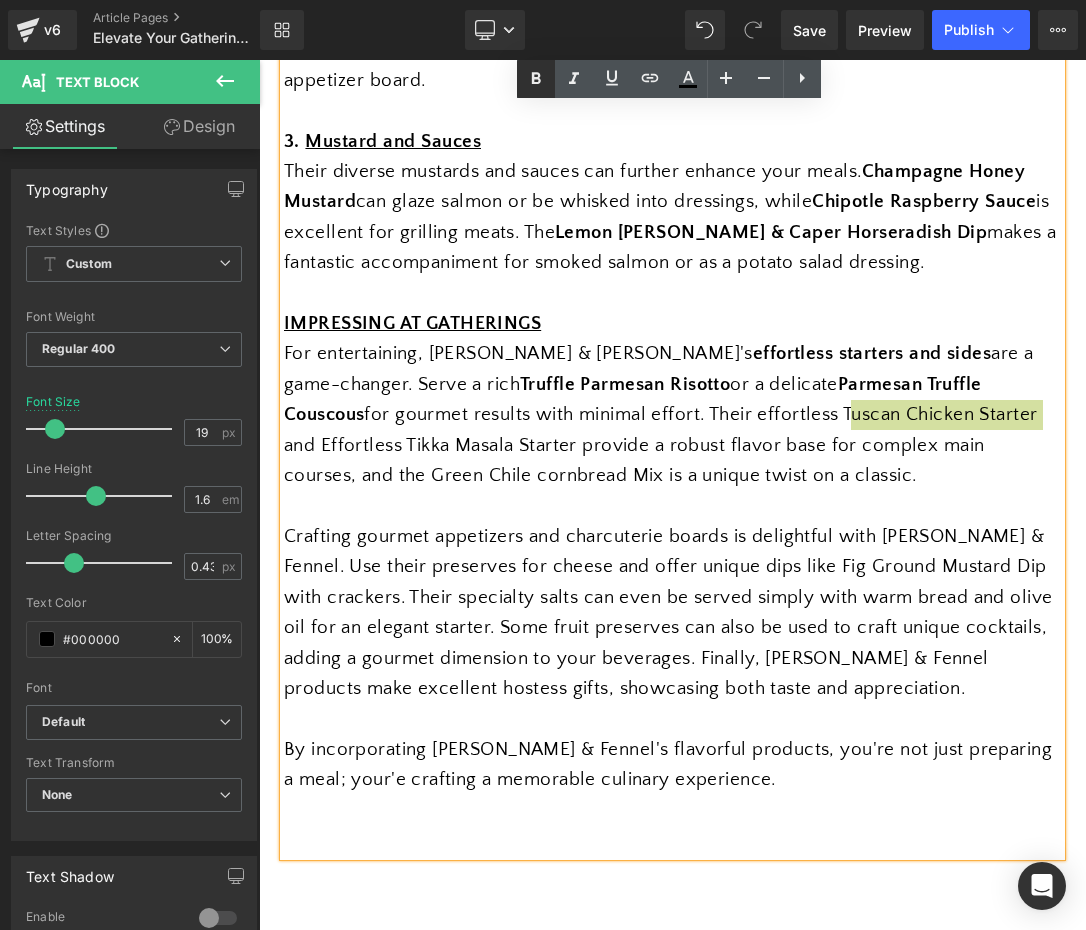 click at bounding box center (536, 79) 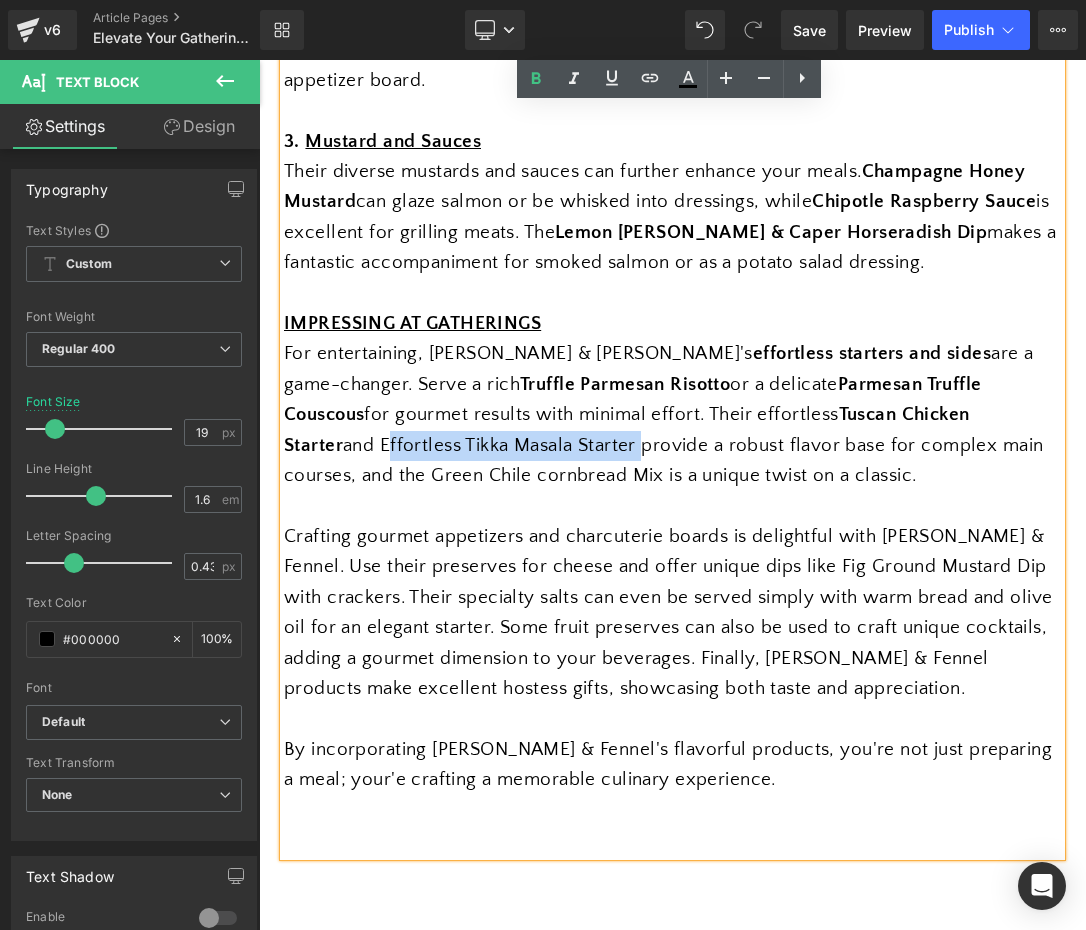 drag, startPoint x: 897, startPoint y: 366, endPoint x: 407, endPoint y: 404, distance: 491.47125 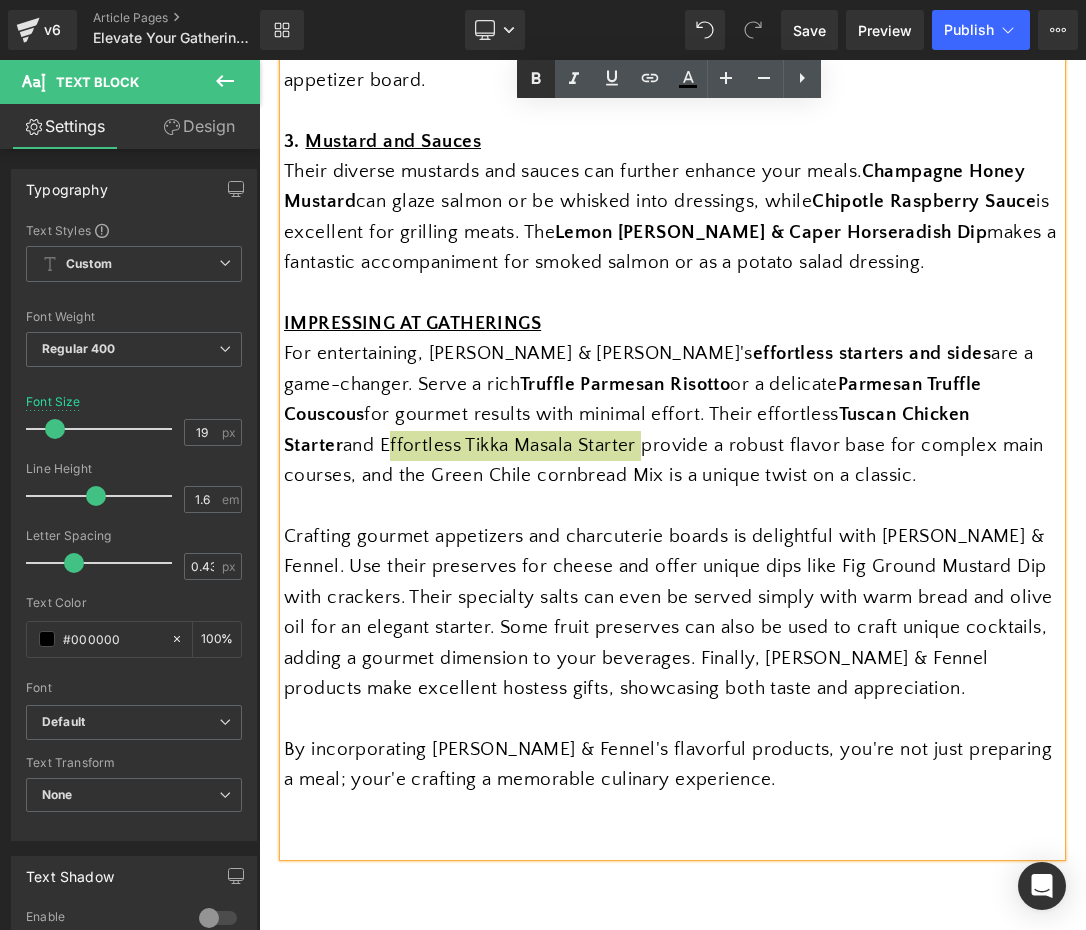 click 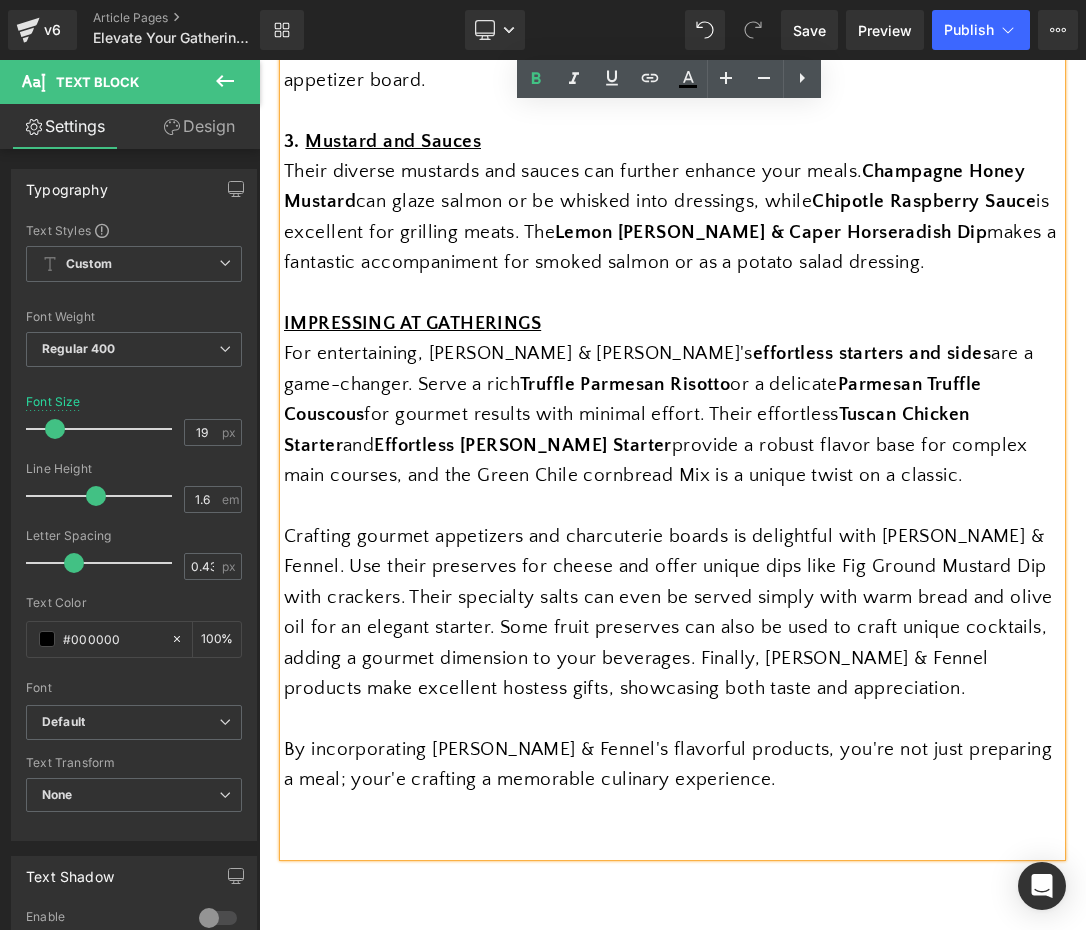 click at bounding box center [672, 507] 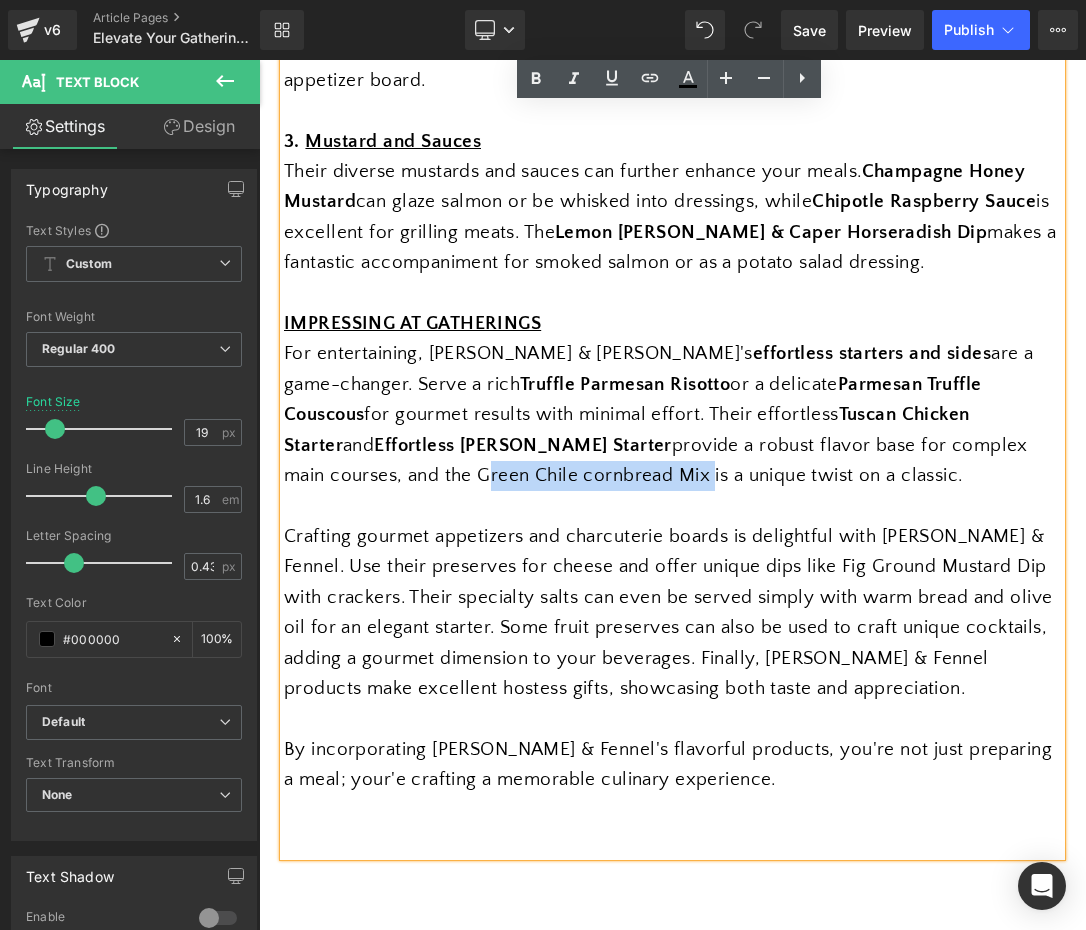 drag, startPoint x: 968, startPoint y: 398, endPoint x: 455, endPoint y: 427, distance: 513.81903 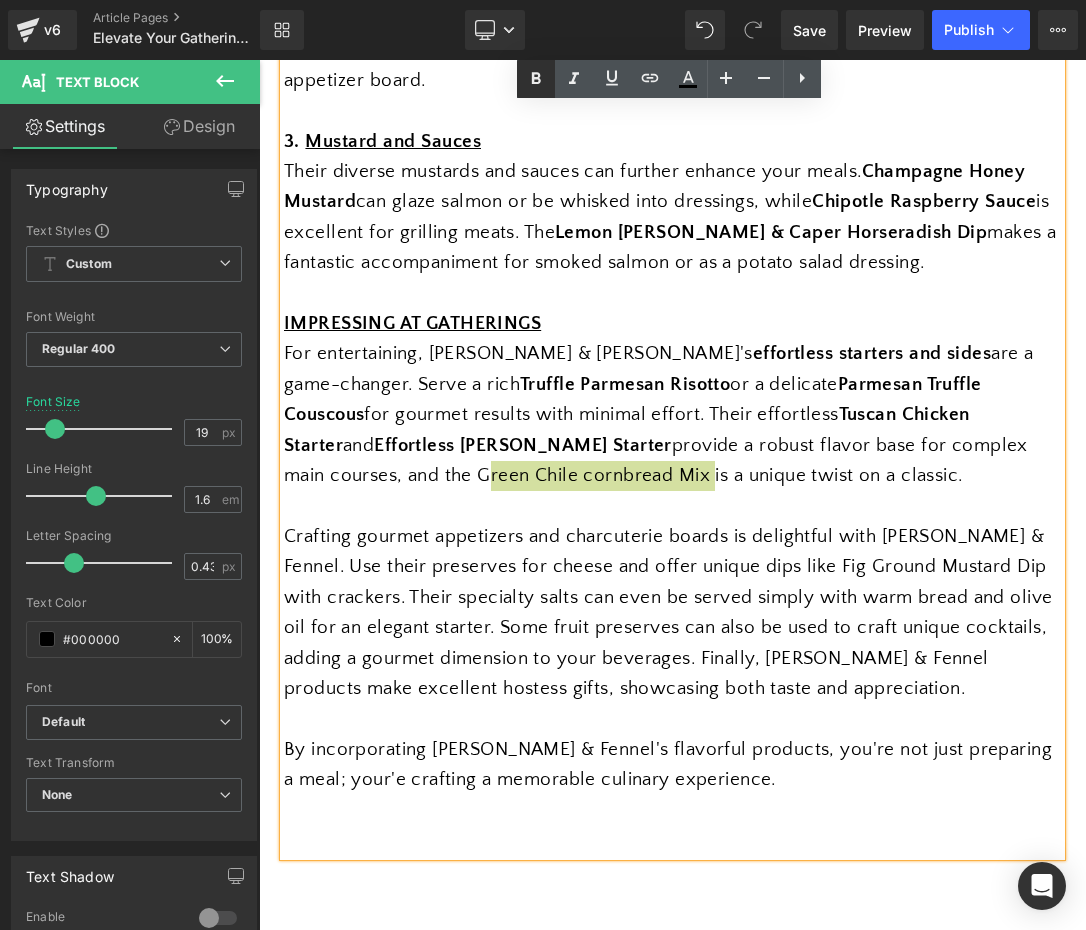click 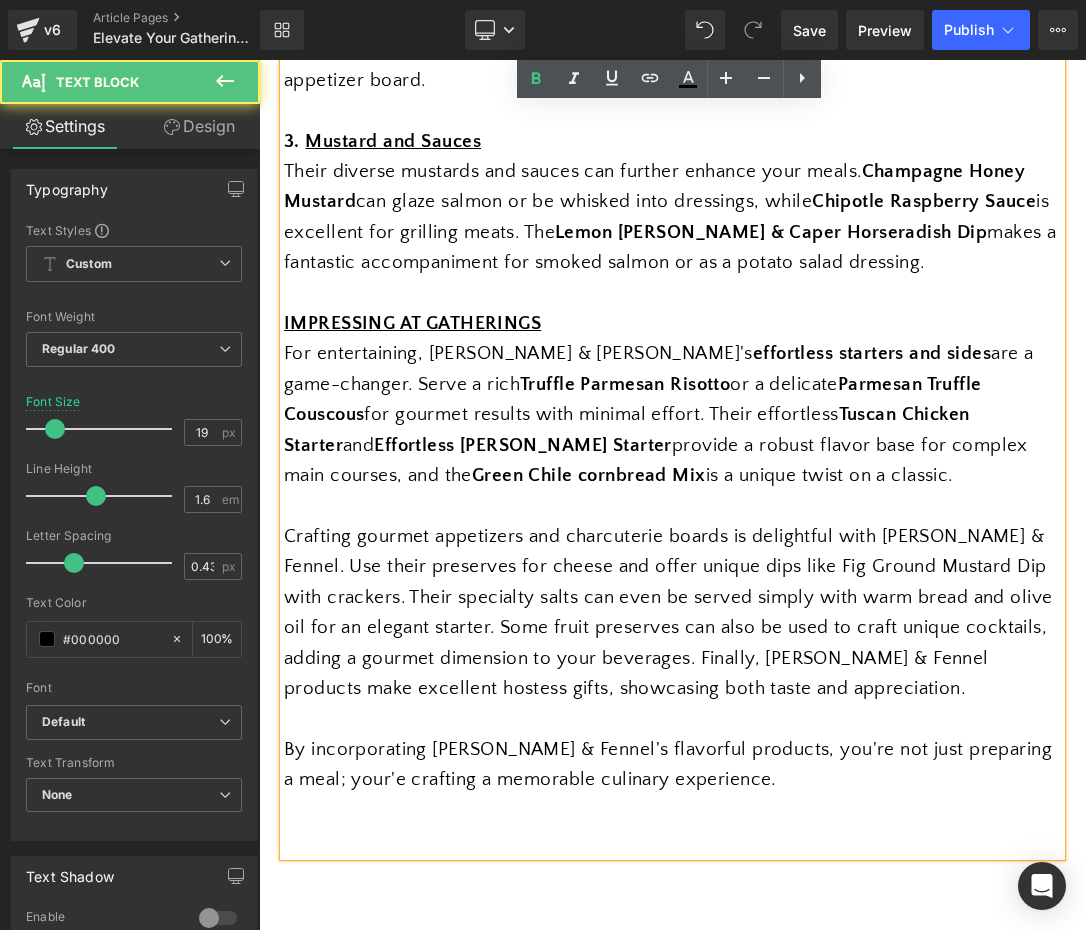 click on "Green Chile cornbread Mix" at bounding box center [589, 475] 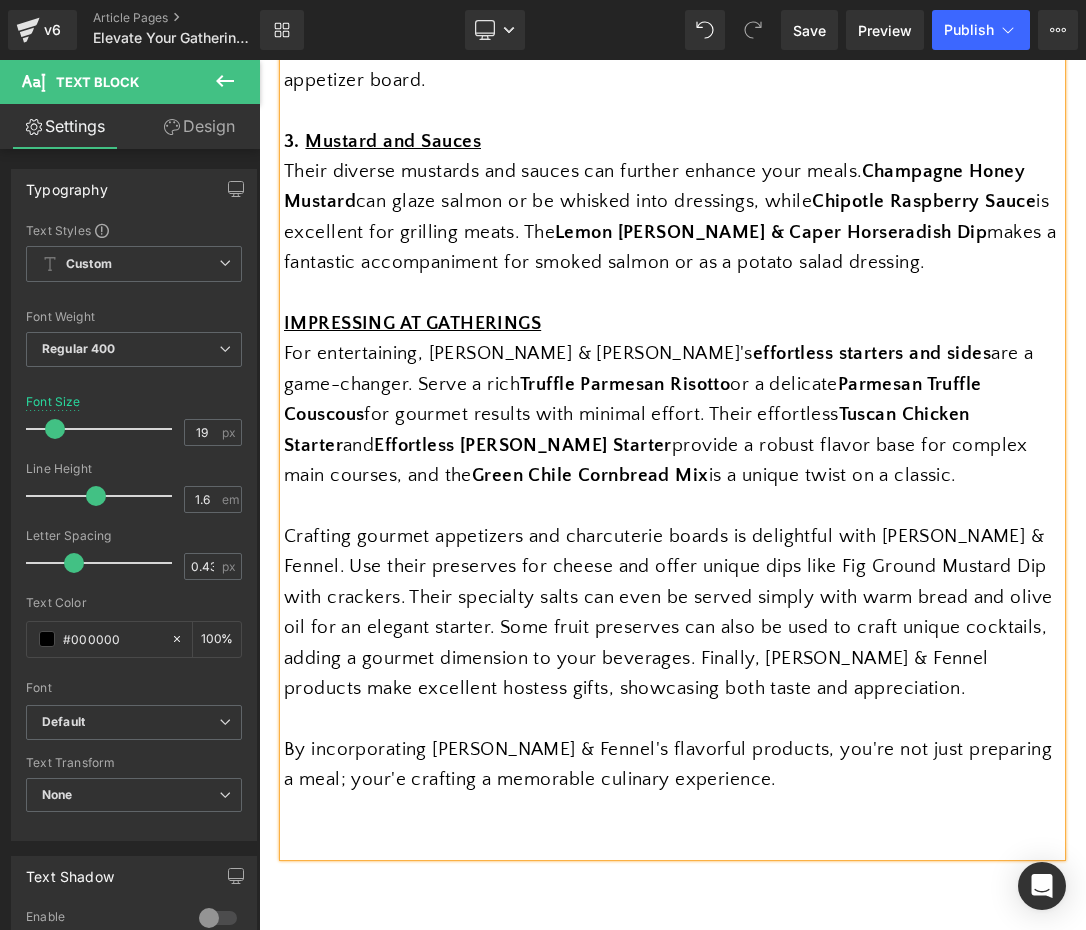 click at bounding box center [672, 719] 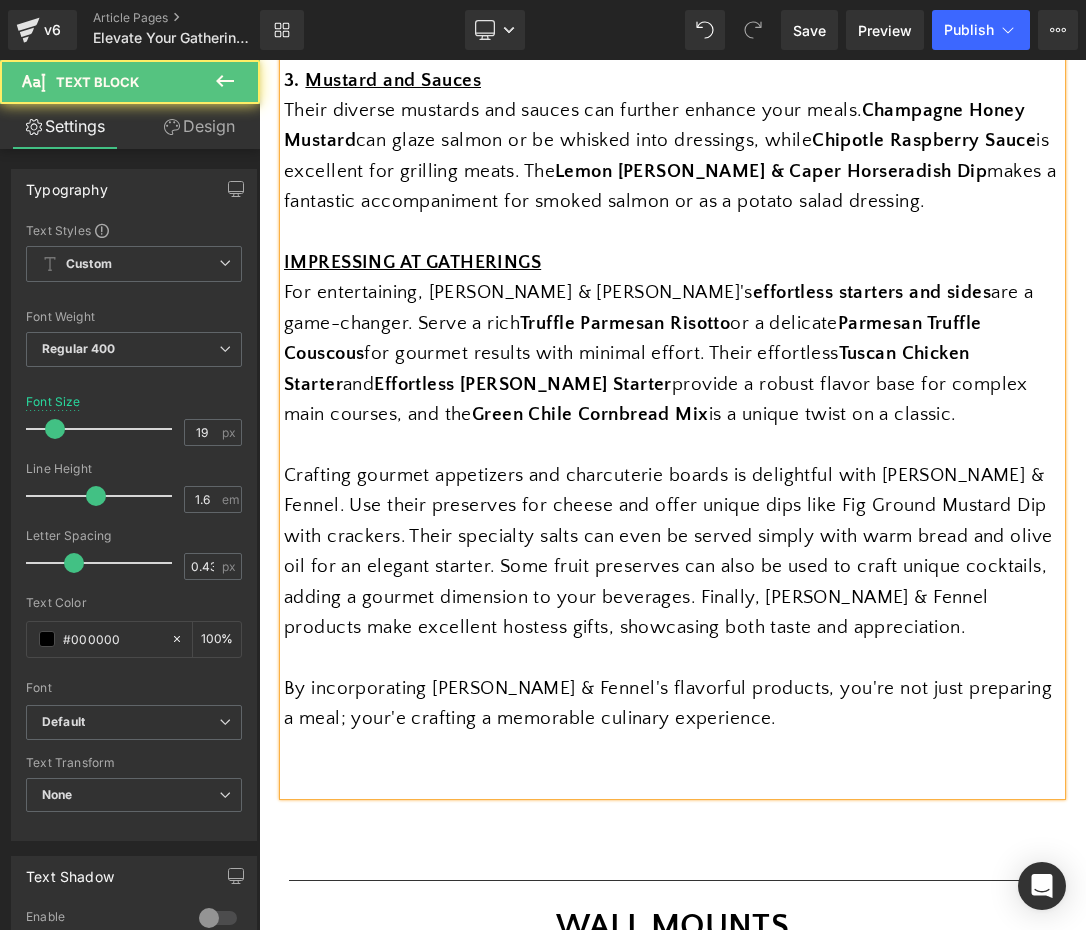scroll, scrollTop: 1413, scrollLeft: 0, axis: vertical 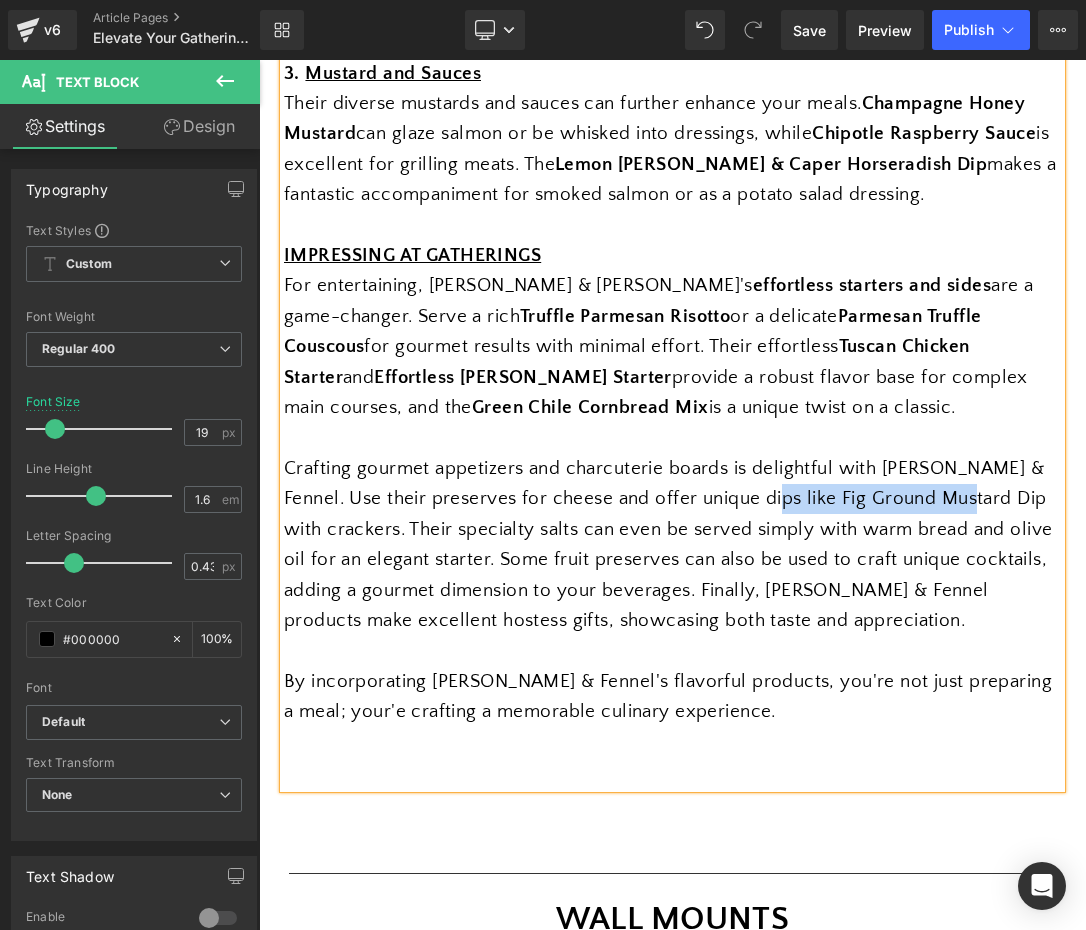 drag, startPoint x: 738, startPoint y: 446, endPoint x: 940, endPoint y: 447, distance: 202.00247 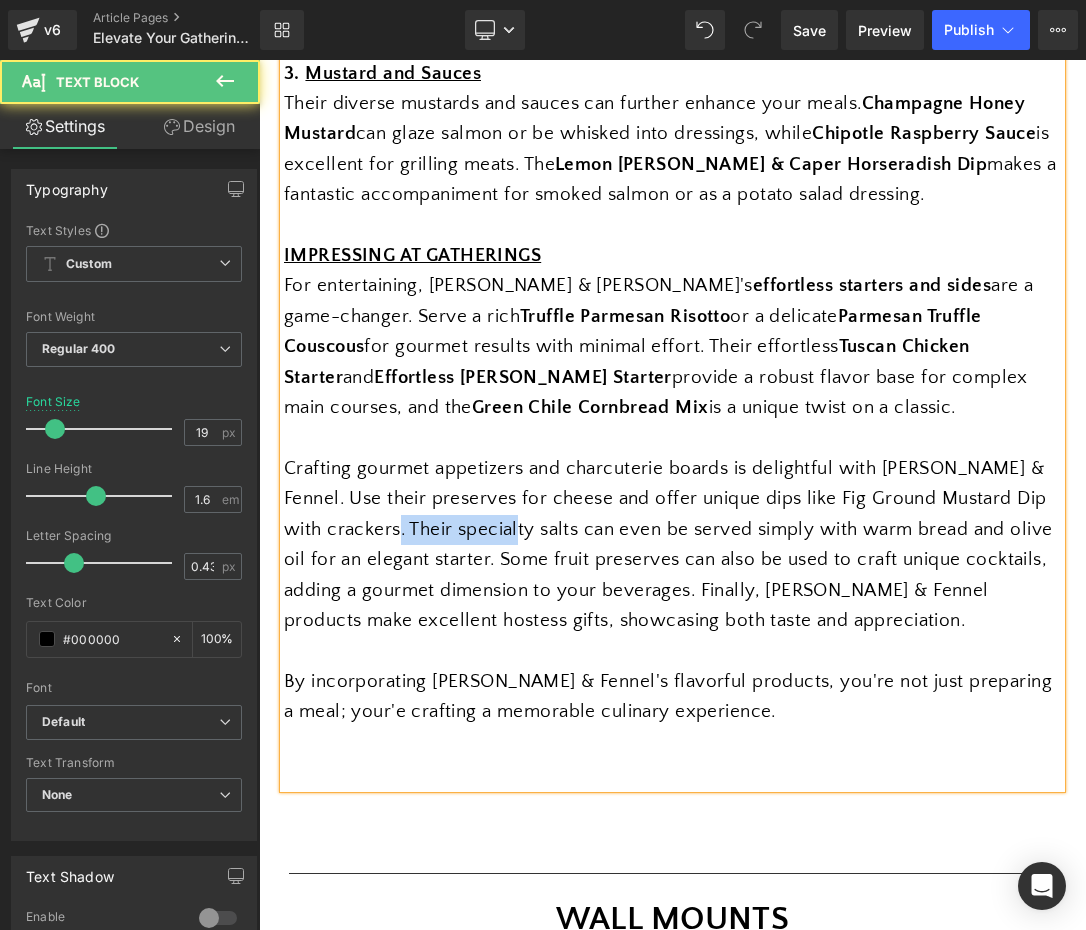 drag, startPoint x: 418, startPoint y: 480, endPoint x: 533, endPoint y: 486, distance: 115.15642 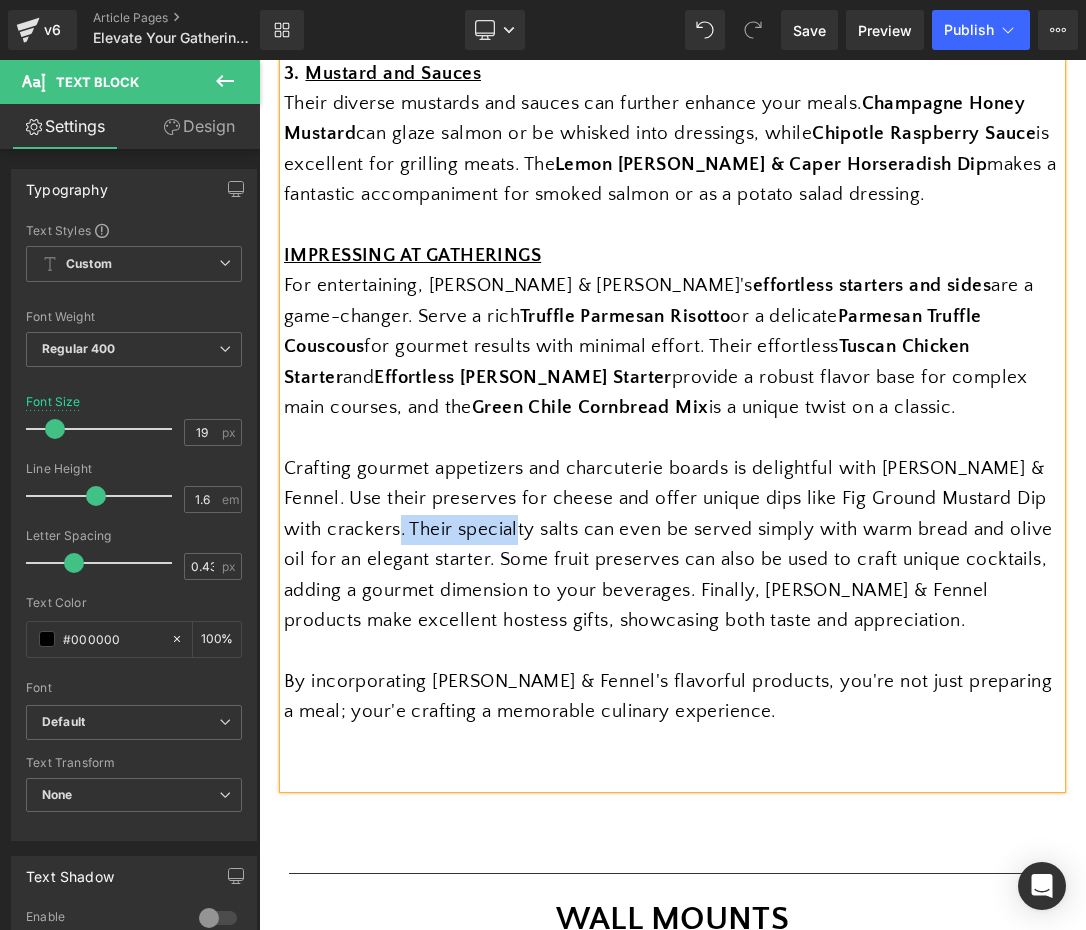 click on "Crafting gourmet appetizers and charcuterie boards is delightful with [PERSON_NAME] & Fennel. Use their preserves for cheese and offer unique dips like Fig Ground Mustard Dip with crackers. Their specialty salts can even be served simply with warm bread and olive oil for an elegant starter. Some fruit preserves can also be used to craft unique cocktails, adding a gourmet dimension to your beverages. Finally, [PERSON_NAME] & Fennel products make excellent hostess gifts, showcasing both taste and appreciation." at bounding box center (672, 545) 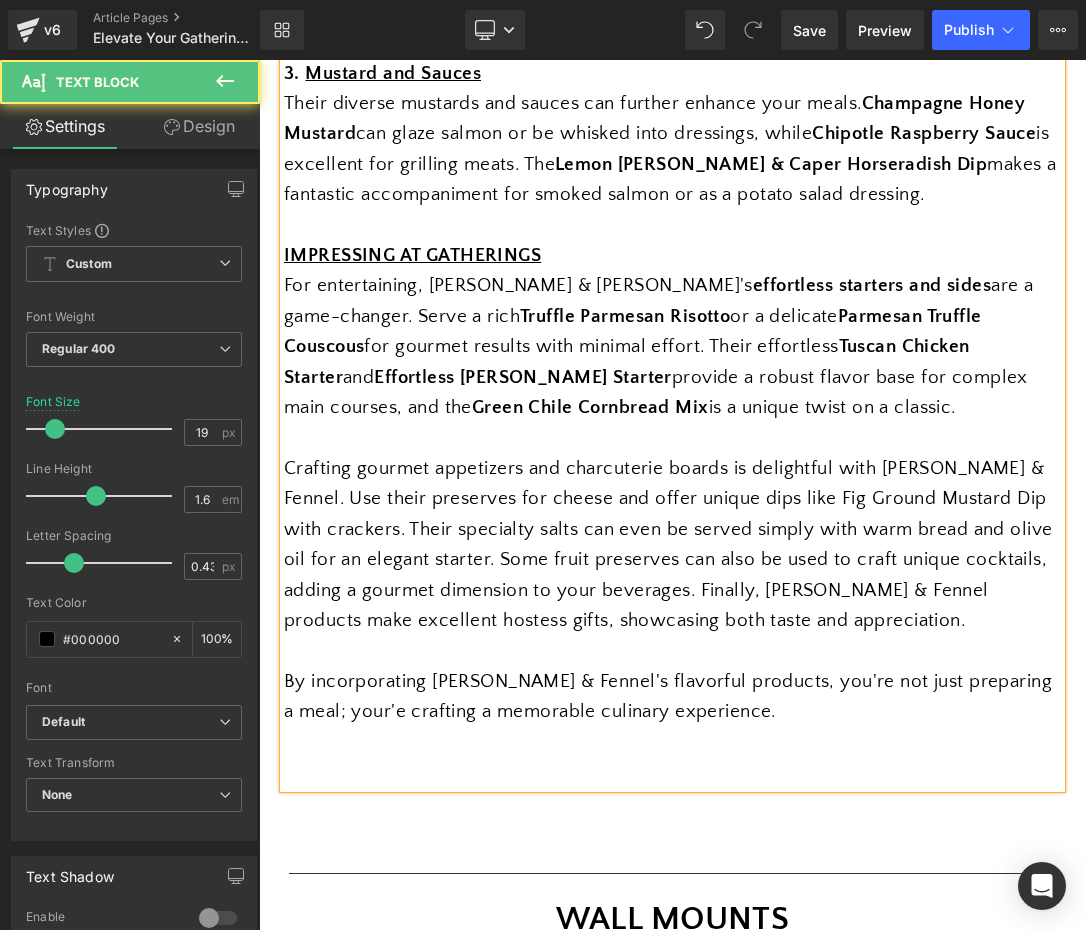 click on "Crafting gourmet appetizers and charcuterie boards is delightful with [PERSON_NAME] & Fennel. Use their preserves for cheese and offer unique dips like Fig Ground Mustard Dip with crackers. Their specialty salts can even be served simply with warm bread and olive oil for an elegant starter. Some fruit preserves can also be used to craft unique cocktails, adding a gourmet dimension to your beverages. Finally, [PERSON_NAME] & Fennel products make excellent hostess gifts, showcasing both taste and appreciation." at bounding box center [672, 545] 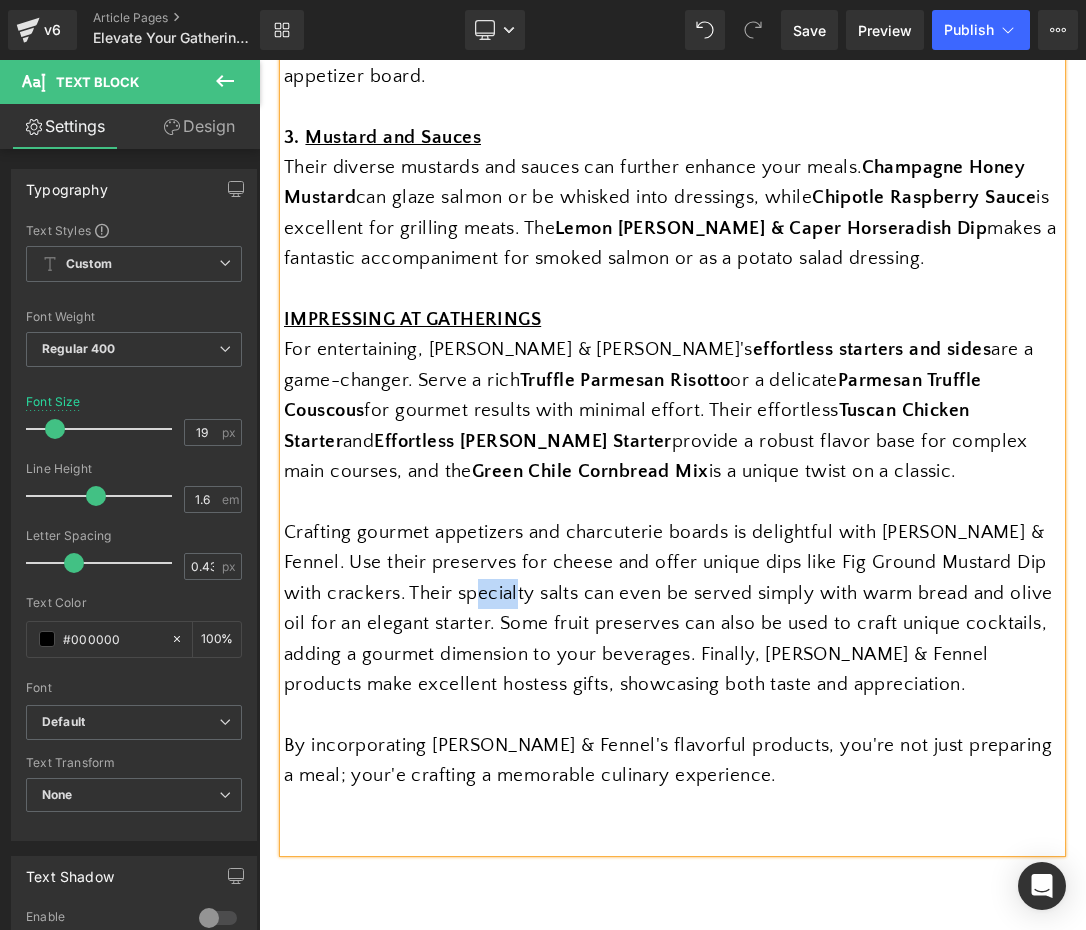 scroll, scrollTop: 1347, scrollLeft: 0, axis: vertical 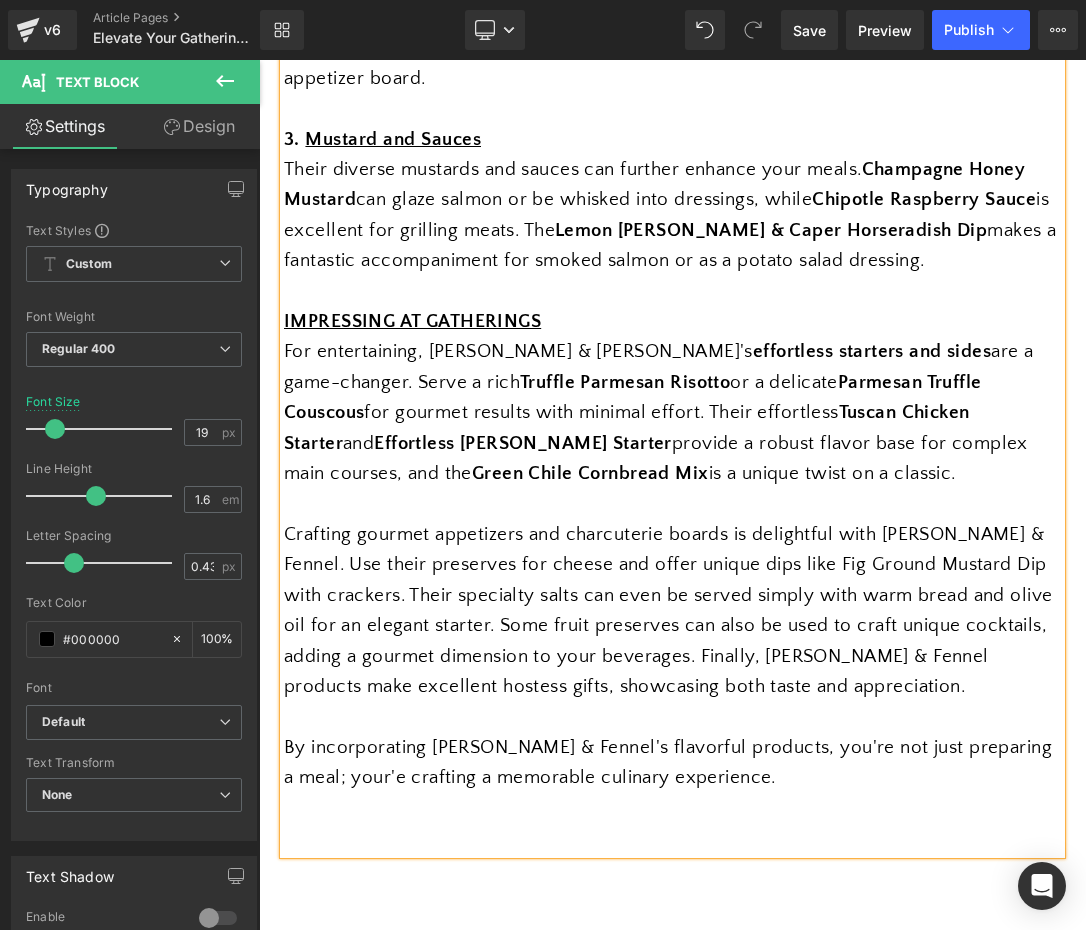 click on "Crafting gourmet appetizers and charcuterie boards is delightful with [PERSON_NAME] & Fennel. Use their preserves for cheese and offer unique dips like Fig Ground Mustard Dip with crackers. Their specialty salts can even be served simply with warm bread and olive oil for an elegant starter. Some fruit preserves can also be used to craft unique cocktails, adding a gourmet dimension to your beverages. Finally, [PERSON_NAME] & Fennel products make excellent hostess gifts, showcasing both taste and appreciation." at bounding box center [672, 611] 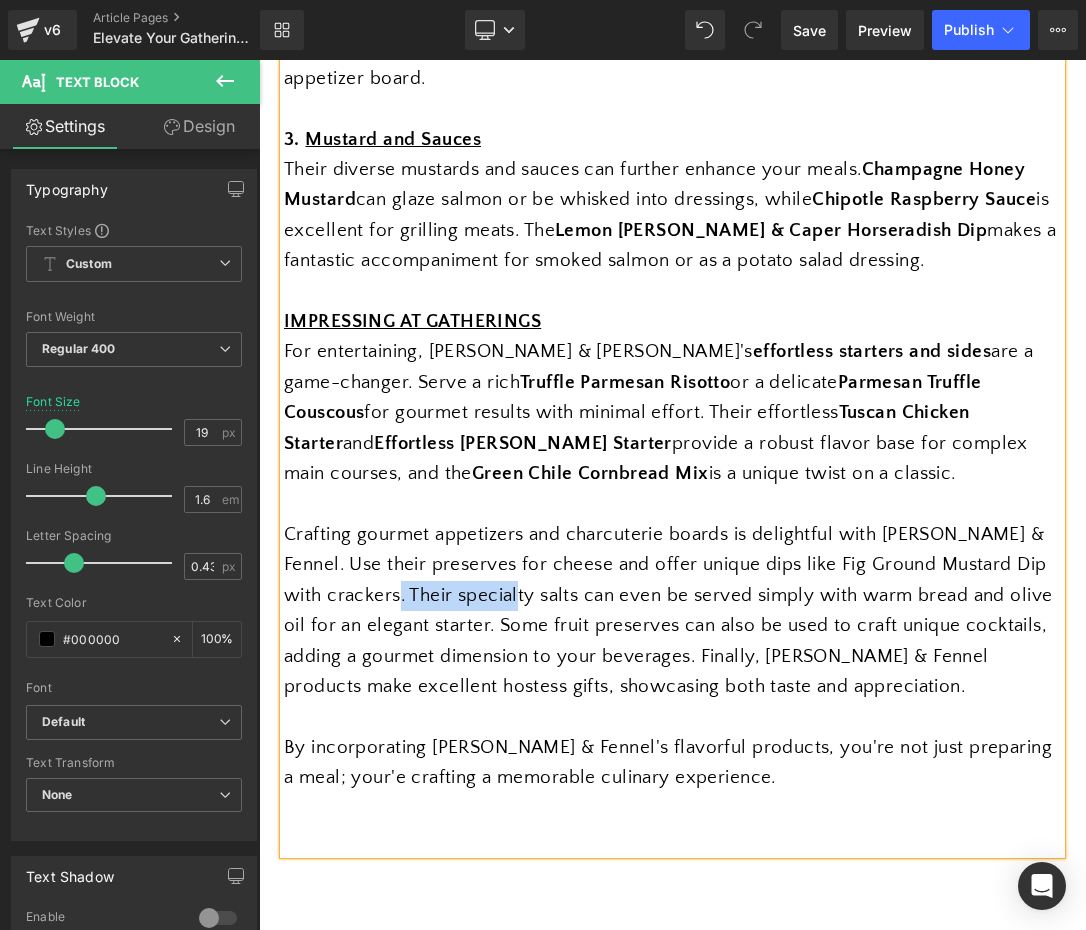 drag, startPoint x: 533, startPoint y: 546, endPoint x: 418, endPoint y: 548, distance: 115.01739 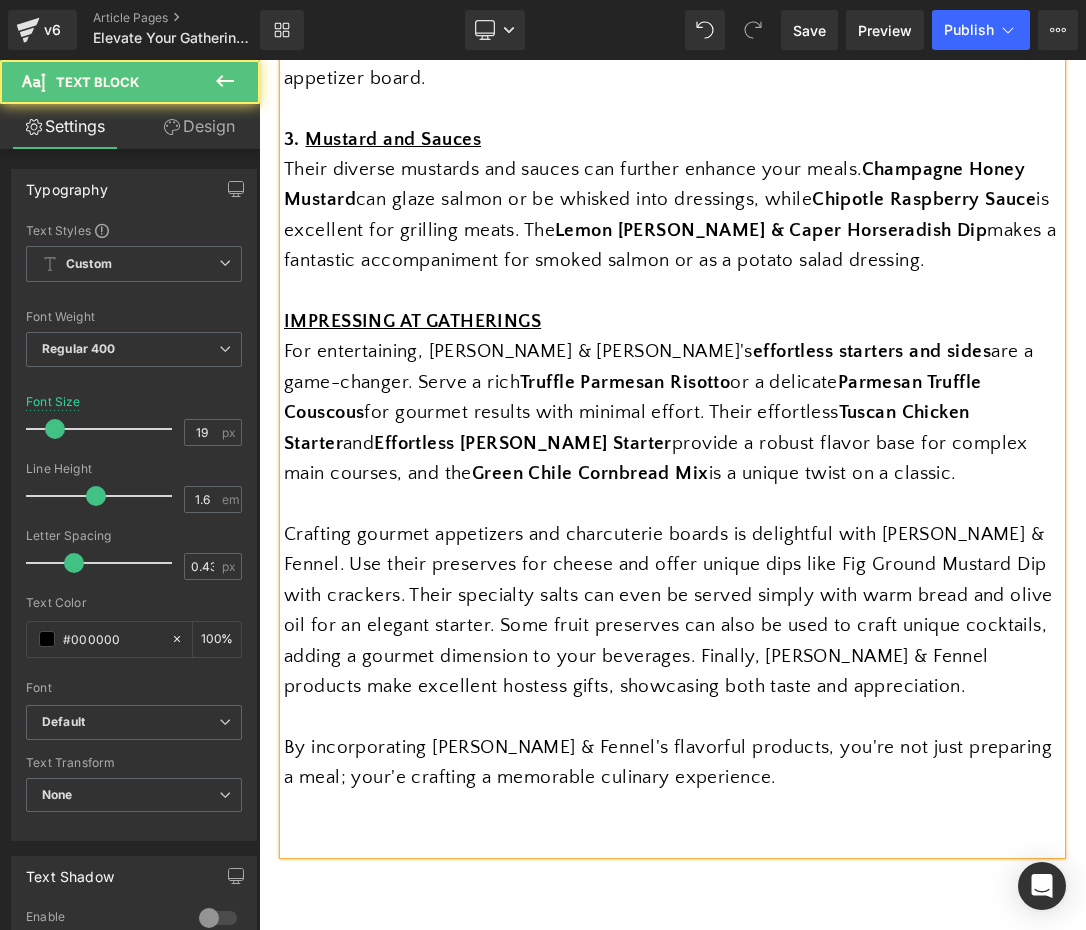 click on "Crafting gourmet appetizers and charcuterie boards is delightful with [PERSON_NAME] & Fennel. Use their preserves for cheese and offer unique dips like Fig Ground Mustard Dip with crackers. Their specialty salts can even be served simply with warm bread and olive oil for an elegant starter. Some fruit preserves can also be used to craft unique cocktails, adding a gourmet dimension to your beverages. Finally, [PERSON_NAME] & Fennel products make excellent hostess gifts, showcasing both taste and appreciation." at bounding box center [672, 611] 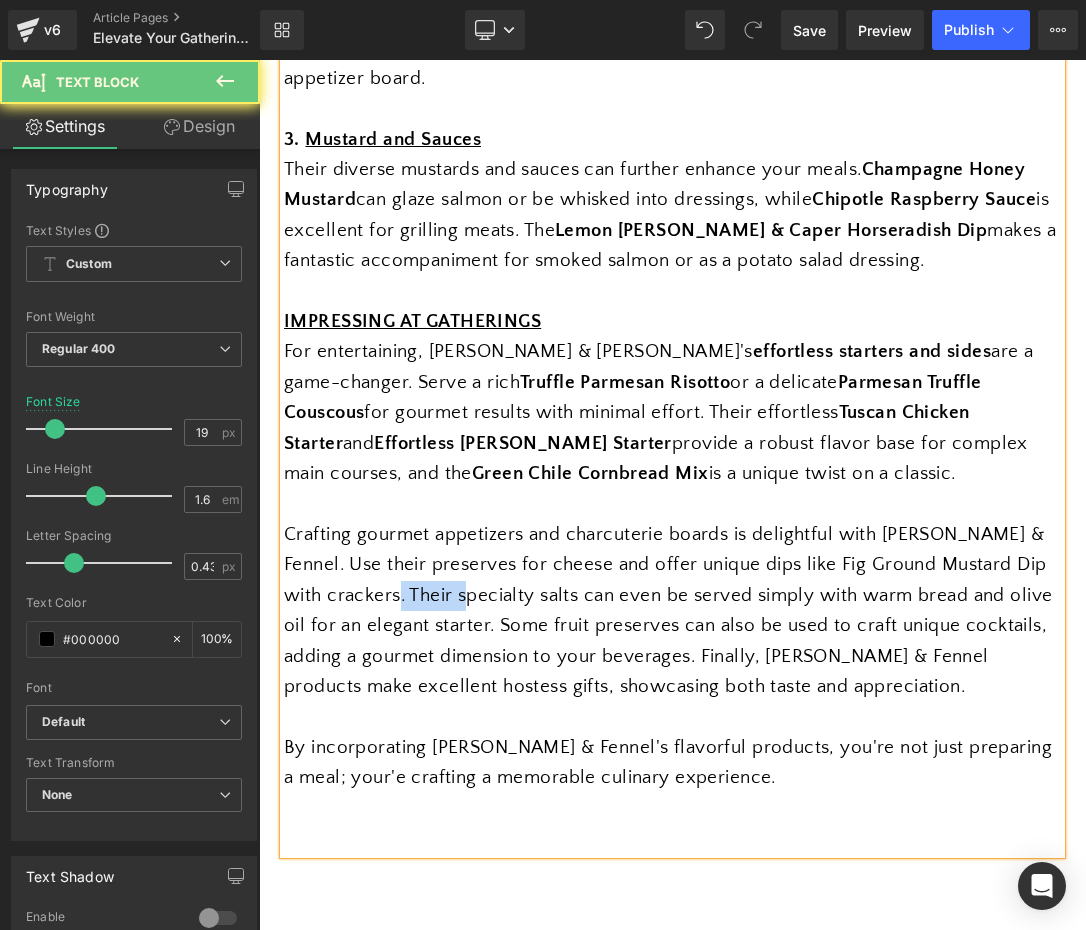 click on "Crafting gourmet appetizers and charcuterie boards is delightful with [PERSON_NAME] & Fennel. Use their preserves for cheese and offer unique dips like Fig Ground Mustard Dip with crackers. Their specialty salts can even be served simply with warm bread and olive oil for an elegant starter. Some fruit preserves can also be used to craft unique cocktails, adding a gourmet dimension to your beverages. Finally, [PERSON_NAME] & Fennel products make excellent hostess gifts, showcasing both taste and appreciation." at bounding box center (672, 611) 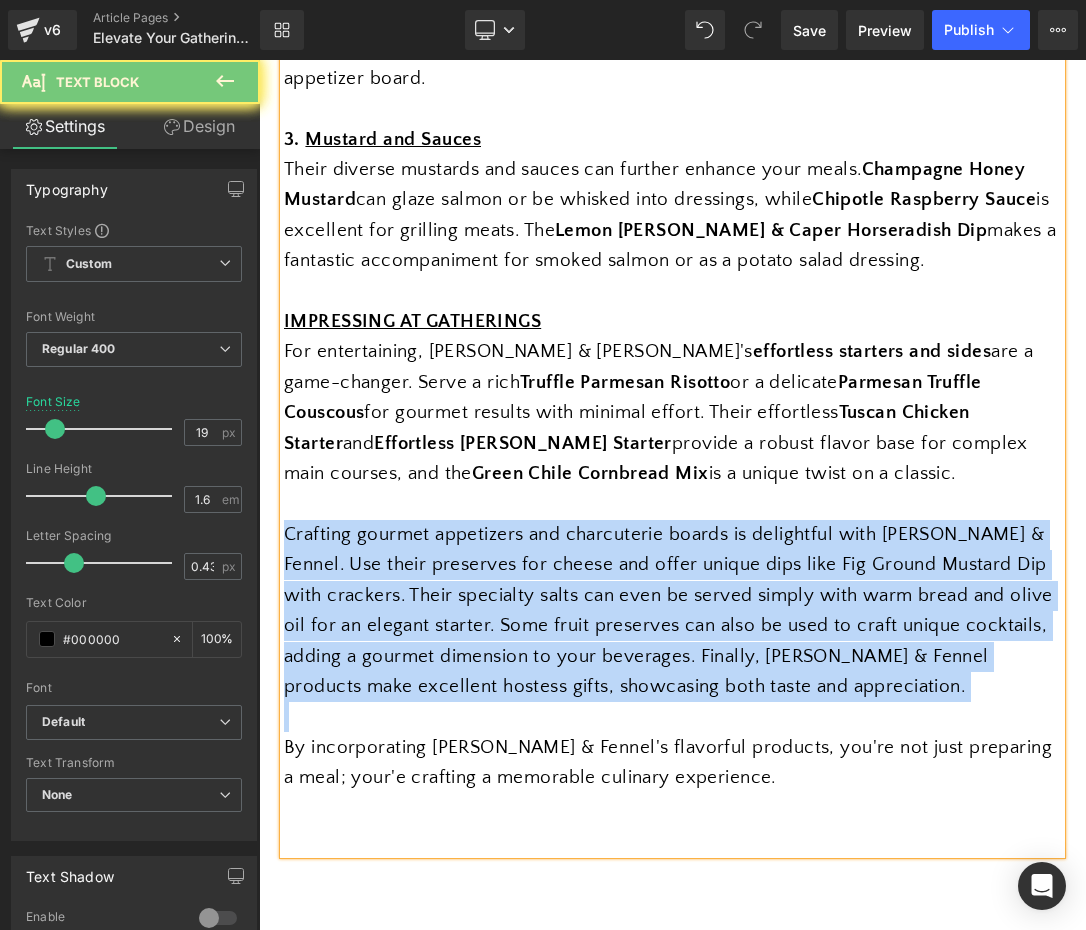 click on "Crafting gourmet appetizers and charcuterie boards is delightful with [PERSON_NAME] & Fennel. Use their preserves for cheese and offer unique dips like Fig Ground Mustard Dip with crackers. Their specialty salts can even be served simply with warm bread and olive oil for an elegant starter. Some fruit preserves can also be used to craft unique cocktails, adding a gourmet dimension to your beverages. Finally, [PERSON_NAME] & Fennel products make excellent hostess gifts, showcasing both taste and appreciation." at bounding box center [672, 611] 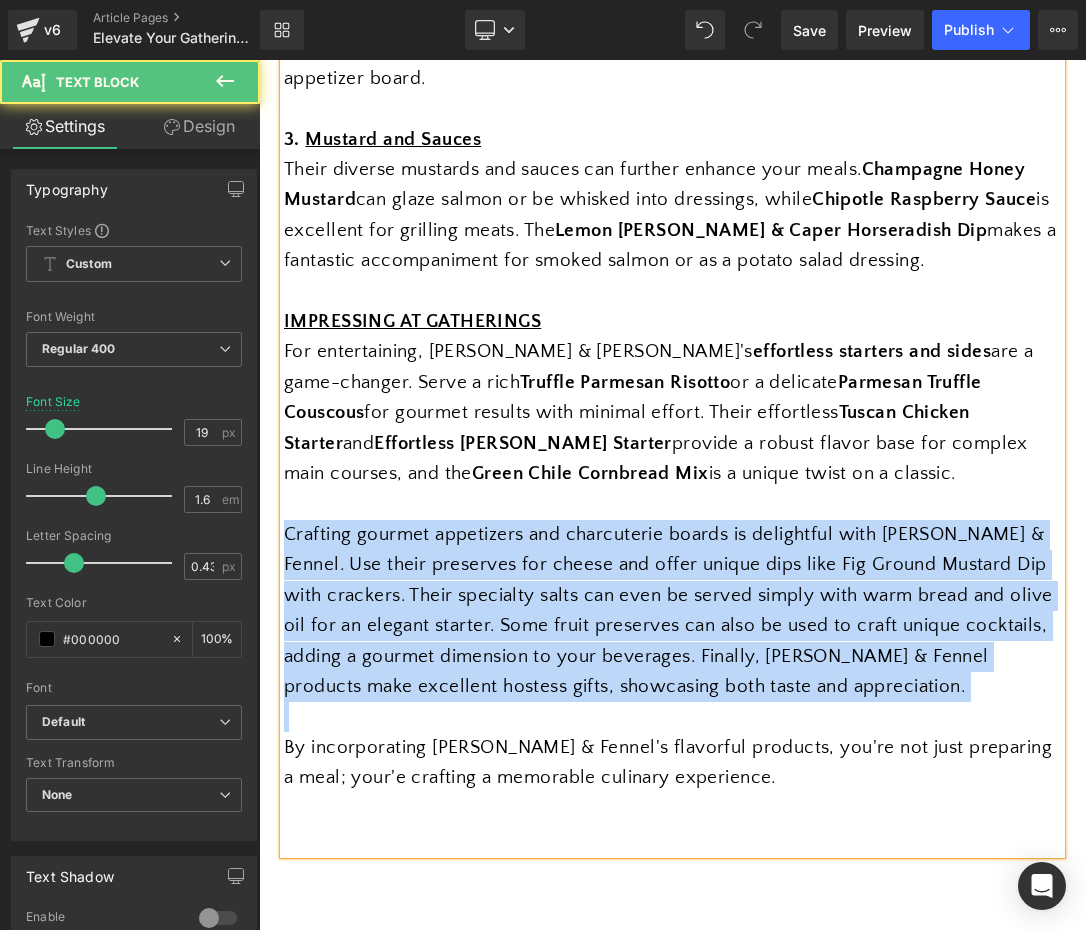 click on "Crafting gourmet appetizers and charcuterie boards is delightful with [PERSON_NAME] & Fennel. Use their preserves for cheese and offer unique dips like Fig Ground Mustard Dip with crackers. Their specialty salts can even be served simply with warm bread and olive oil for an elegant starter. Some fruit preserves can also be used to craft unique cocktails, adding a gourmet dimension to your beverages. Finally, [PERSON_NAME] & Fennel products make excellent hostess gifts, showcasing both taste and appreciation." at bounding box center [672, 611] 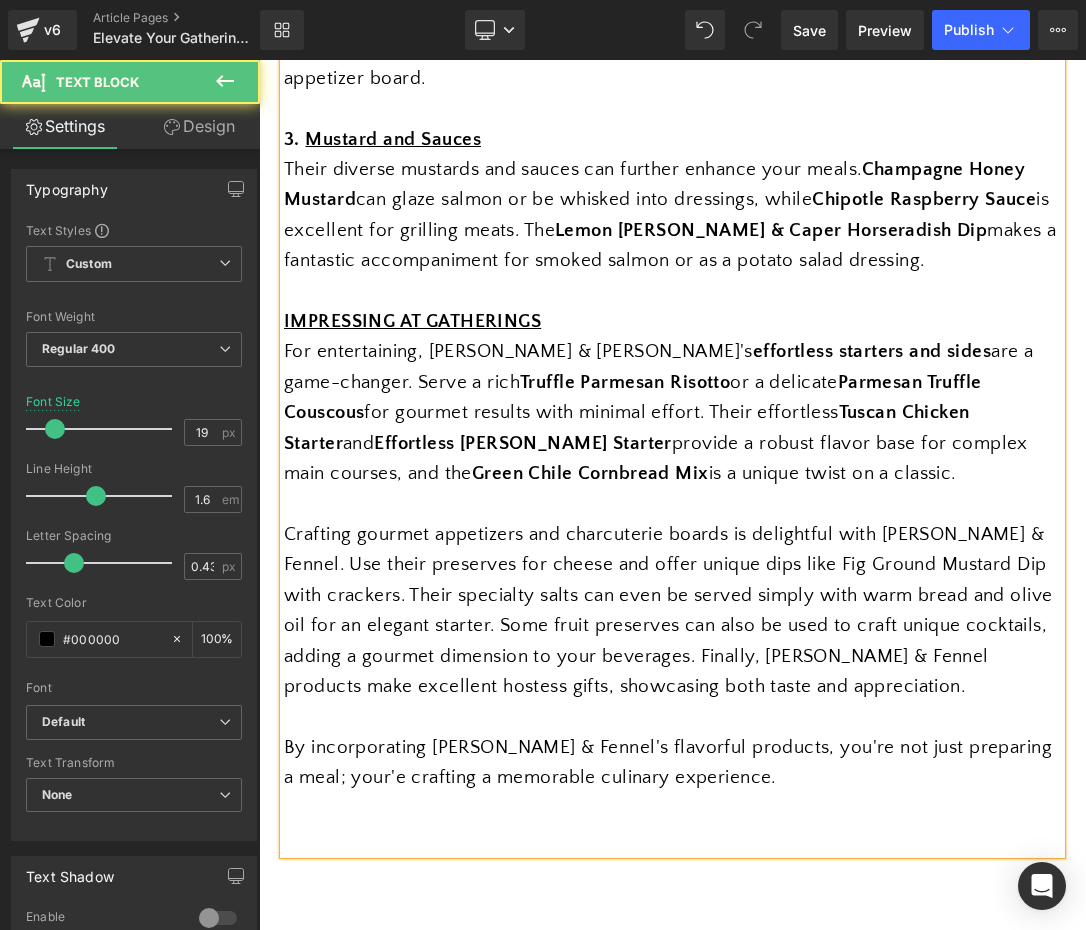 click on "Crafting gourmet appetizers and charcuterie boards is delightful with [PERSON_NAME] & Fennel. Use their preserves for cheese and offer unique dips like Fig Ground Mustard Dip with crackers. Their specialty salts can even be served simply with warm bread and olive oil for an elegant starter. Some fruit preserves can also be used to craft unique cocktails, adding a gourmet dimension to your beverages. Finally, [PERSON_NAME] & Fennel products make excellent hostess gifts, showcasing both taste and appreciation." at bounding box center (672, 611) 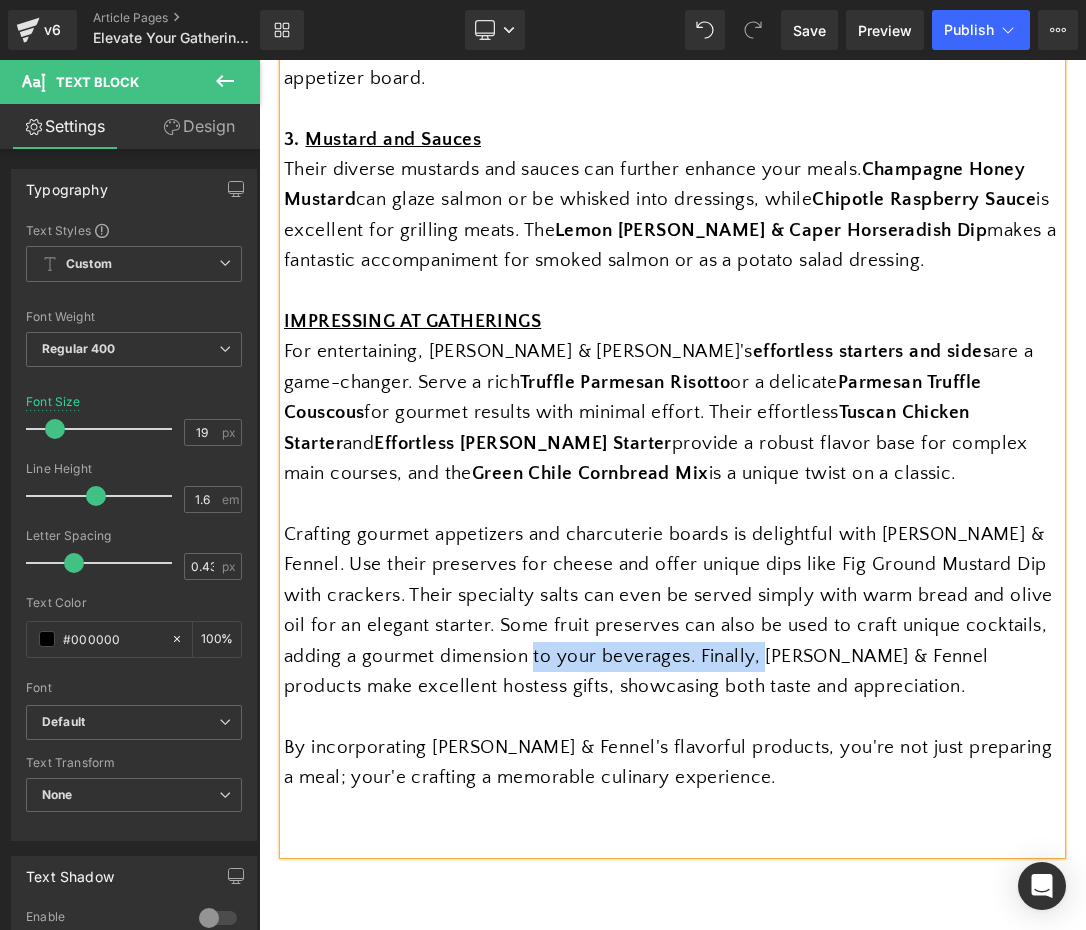 drag, startPoint x: 649, startPoint y: 601, endPoint x: 829, endPoint y: 608, distance: 180.13606 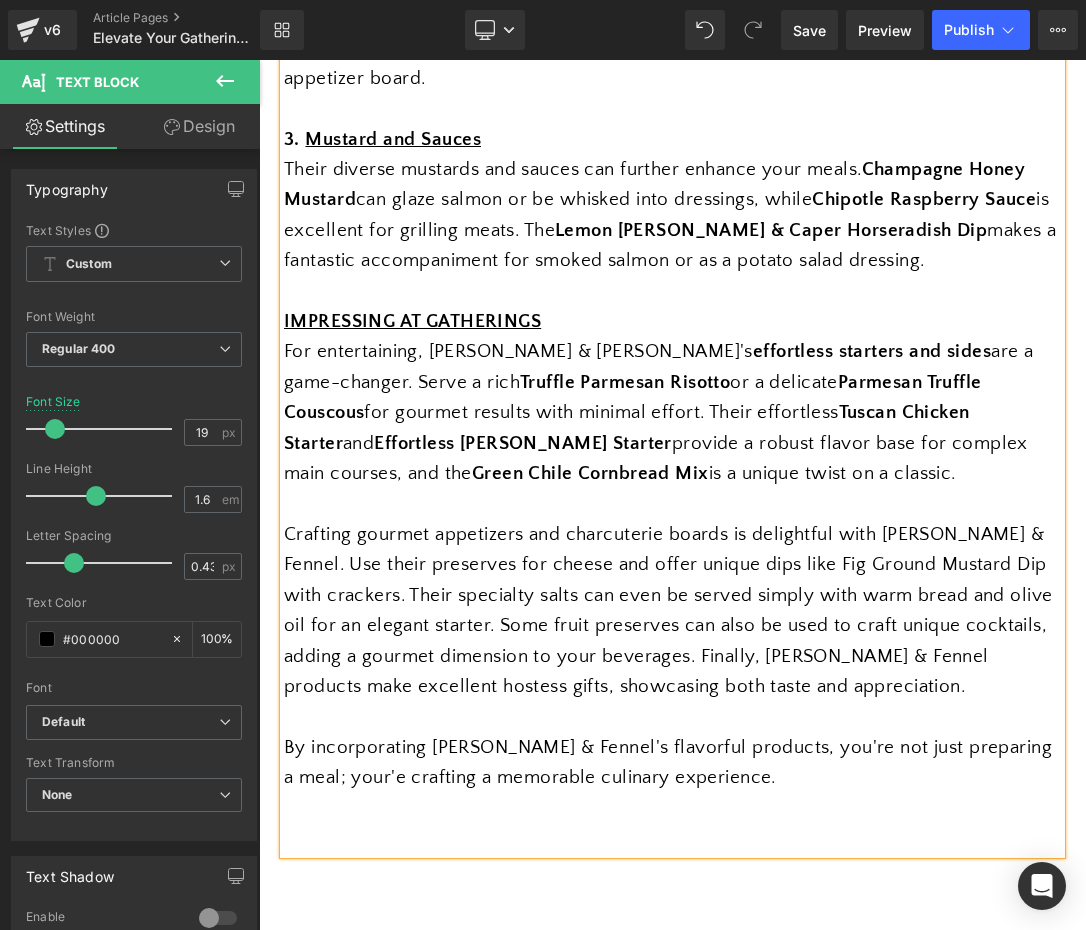 click on "Crafting gourmet appetizers and charcuterie boards is delightful with [PERSON_NAME] & Fennel. Use their preserves for cheese and offer unique dips like Fig Ground Mustard Dip with crackers. Their specialty salts can even be served simply with warm bread and olive oil for an elegant starter. Some fruit preserves can also be used to craft unique cocktails, adding a gourmet dimension to your beverages. Finally, [PERSON_NAME] & Fennel products make excellent hostess gifts, showcasing both taste and appreciation." at bounding box center (672, 611) 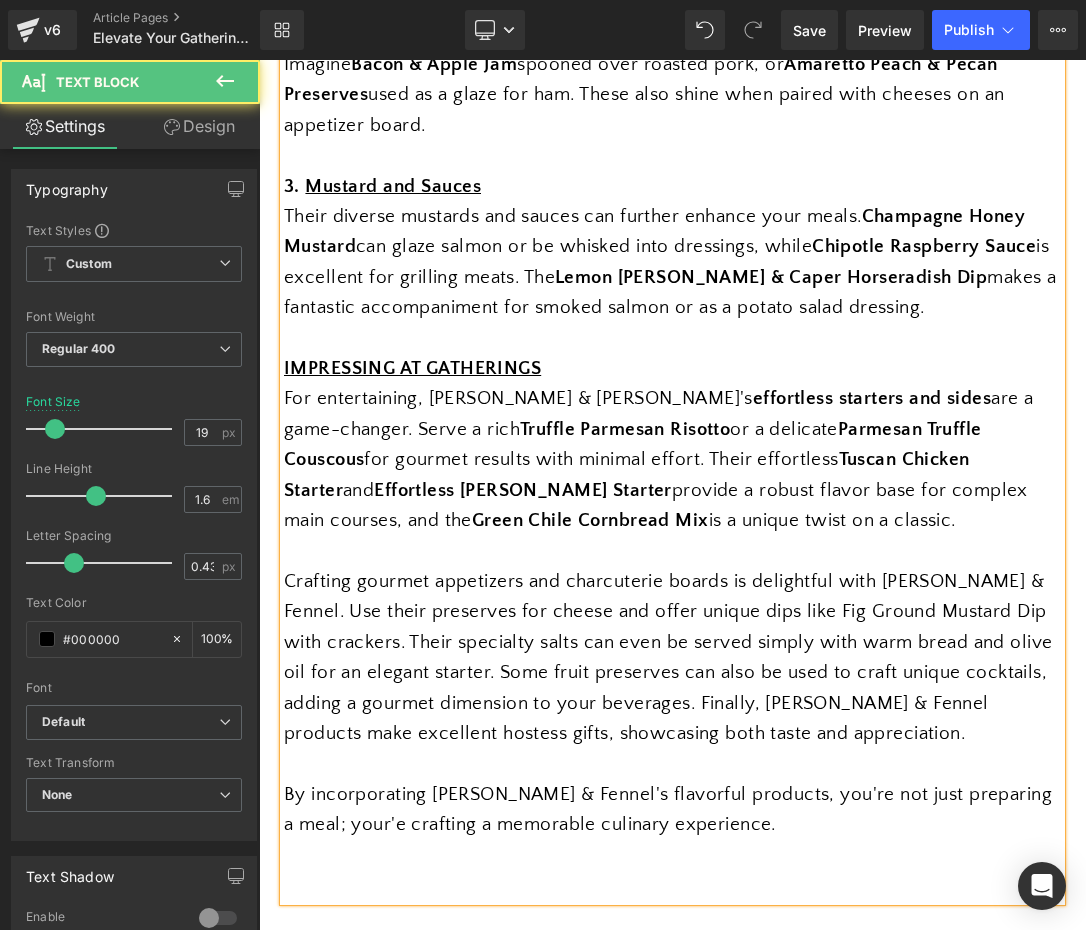 scroll, scrollTop: 1391, scrollLeft: 0, axis: vertical 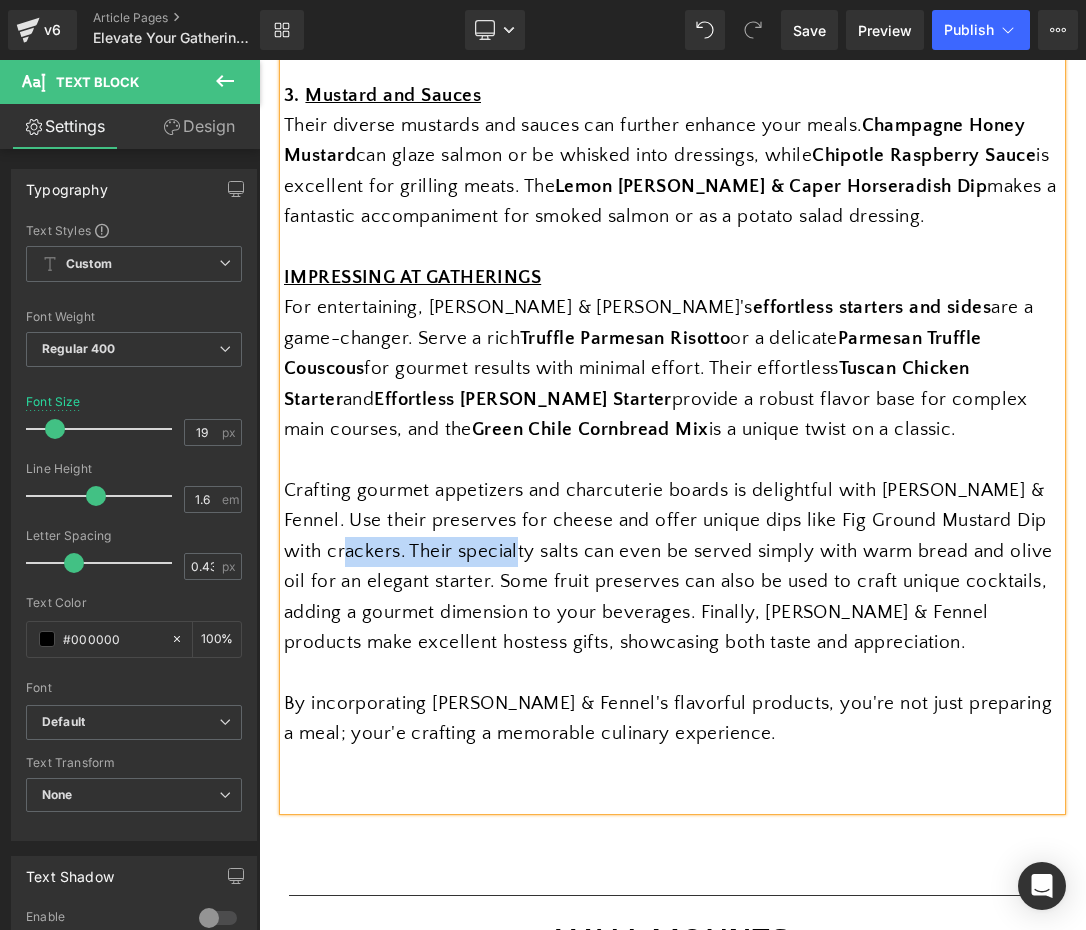 drag, startPoint x: 370, startPoint y: 498, endPoint x: 536, endPoint y: 497, distance: 166.003 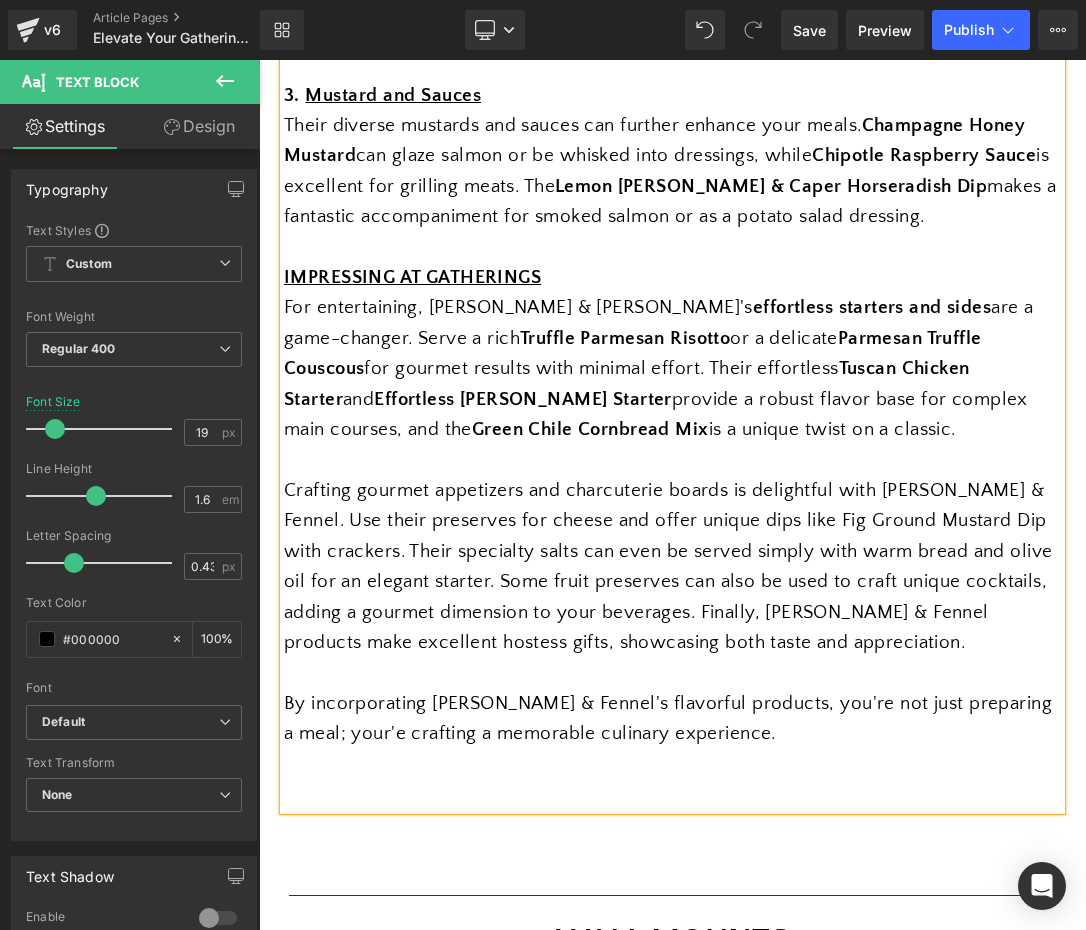click on "Crafting gourmet appetizers and charcuterie boards is delightful with [PERSON_NAME] & Fennel. Use their preserves for cheese and offer unique dips like Fig Ground Mustard Dip with crackers. Their specialty salts can even be served simply with warm bread and olive oil for an elegant starter. Some fruit preserves can also be used to craft unique cocktails, adding a gourmet dimension to your beverages. Finally, [PERSON_NAME] & Fennel products make excellent hostess gifts, showcasing both taste and appreciation." at bounding box center (672, 567) 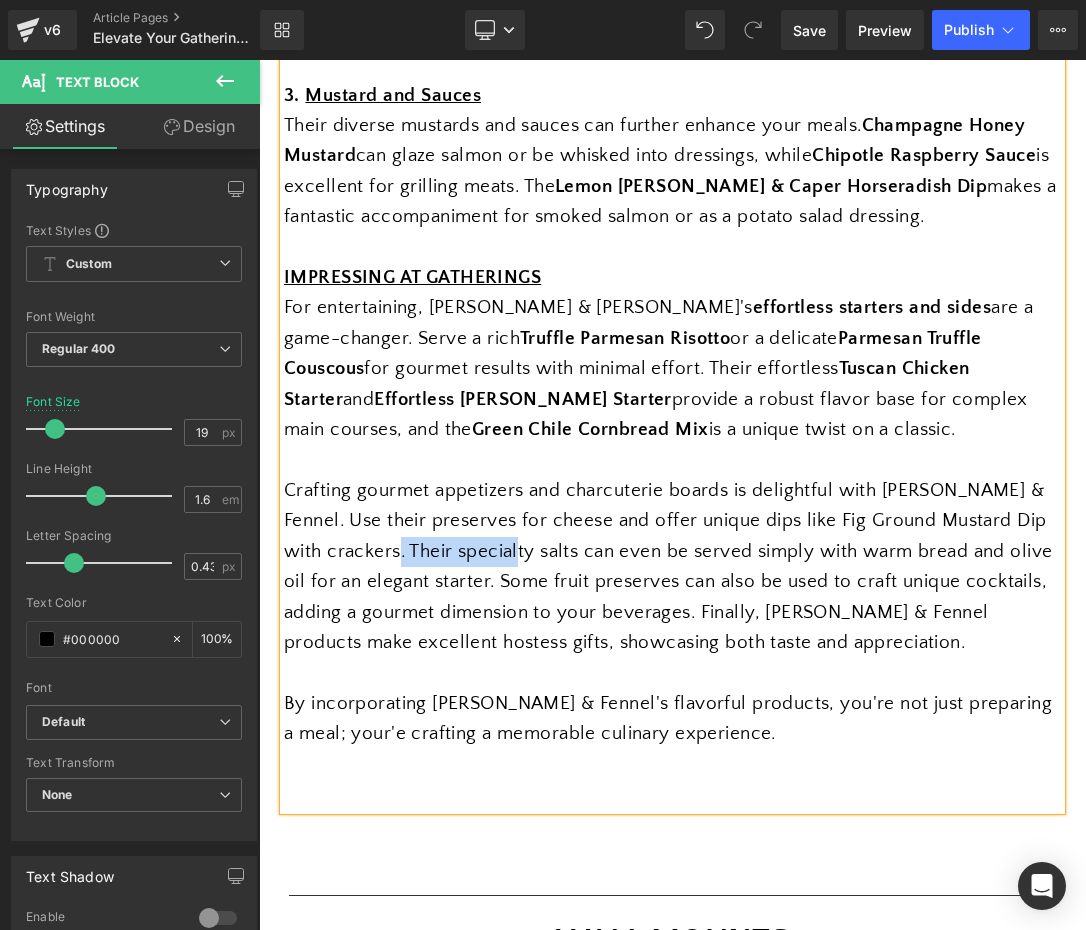 drag, startPoint x: 419, startPoint y: 497, endPoint x: 536, endPoint y: 505, distance: 117.273186 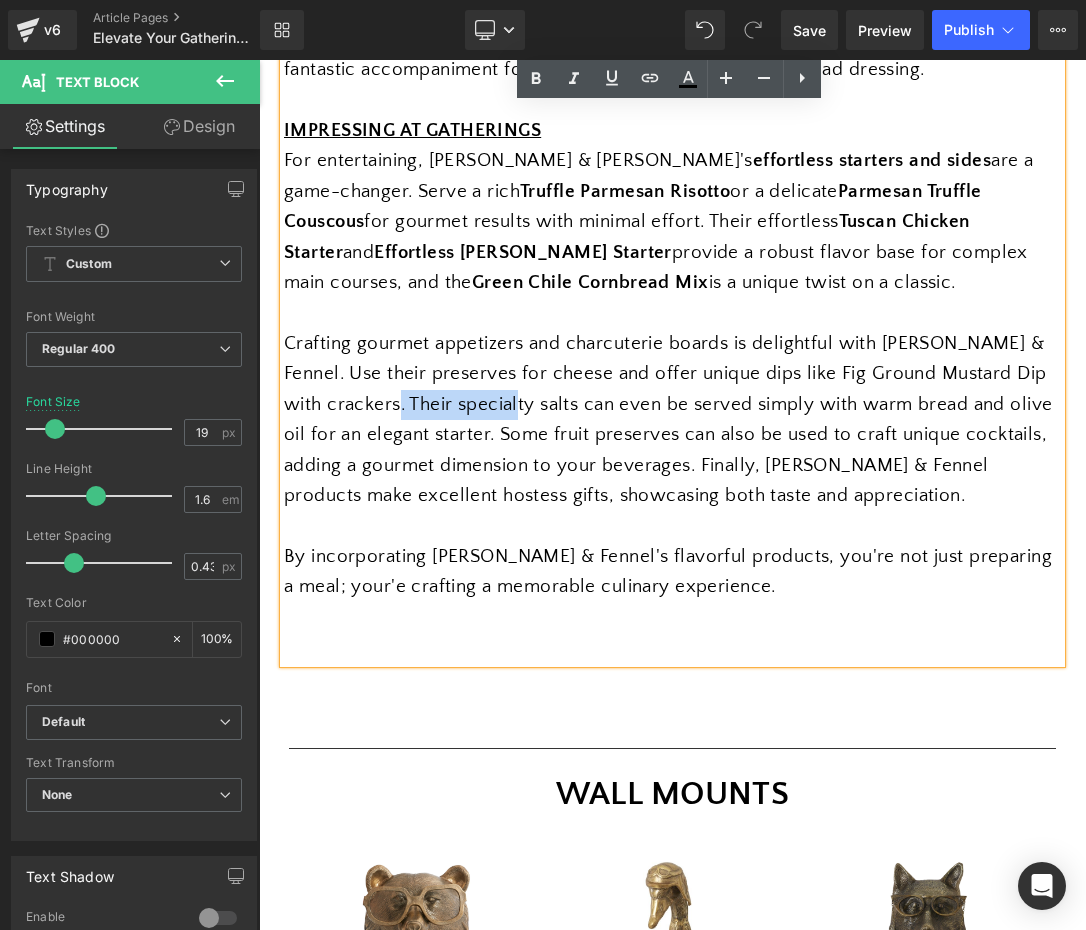 scroll, scrollTop: 1541, scrollLeft: 0, axis: vertical 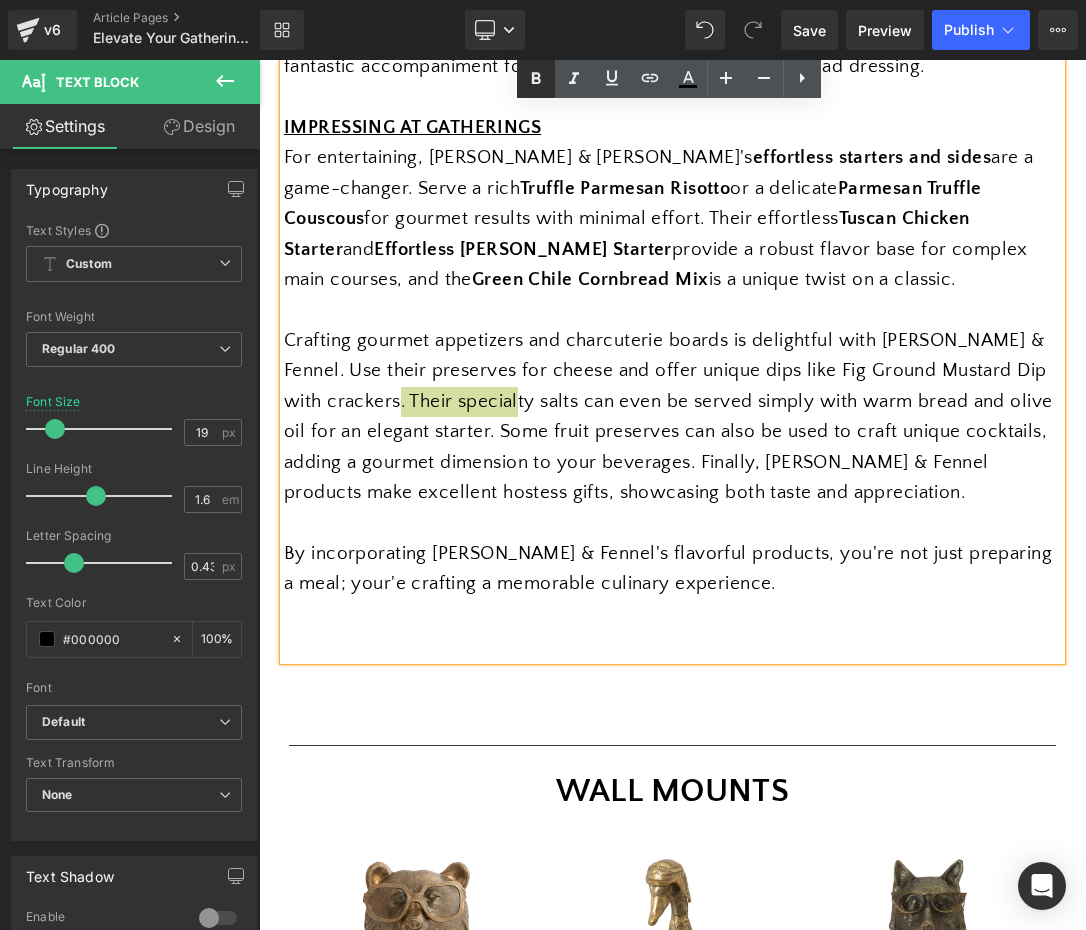 click 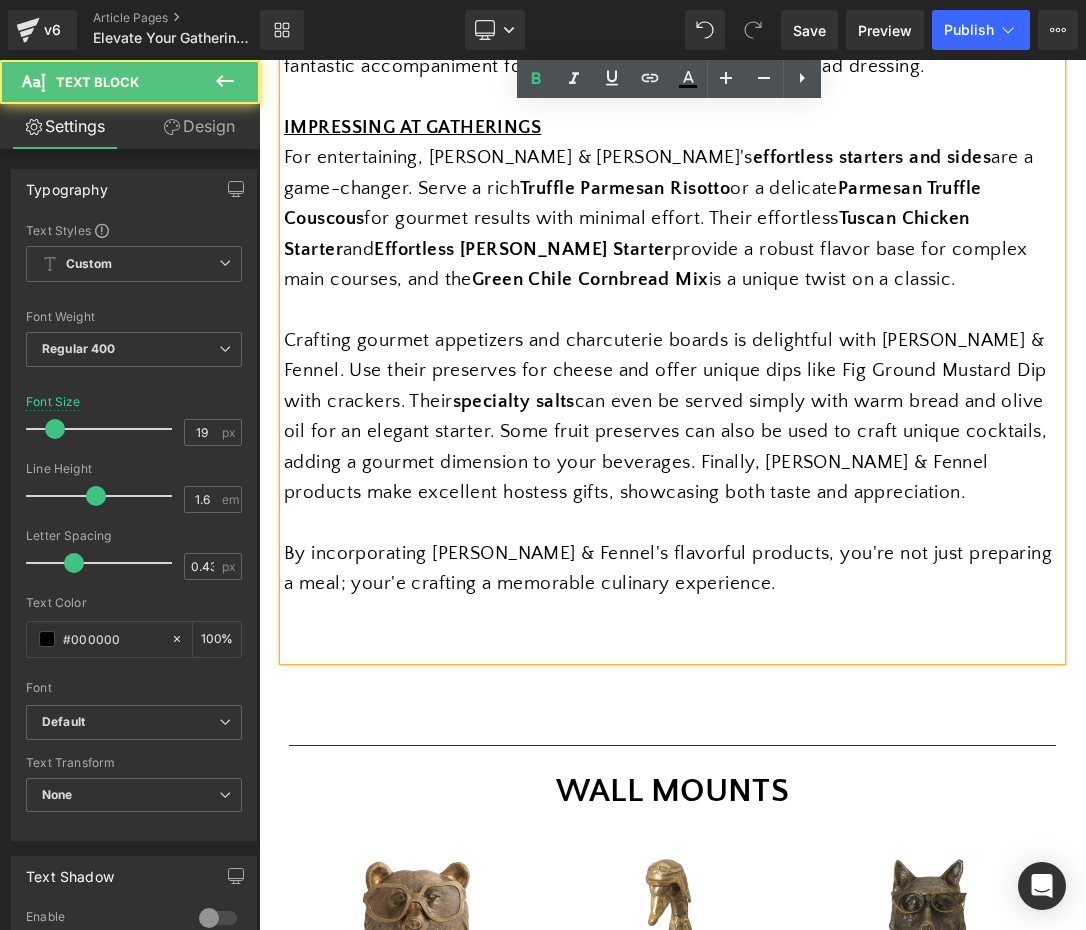 click on "Crafting gourmet appetizers and charcuterie boards is delightful with [PERSON_NAME] & Fennel. Use their preserves for cheese and offer unique dips like Fig Ground Mustard Dip with crackers. Their  specialty salts  can even be served simply with warm bread and olive oil for an elegant starter. Some fruit preserves can also be used to craft unique cocktails, adding a gourmet dimension to your beverages. Finally, [PERSON_NAME] & Fennel products make excellent hostess gifts, showcasing both taste and appreciation." at bounding box center (672, 417) 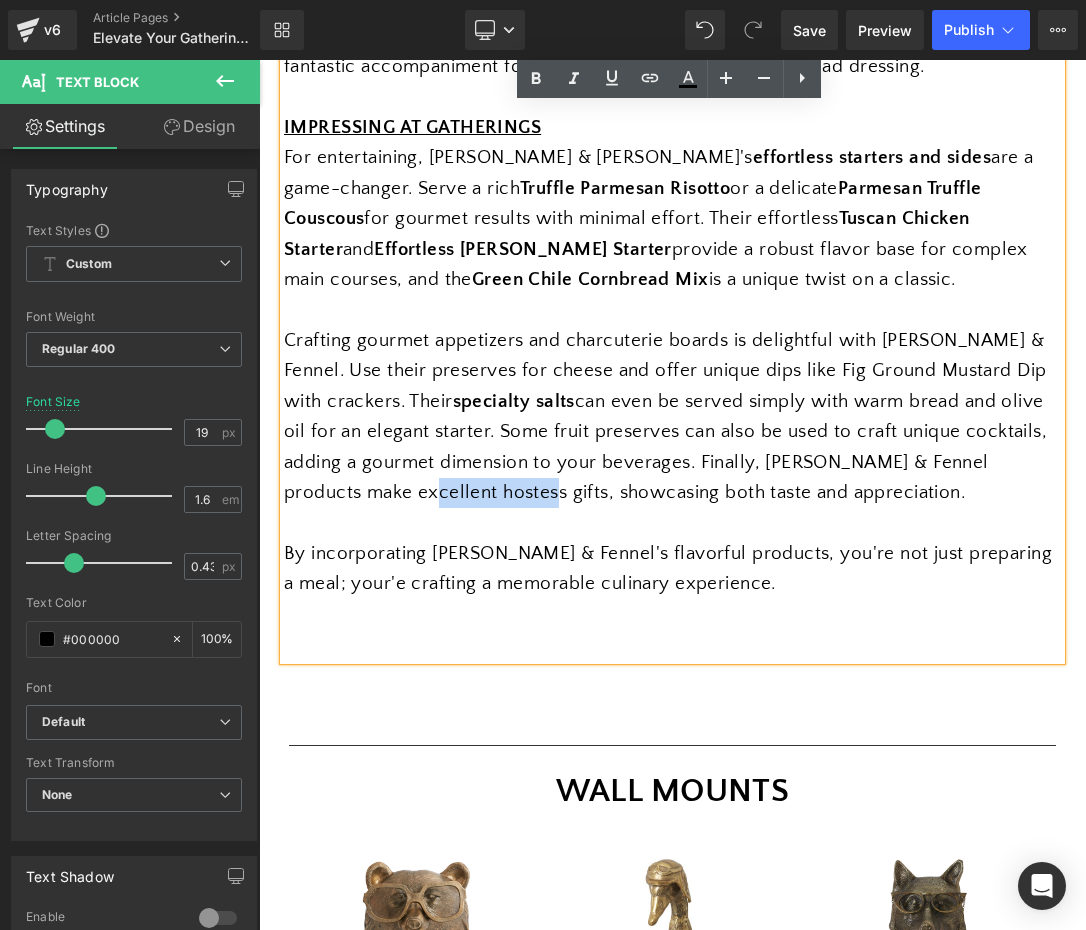 drag, startPoint x: 364, startPoint y: 442, endPoint x: 472, endPoint y: 441, distance: 108.00463 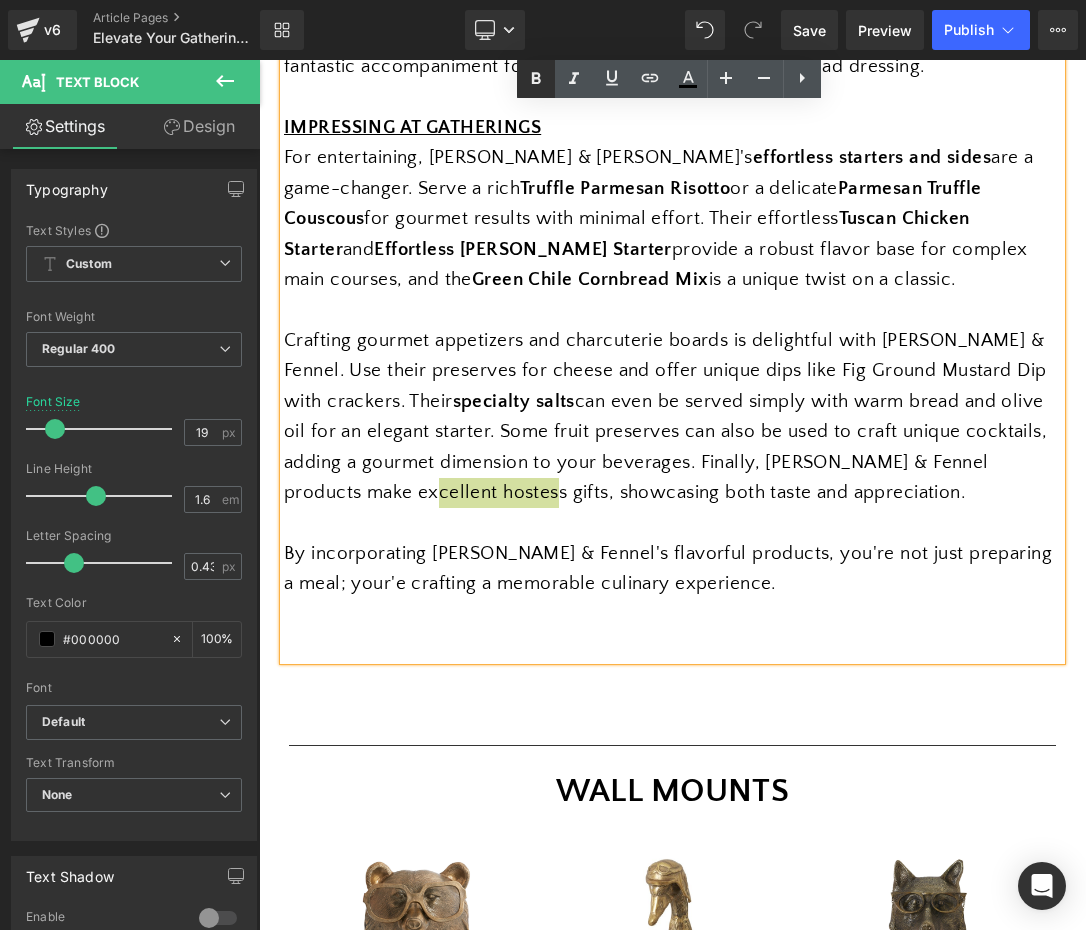 click 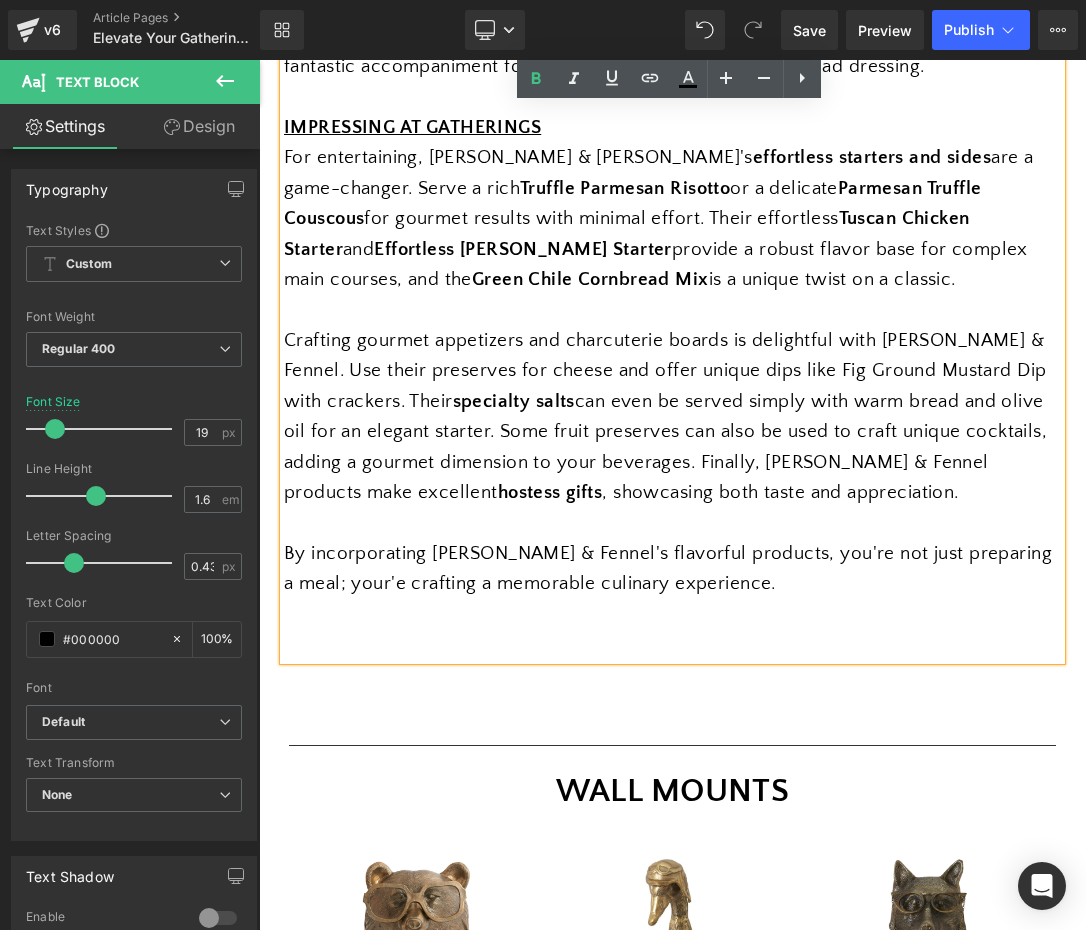 click on "Crafting gourmet appetizers and charcuterie boards is delightful with [PERSON_NAME] & Fennel. Use their preserves for cheese and offer unique dips like Fig Ground Mustard Dip with crackers. Their  specialty salts  can even be served simply with warm bread and olive oil for an elegant starter. Some fruit preserves can also be used to craft unique cocktails, adding a gourmet dimension to your beverages. Finally, [PERSON_NAME] & Fennel products make excellent  hostess gifts , showcasing both taste and appreciation." at bounding box center (672, 417) 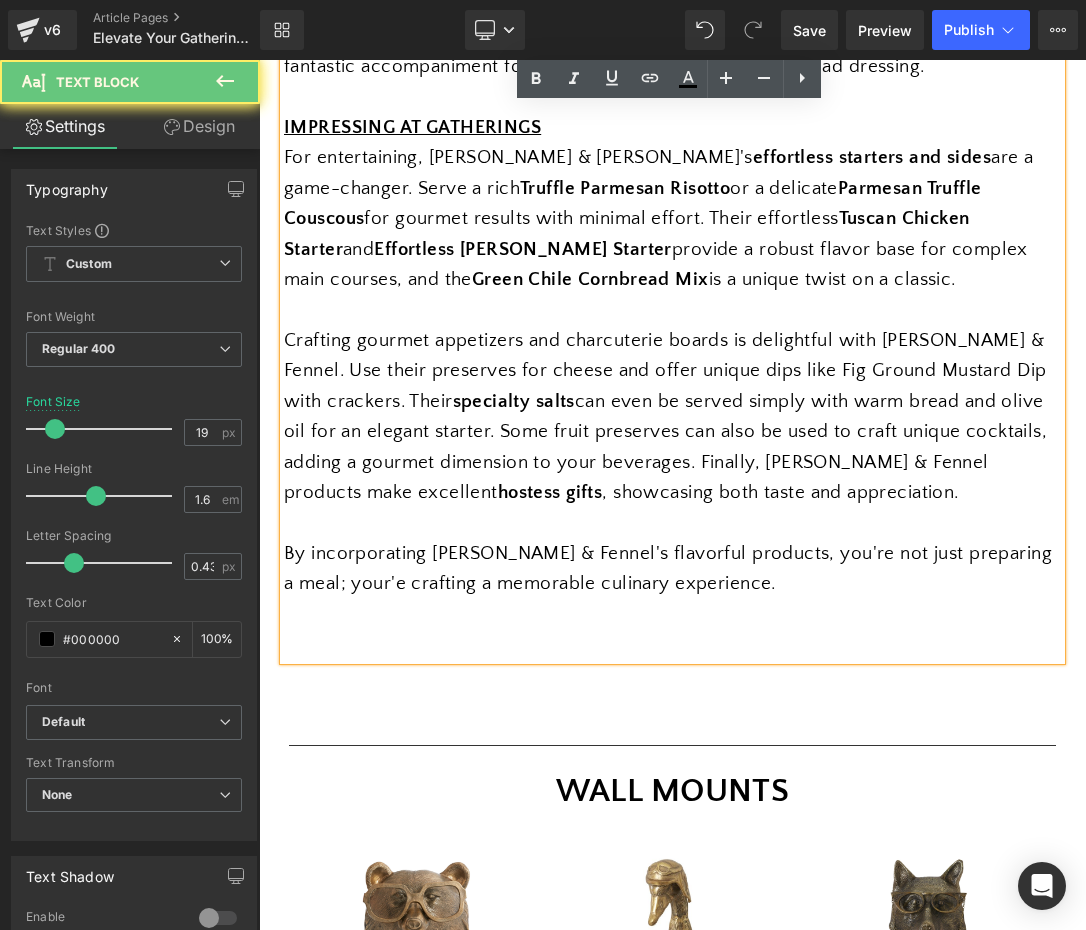 click at bounding box center [672, 645] 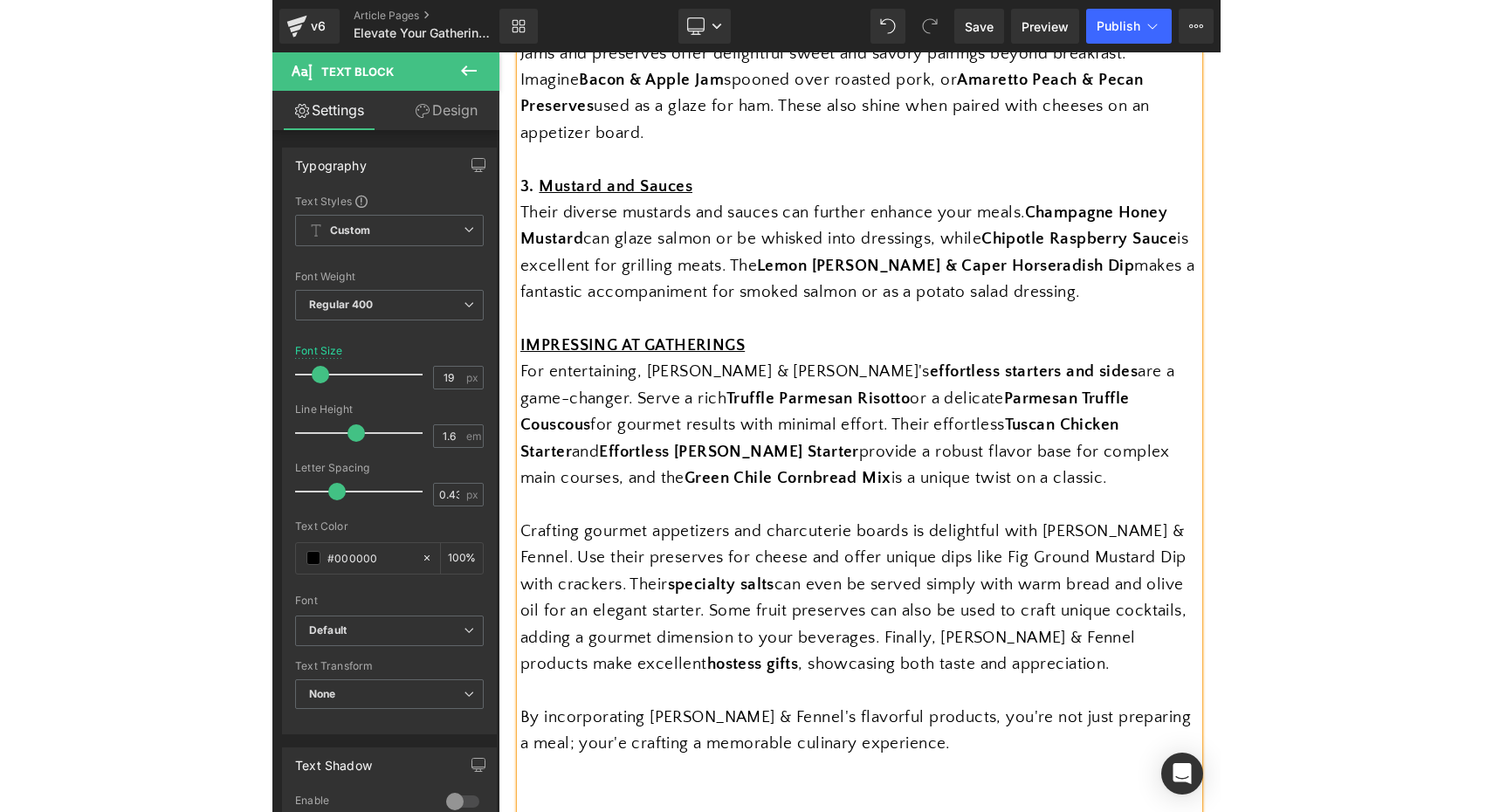 scroll, scrollTop: 915, scrollLeft: 0, axis: vertical 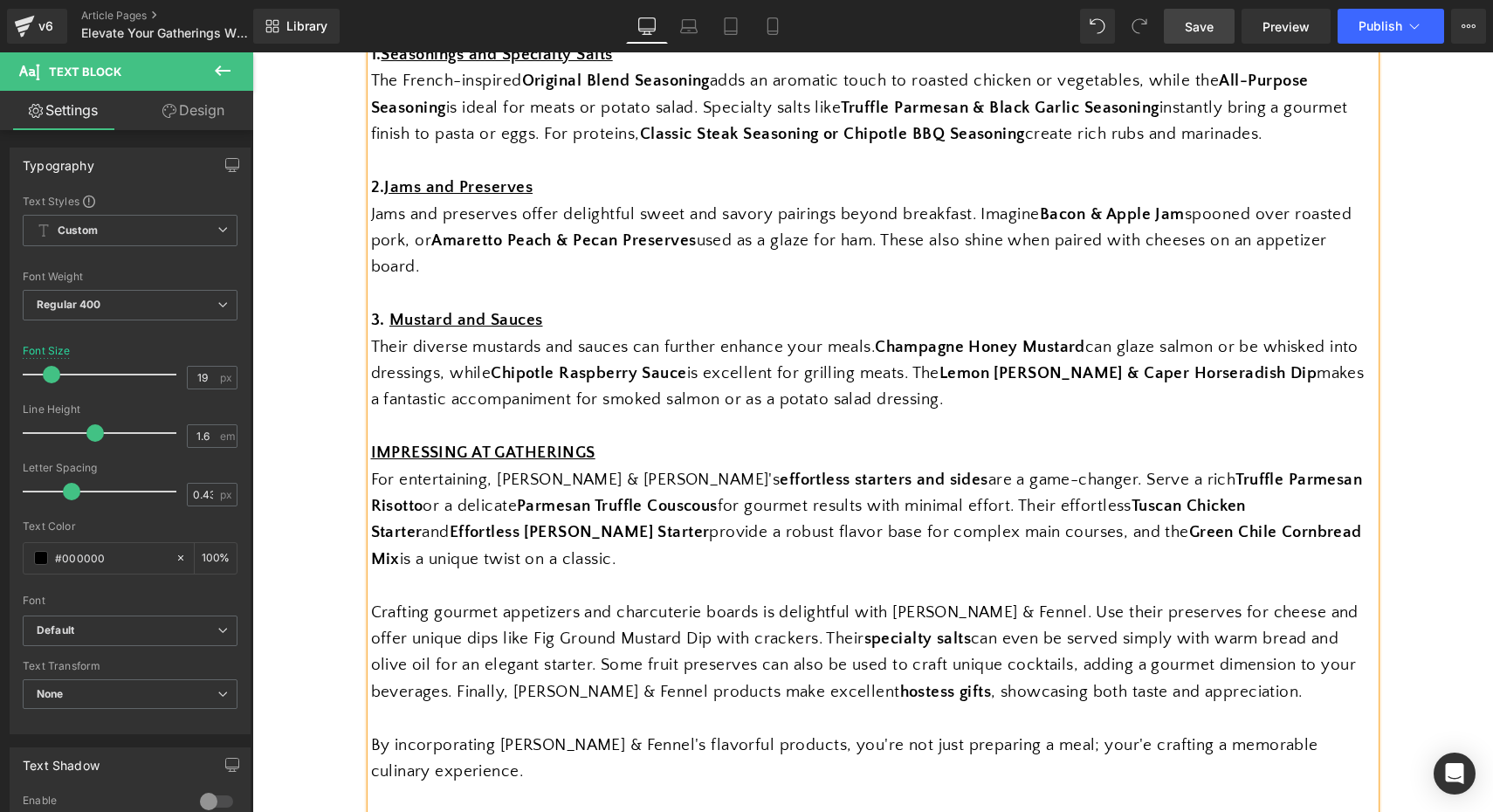 click on "Save" at bounding box center [1199, 26] 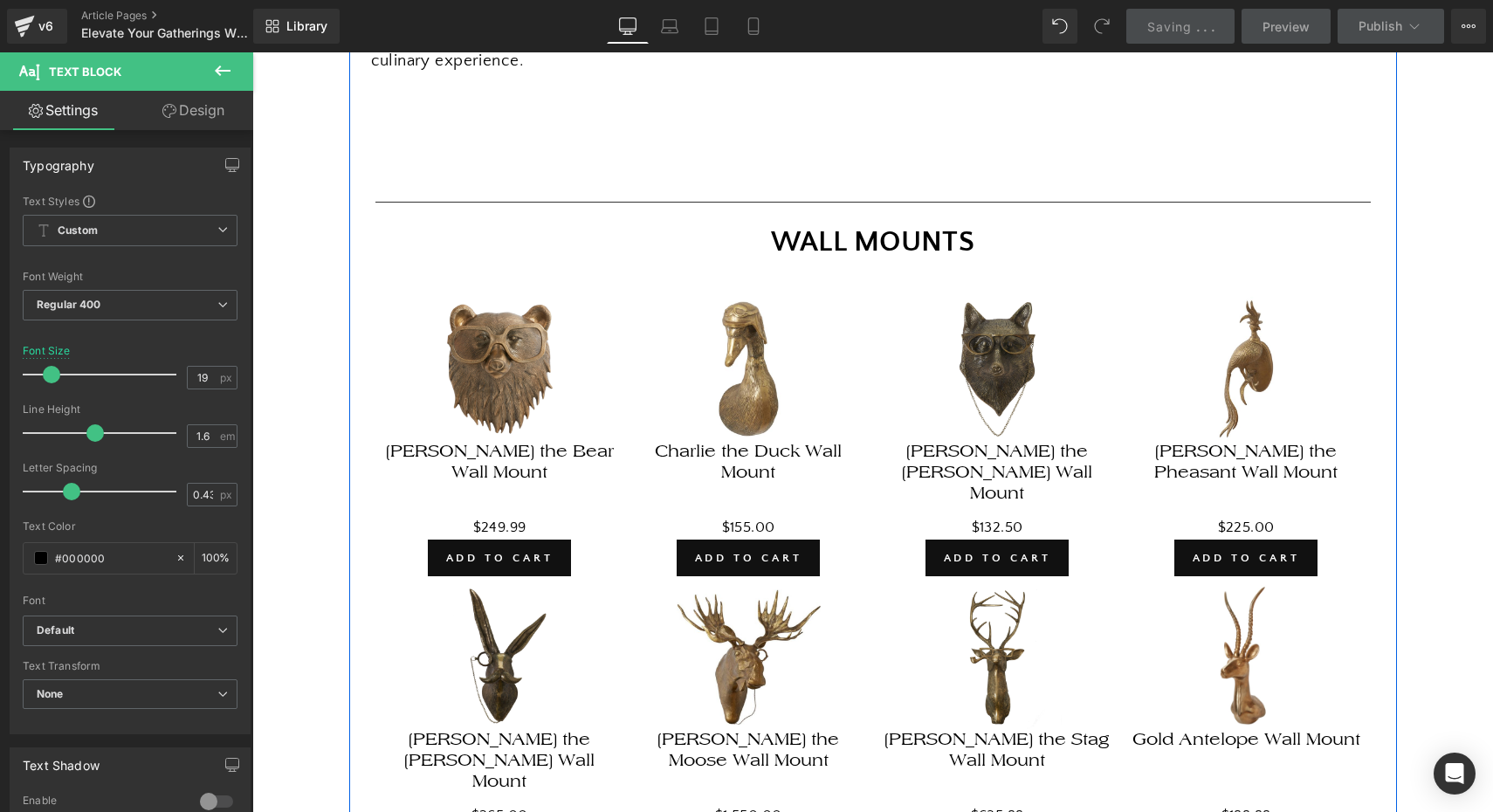 scroll, scrollTop: 1630, scrollLeft: 0, axis: vertical 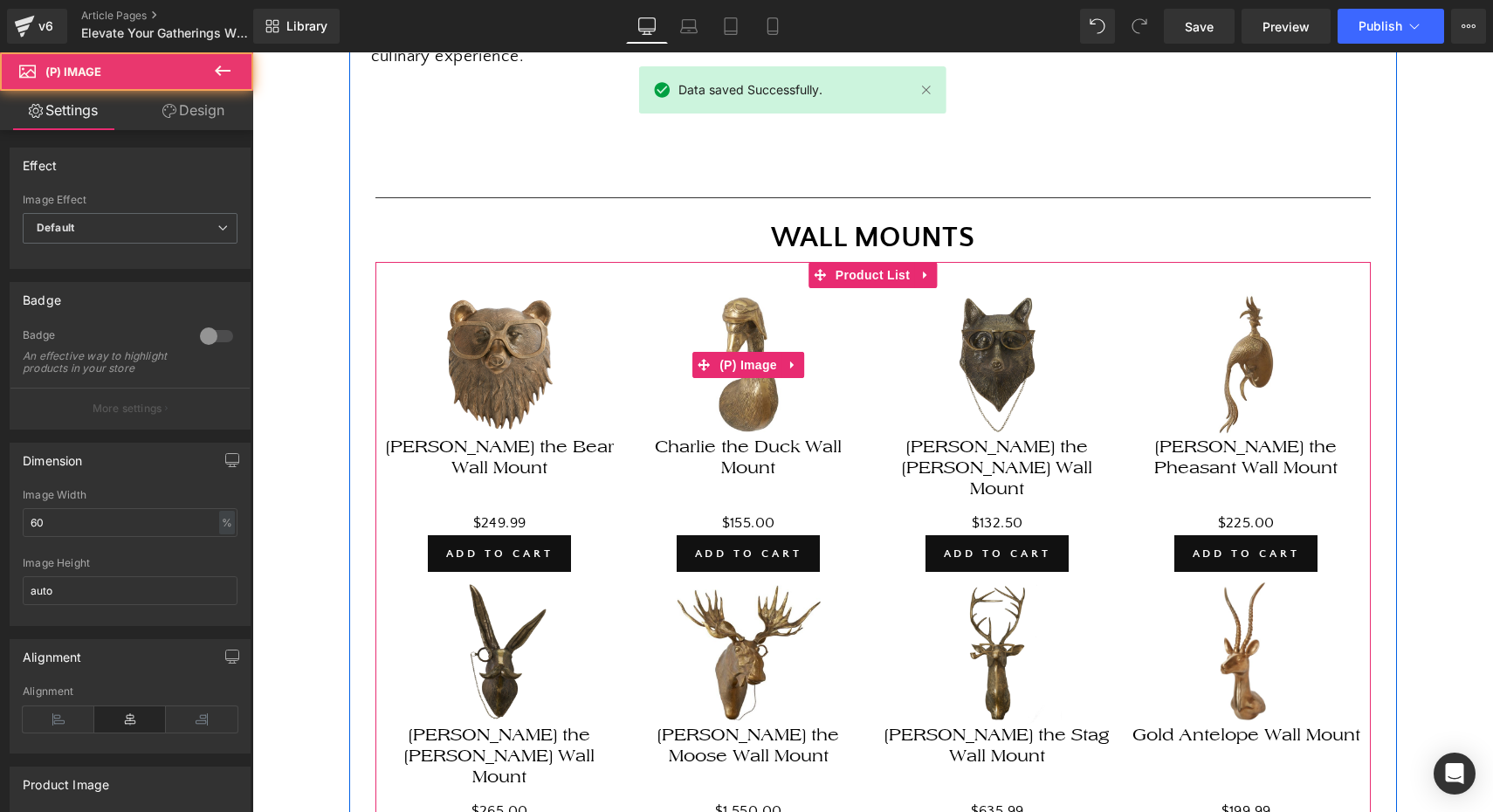 click on "Sale Off" at bounding box center (748, 364) 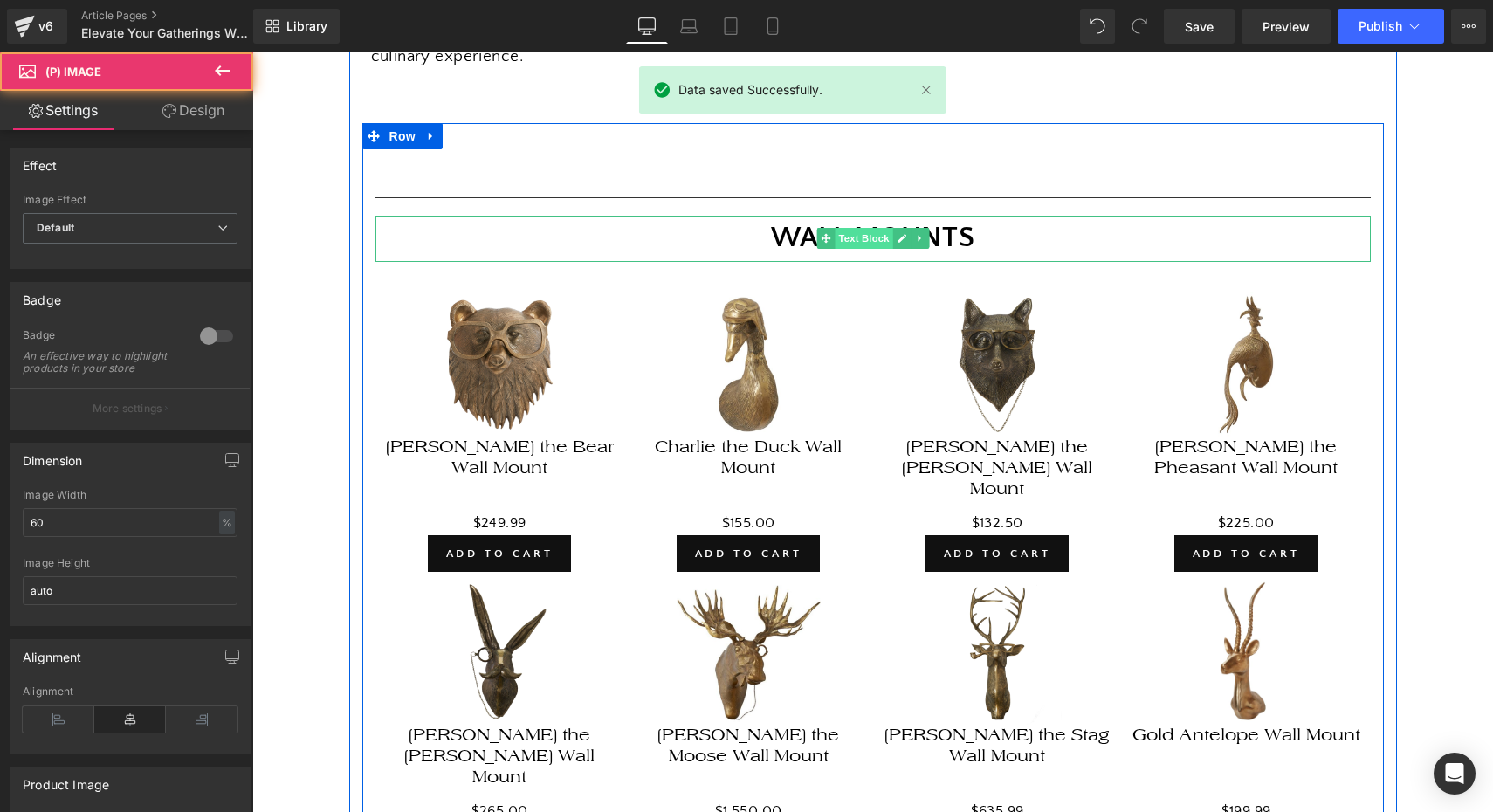 click on "Text Block" at bounding box center (863, 238) 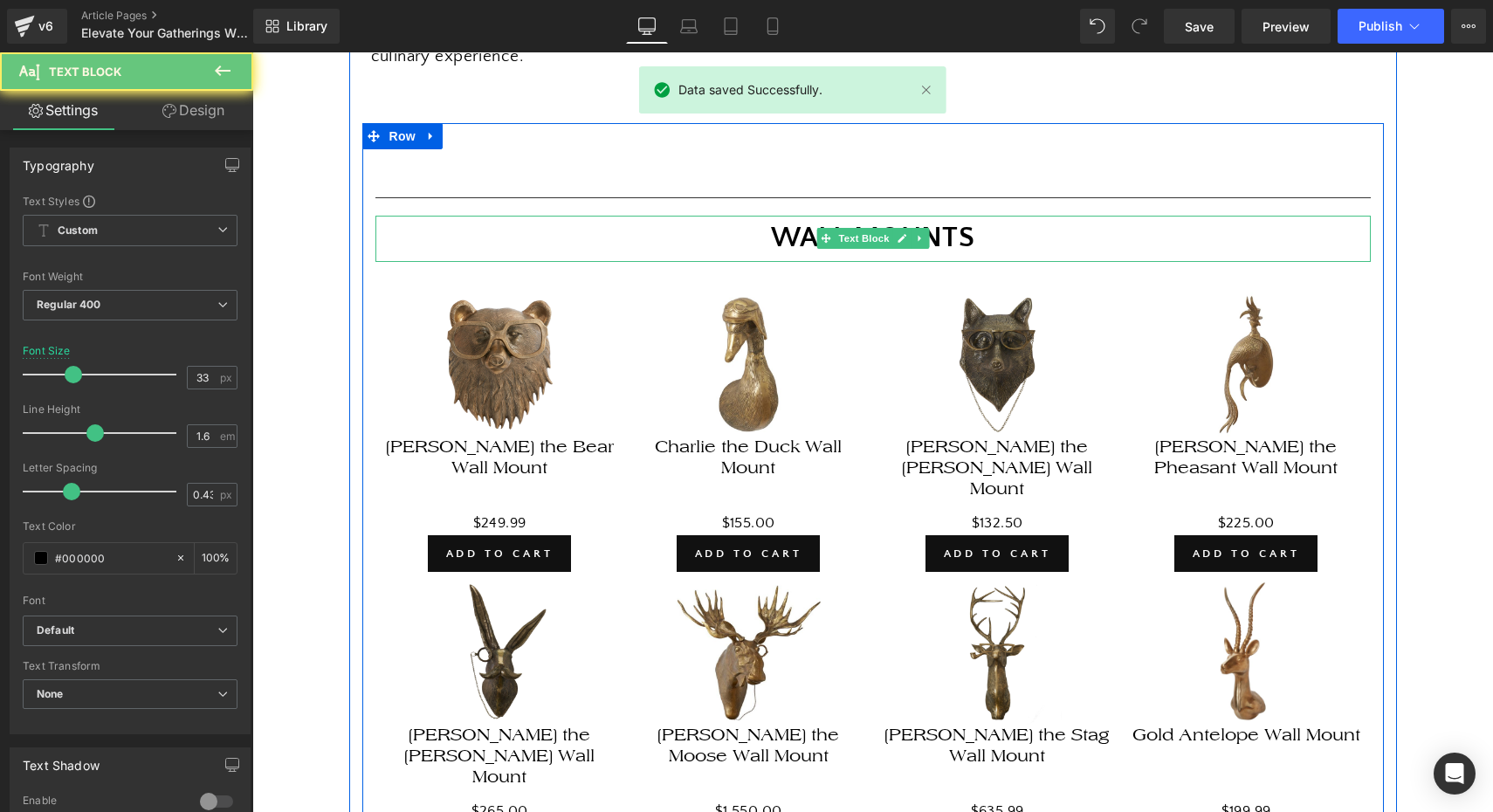 click on "WALL MOUNTS" at bounding box center (873, 237) 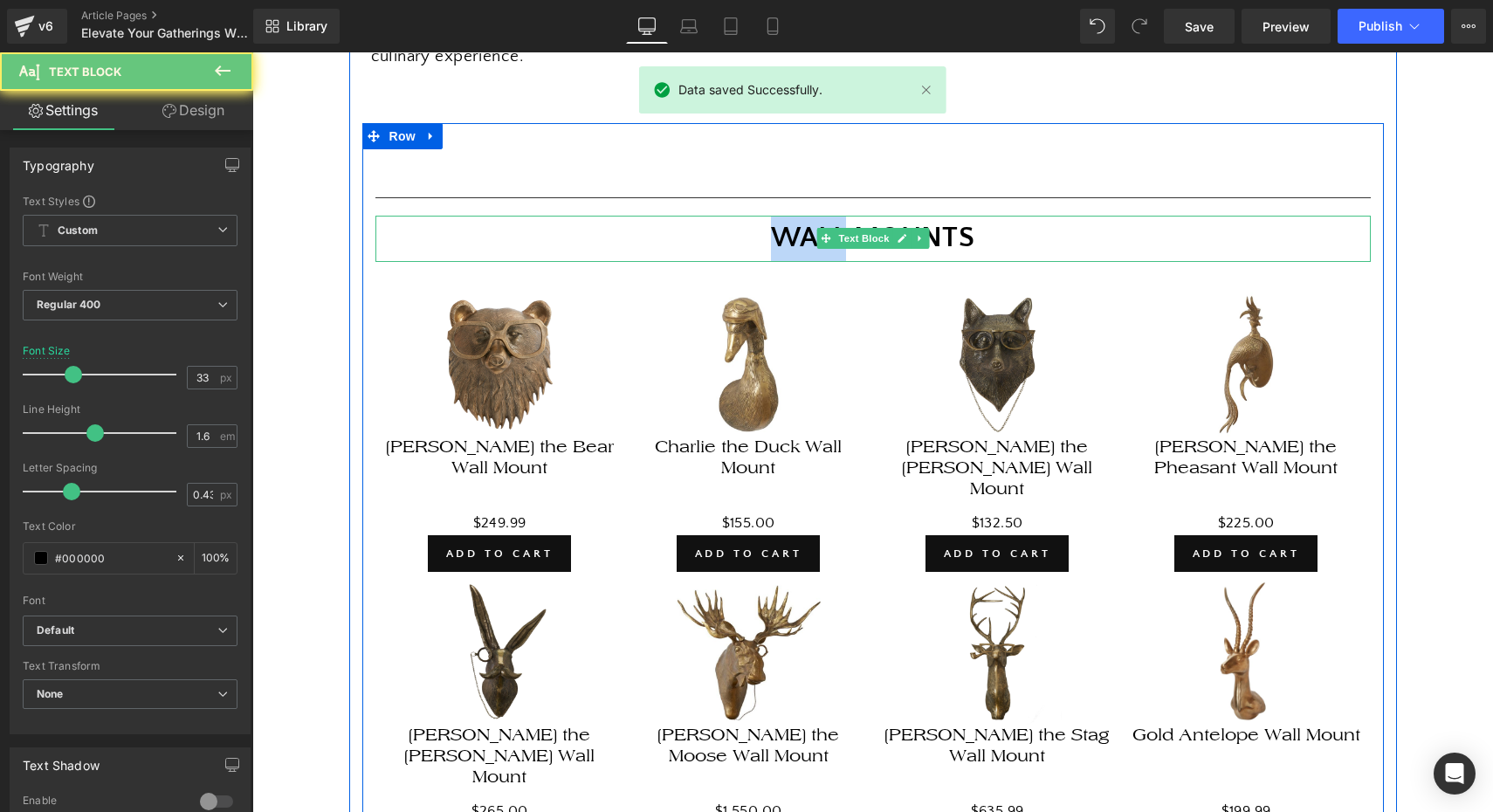 click on "WALL MOUNTS" at bounding box center (873, 237) 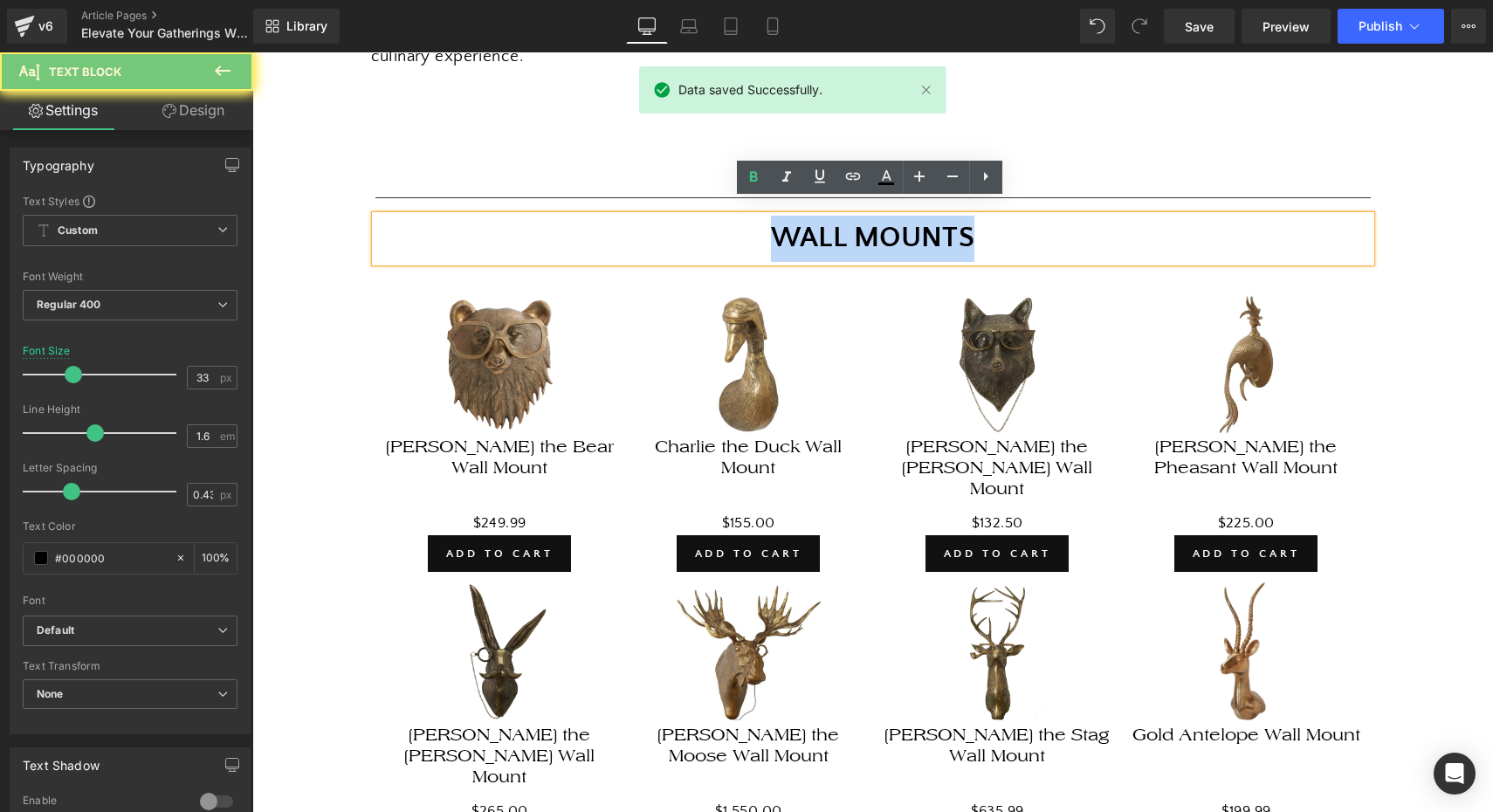 click on "WALL MOUNTS" at bounding box center [873, 237] 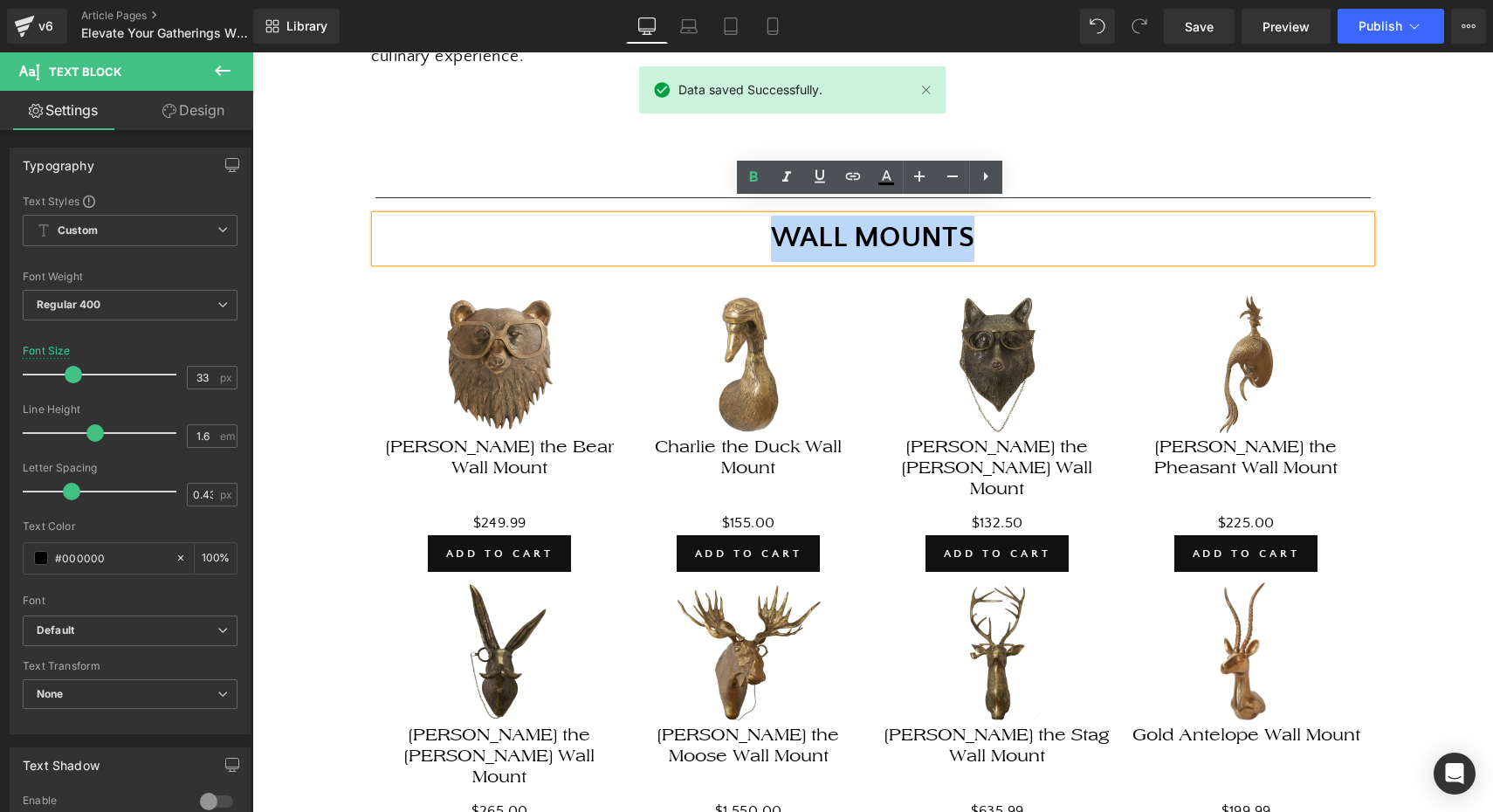 type 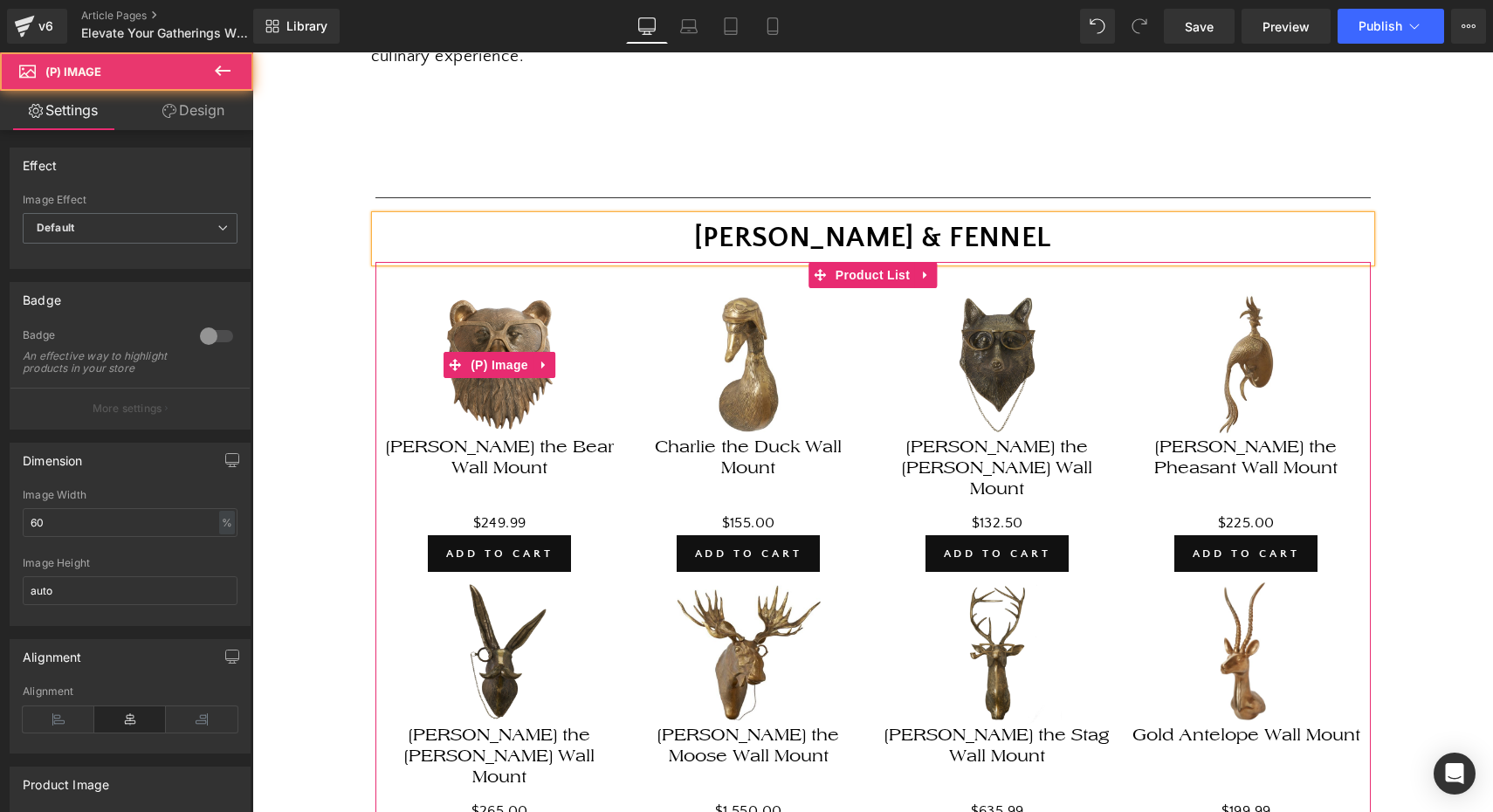 click on "Sale Off" at bounding box center (499, 364) 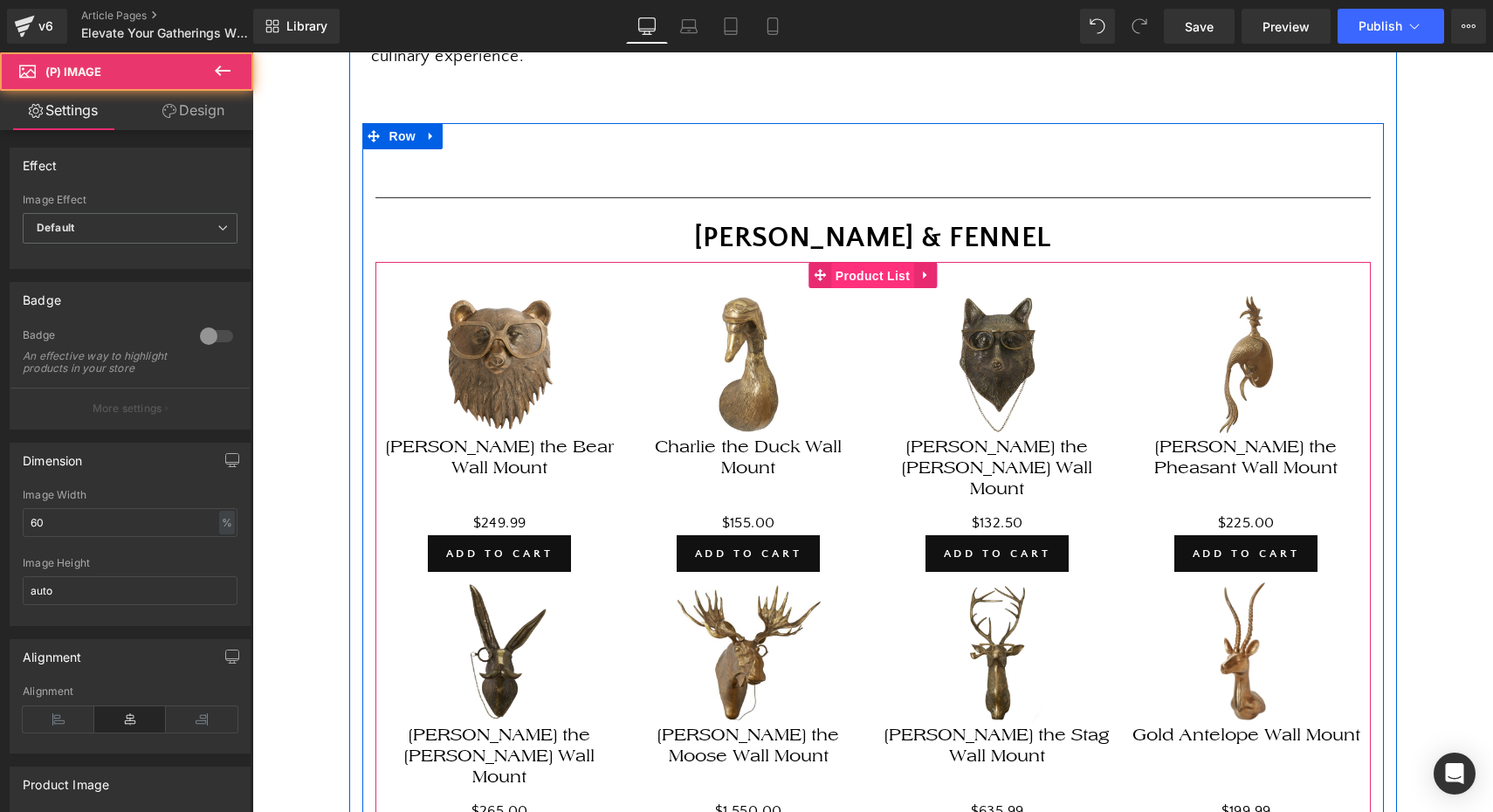 click on "Product List" at bounding box center (872, 276) 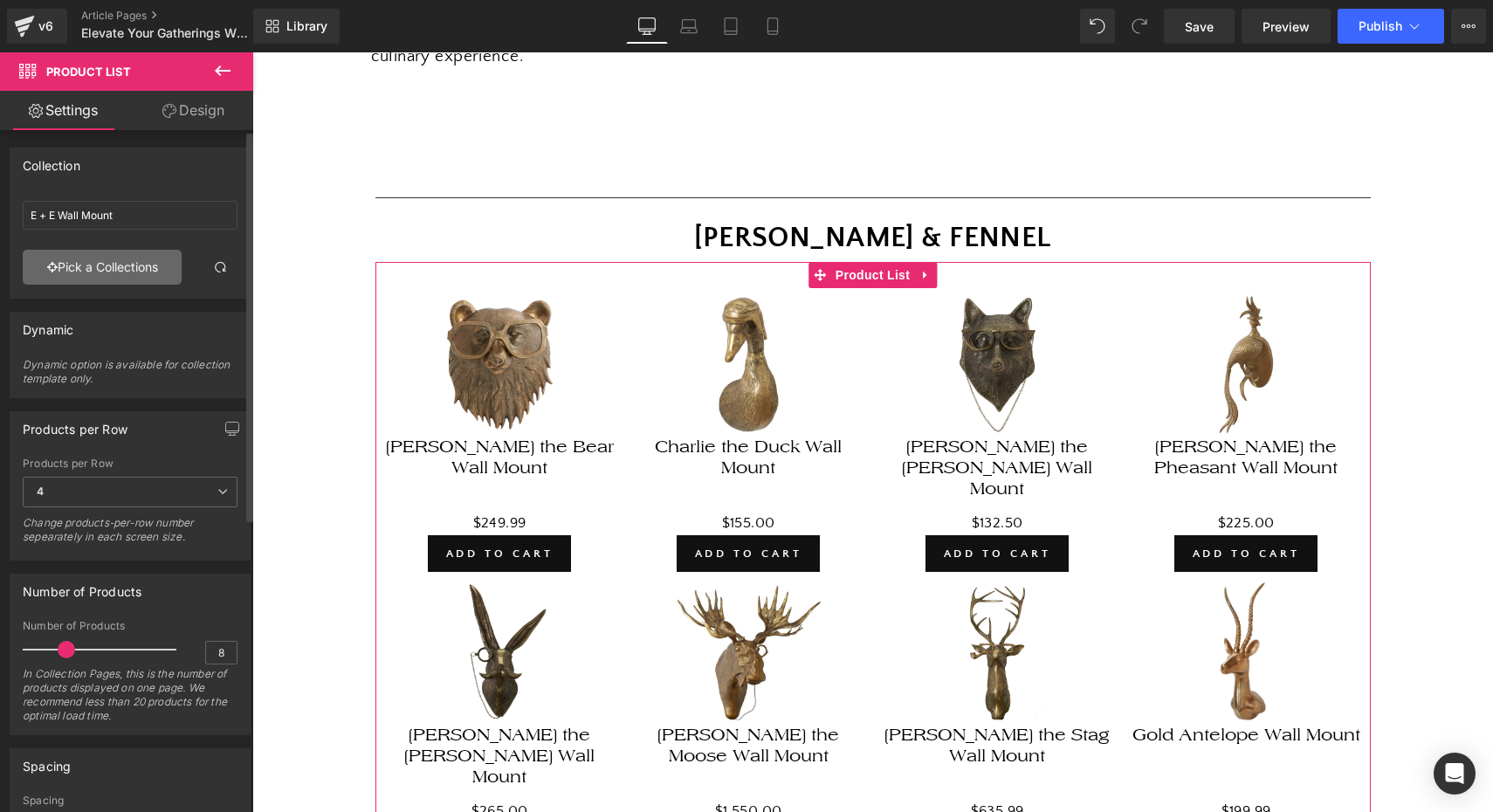 click on "Pick a Collections" at bounding box center [102, 267] 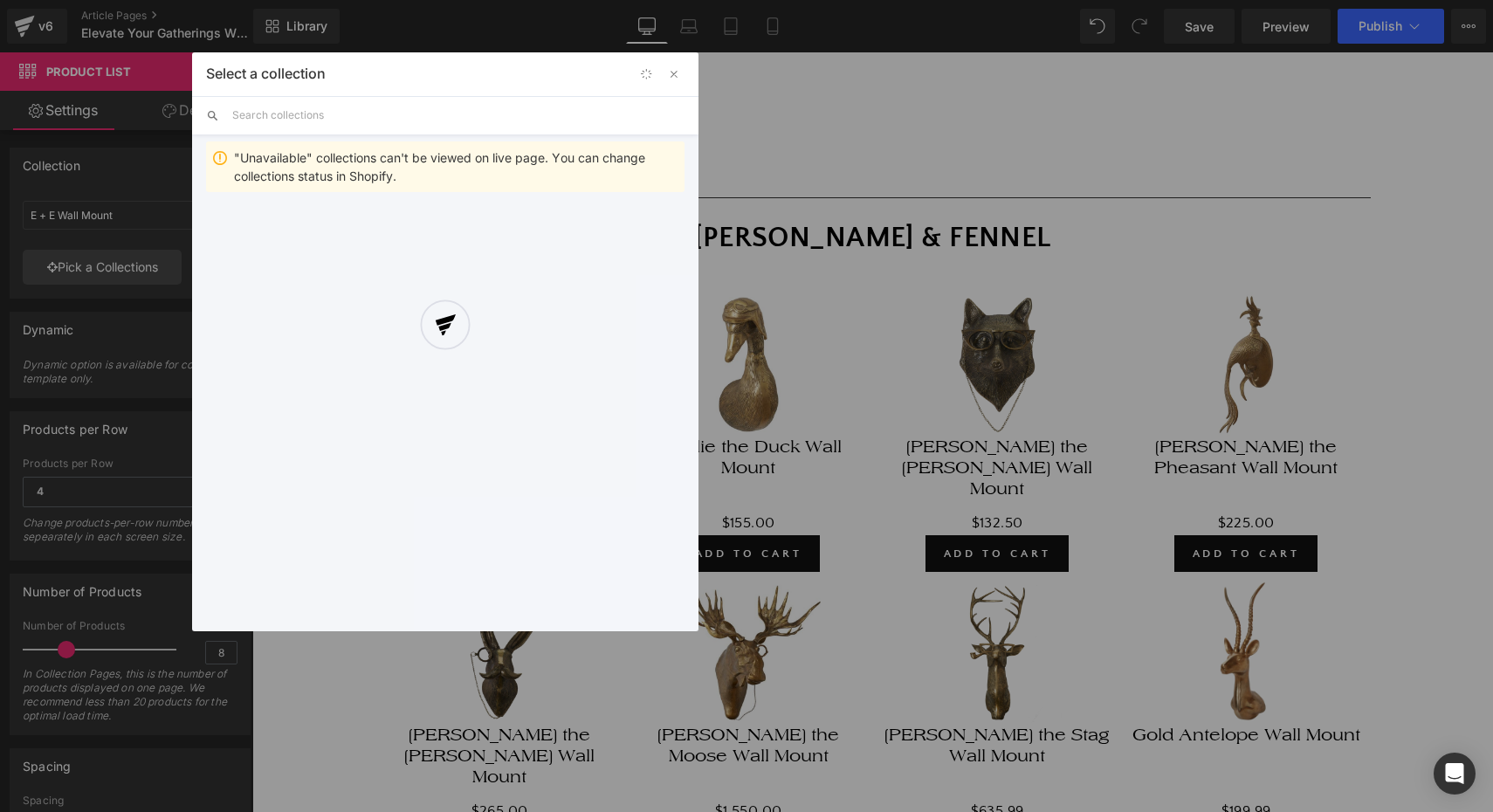 click at bounding box center [458, 115] 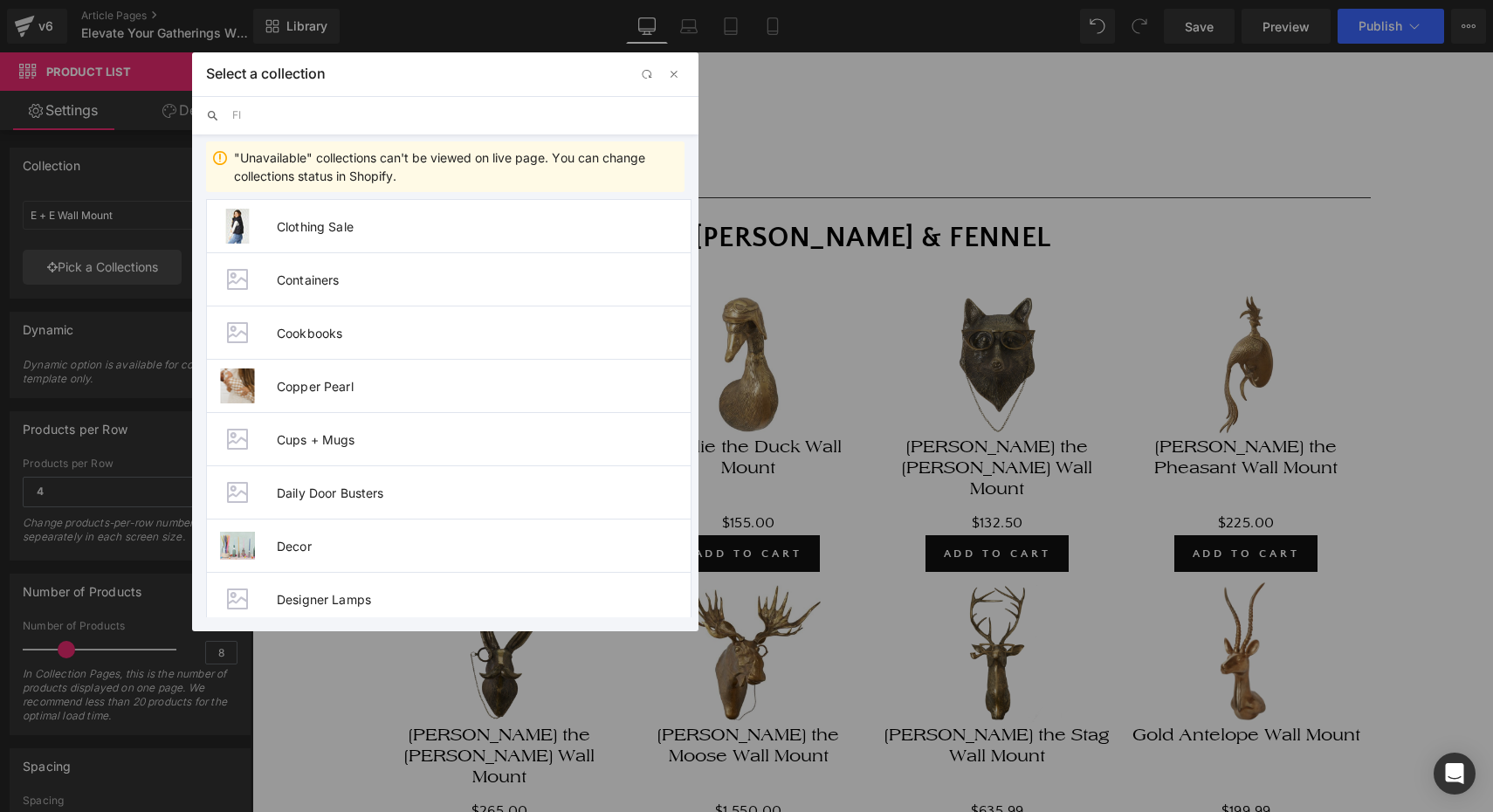 type on "F" 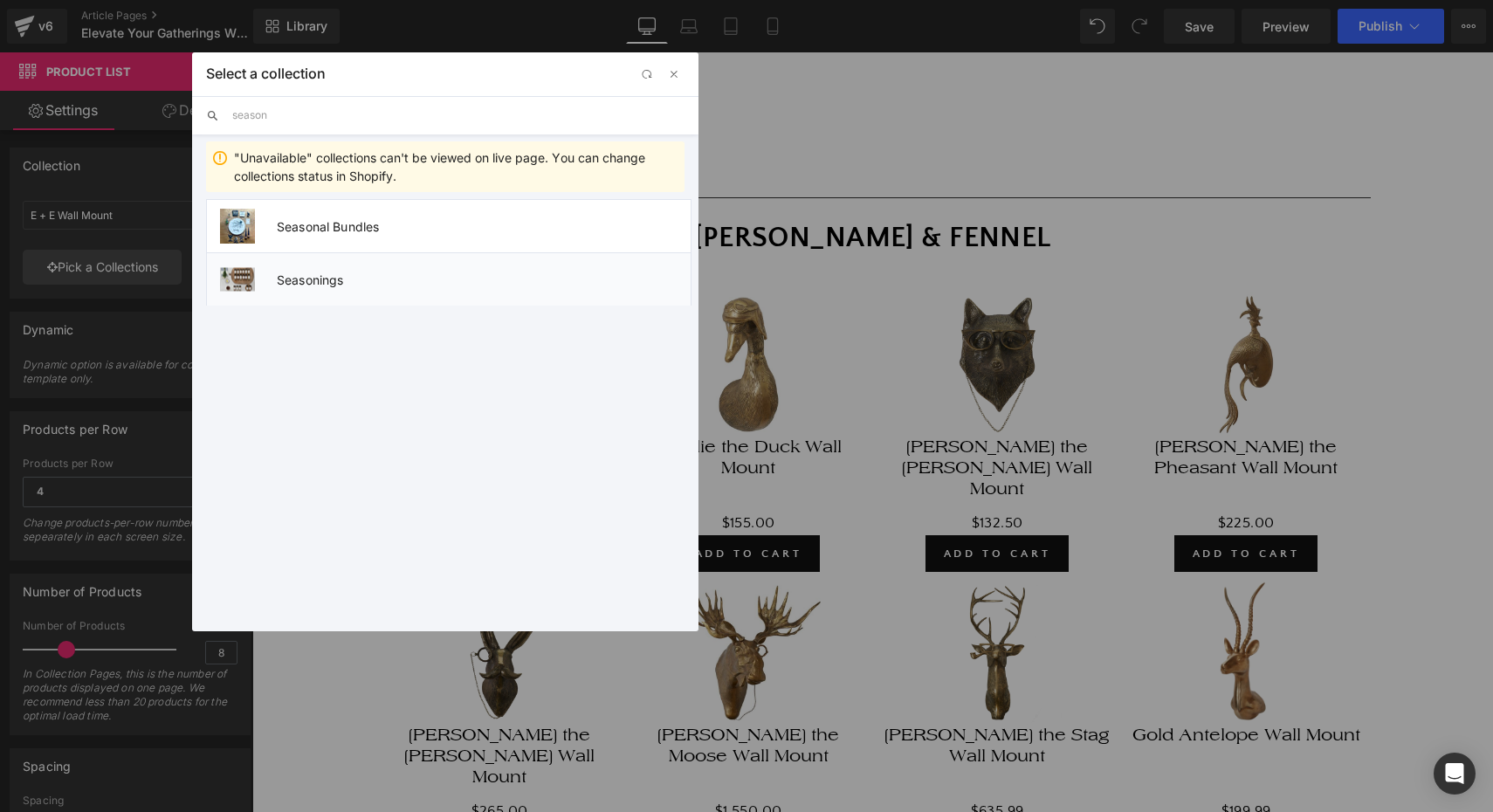 type on "season" 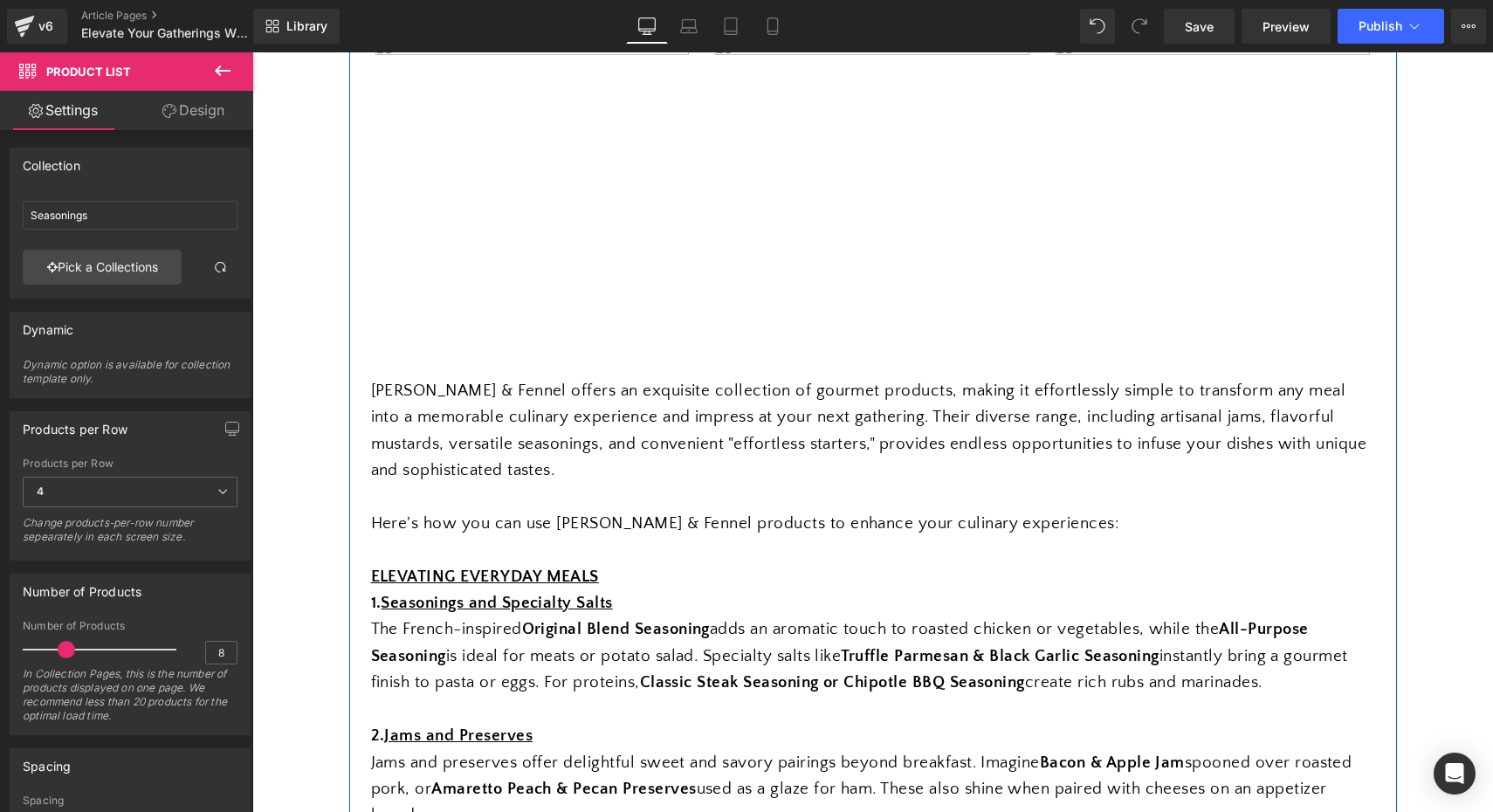 scroll, scrollTop: 322, scrollLeft: 0, axis: vertical 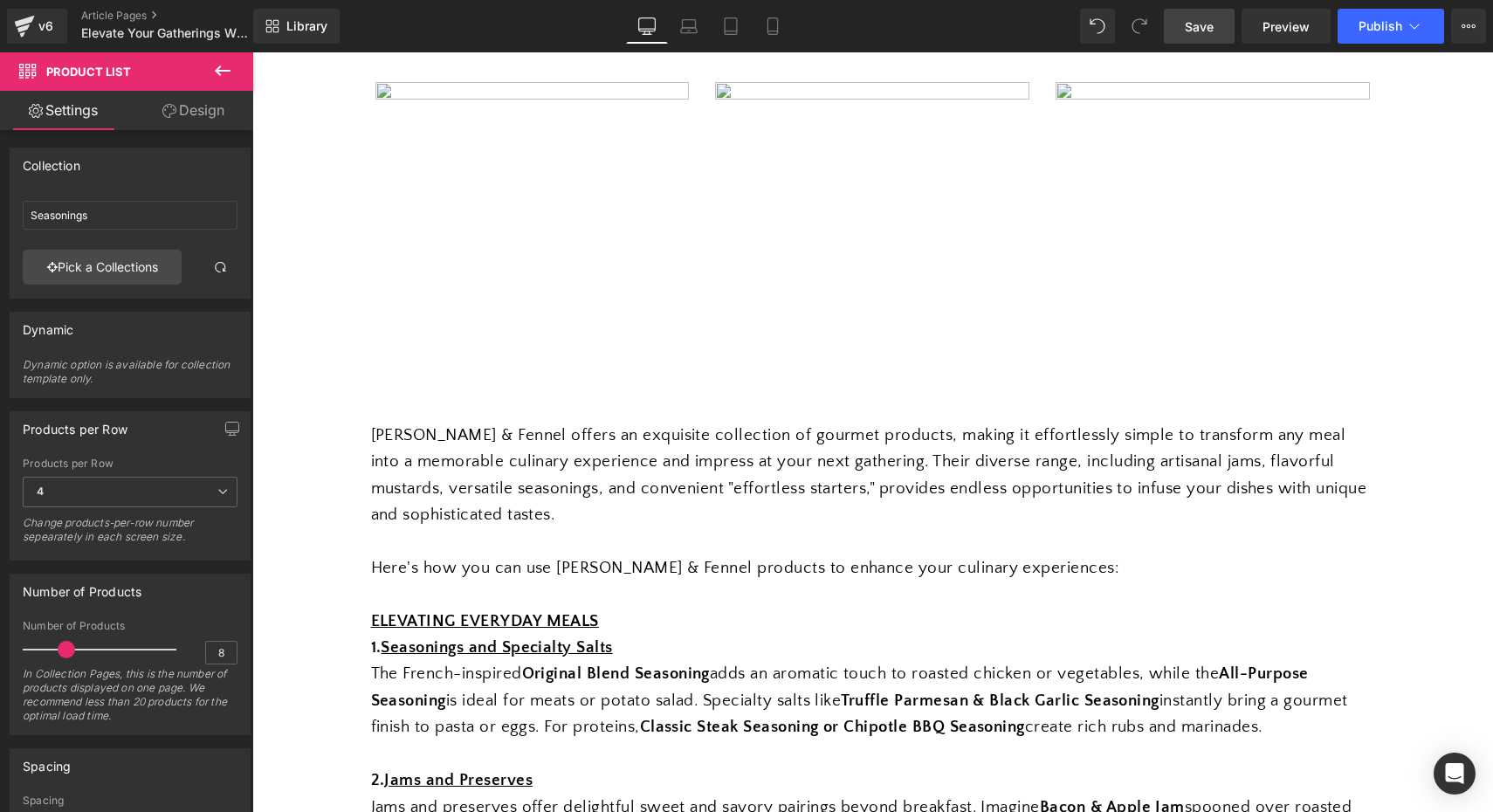click on "Save" at bounding box center (1199, 26) 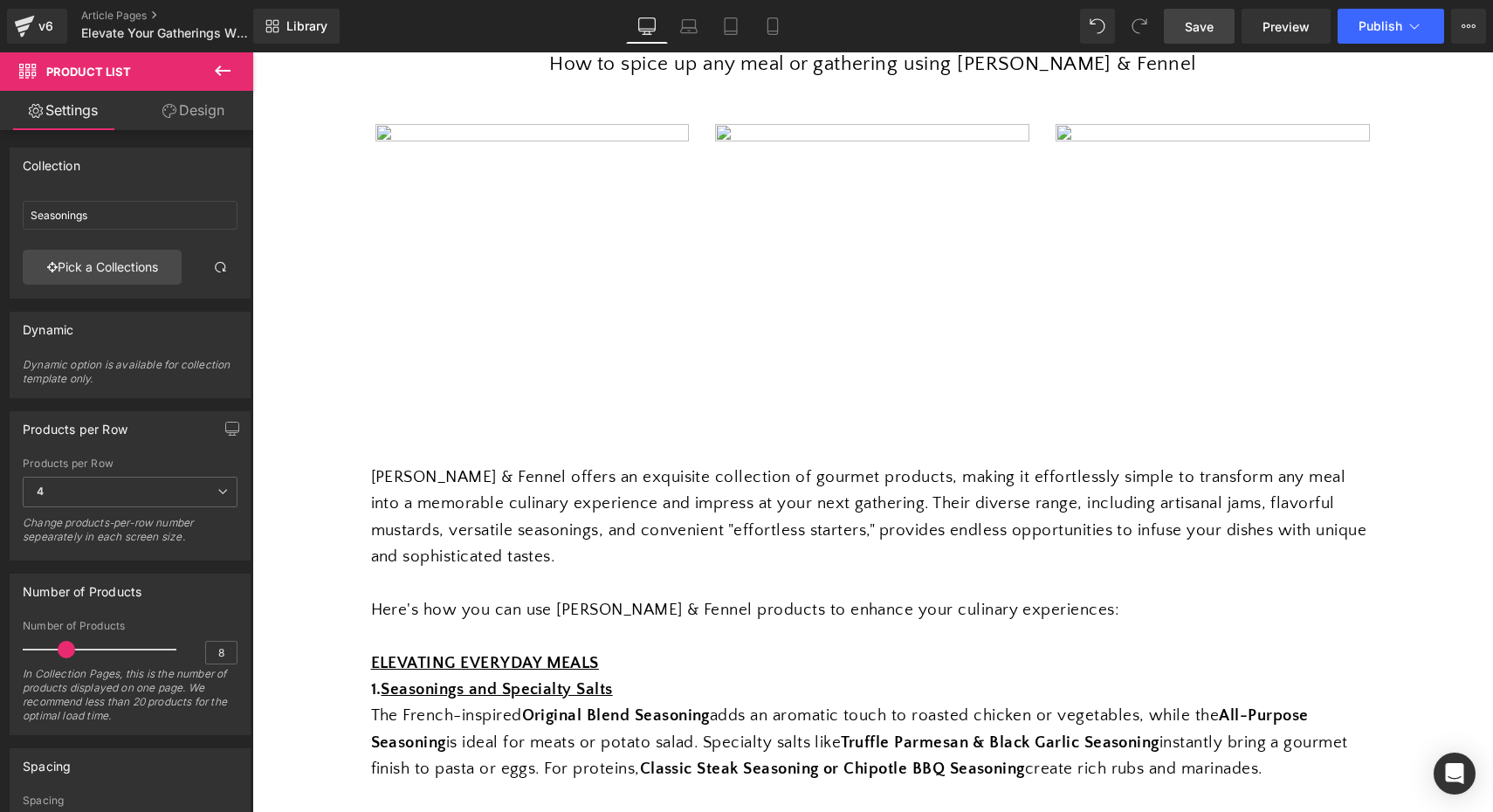scroll, scrollTop: 251, scrollLeft: 0, axis: vertical 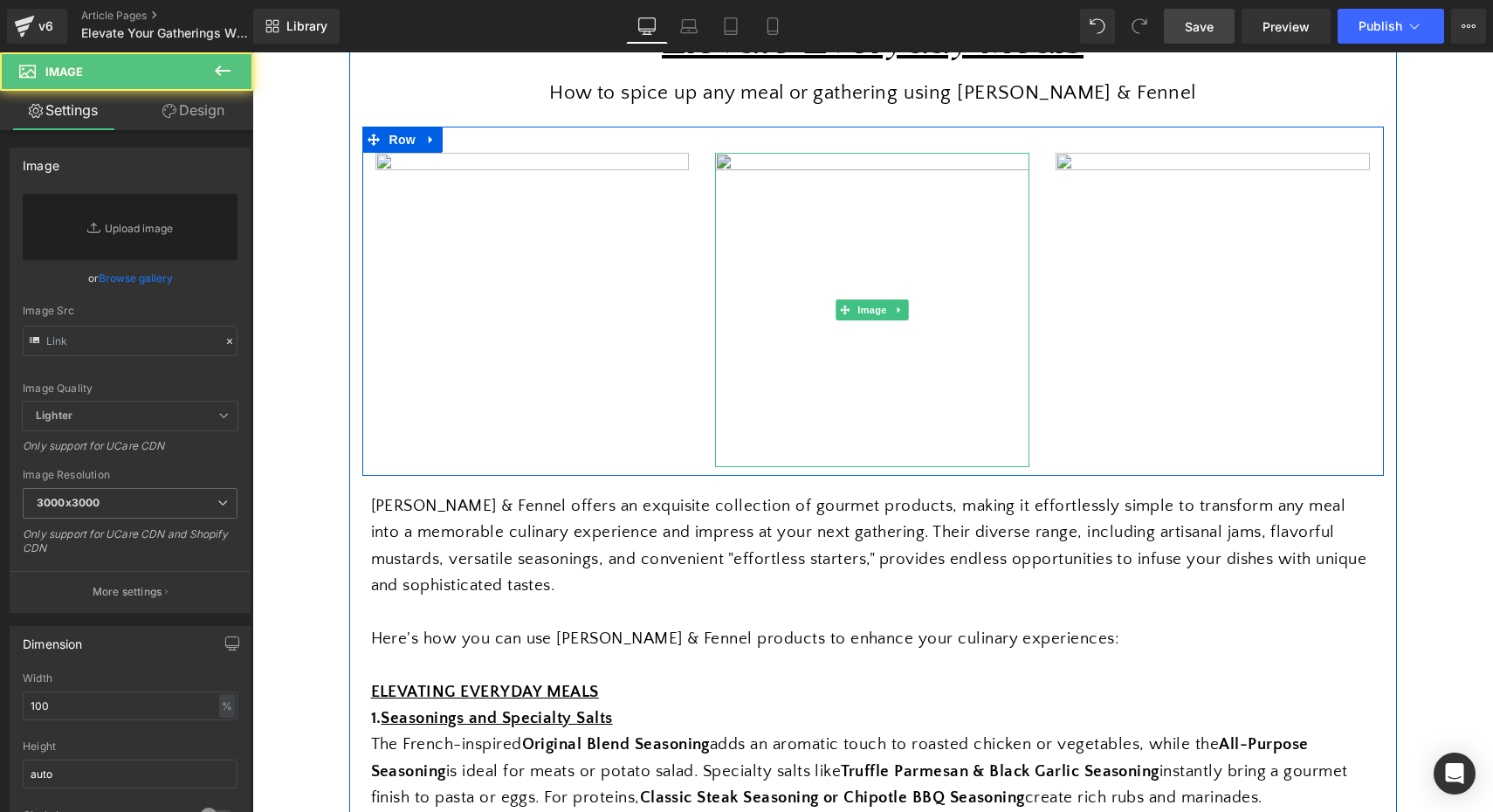 click at bounding box center (872, 310) 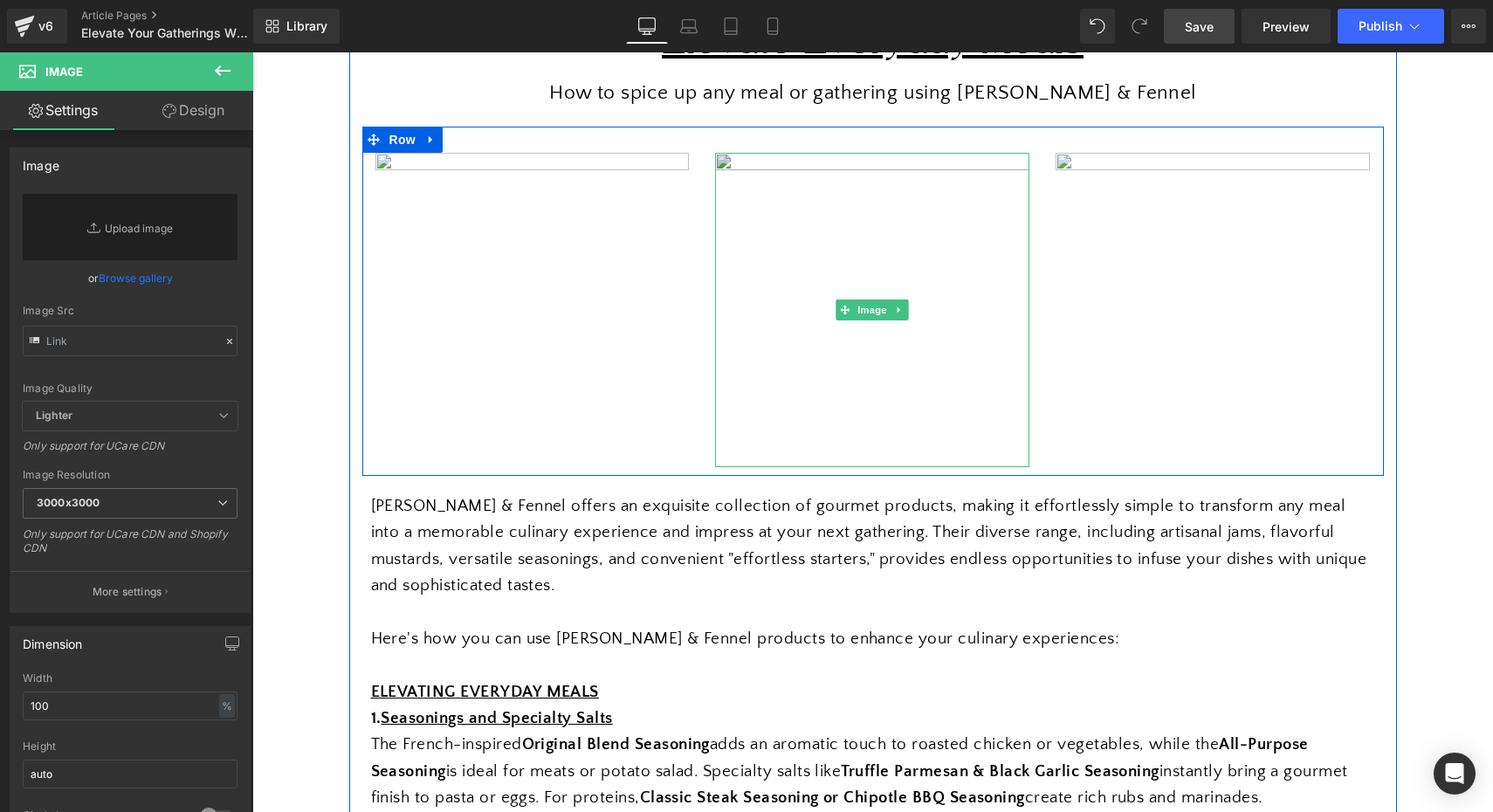 click at bounding box center [872, 310] 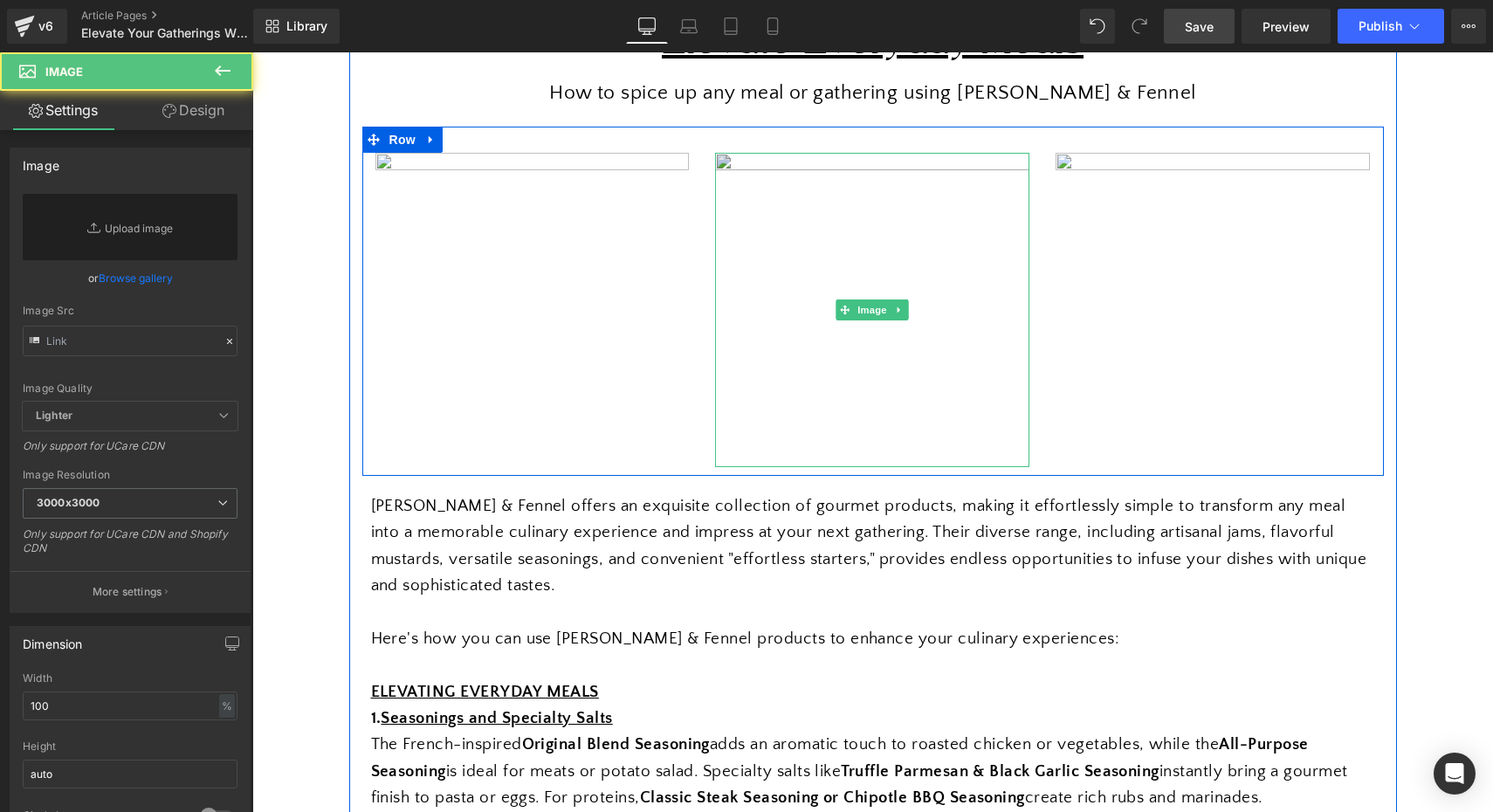click at bounding box center (872, 310) 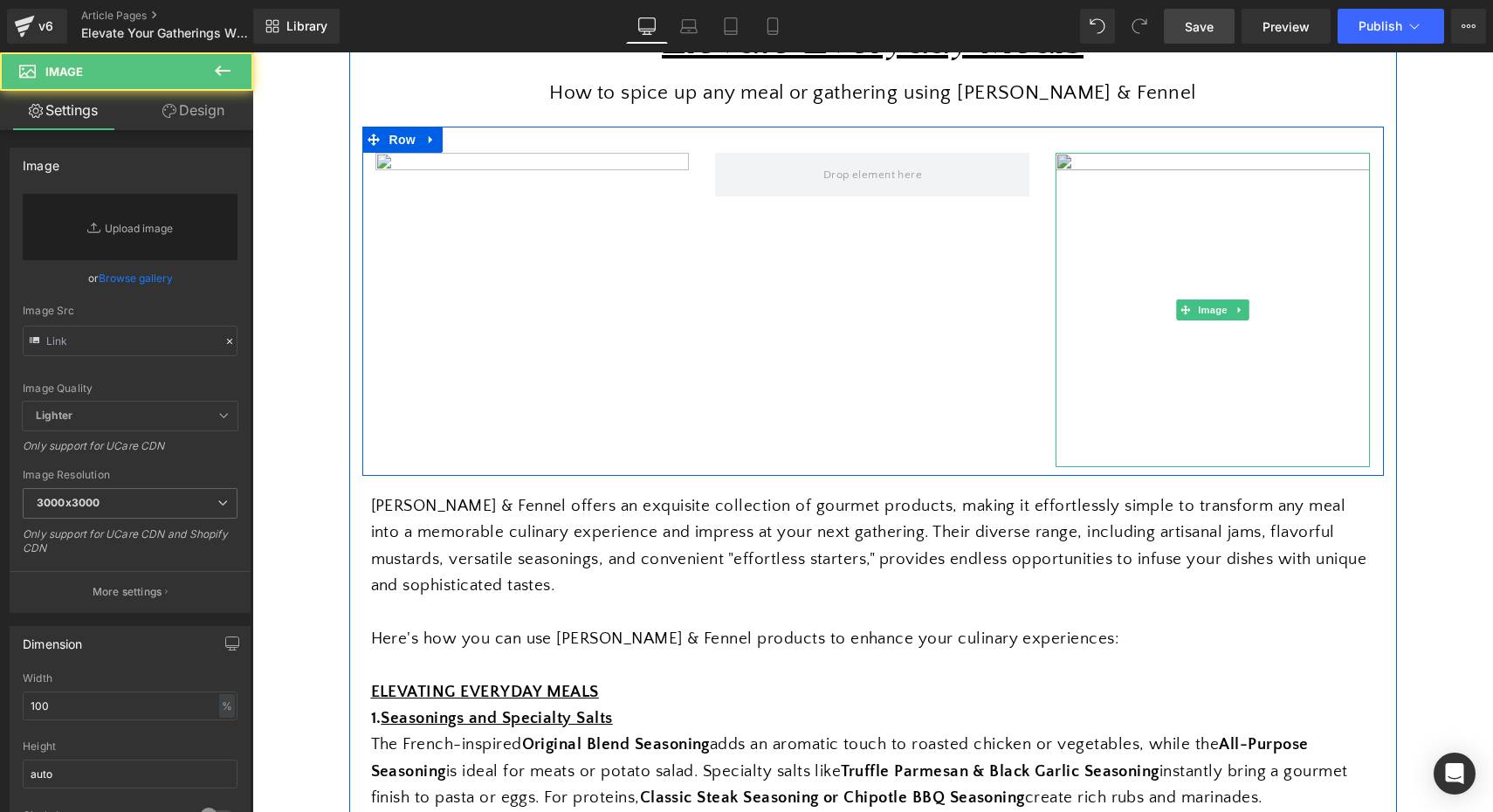 click at bounding box center [1213, 310] 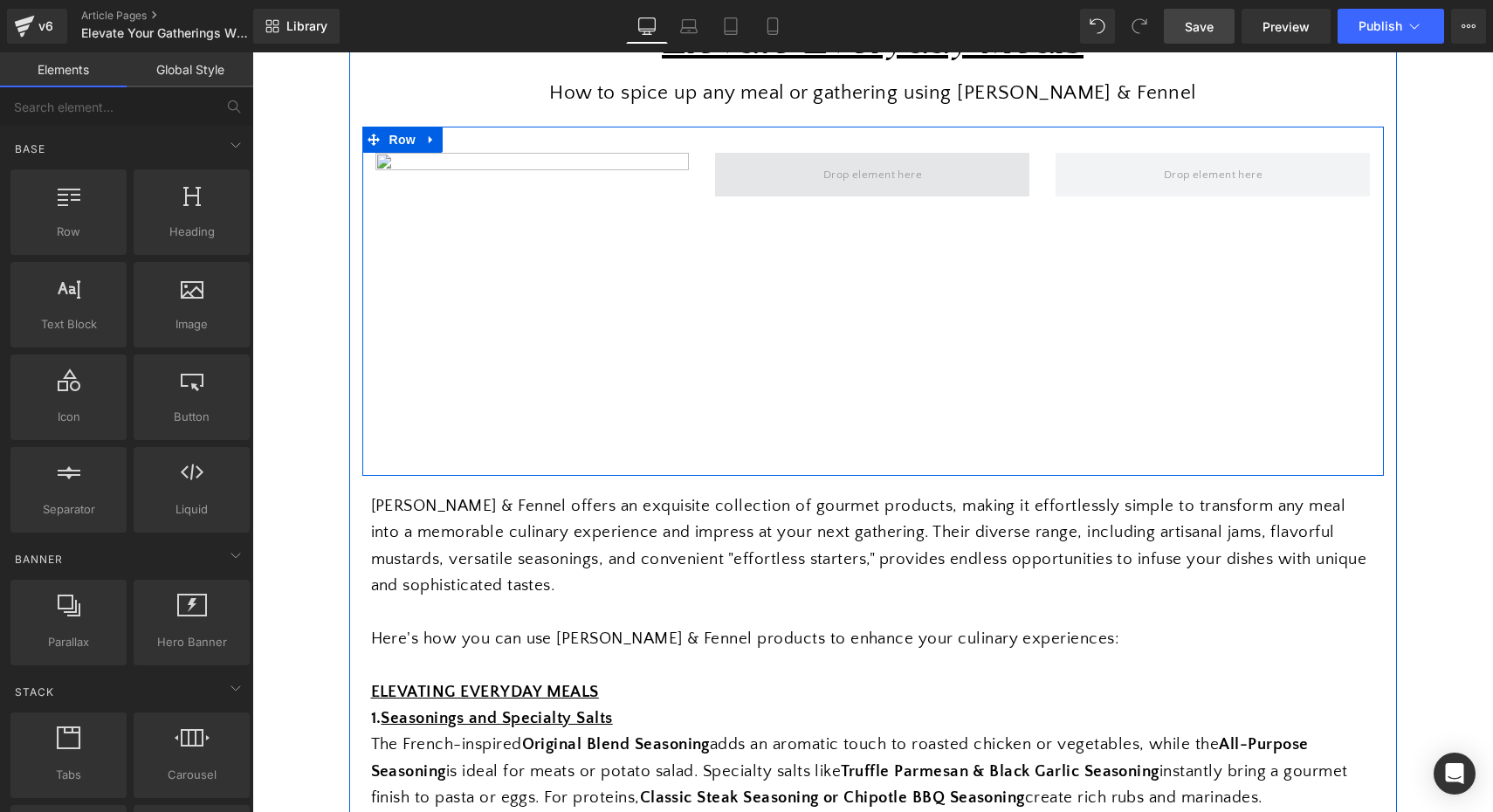 click at bounding box center (872, 174) 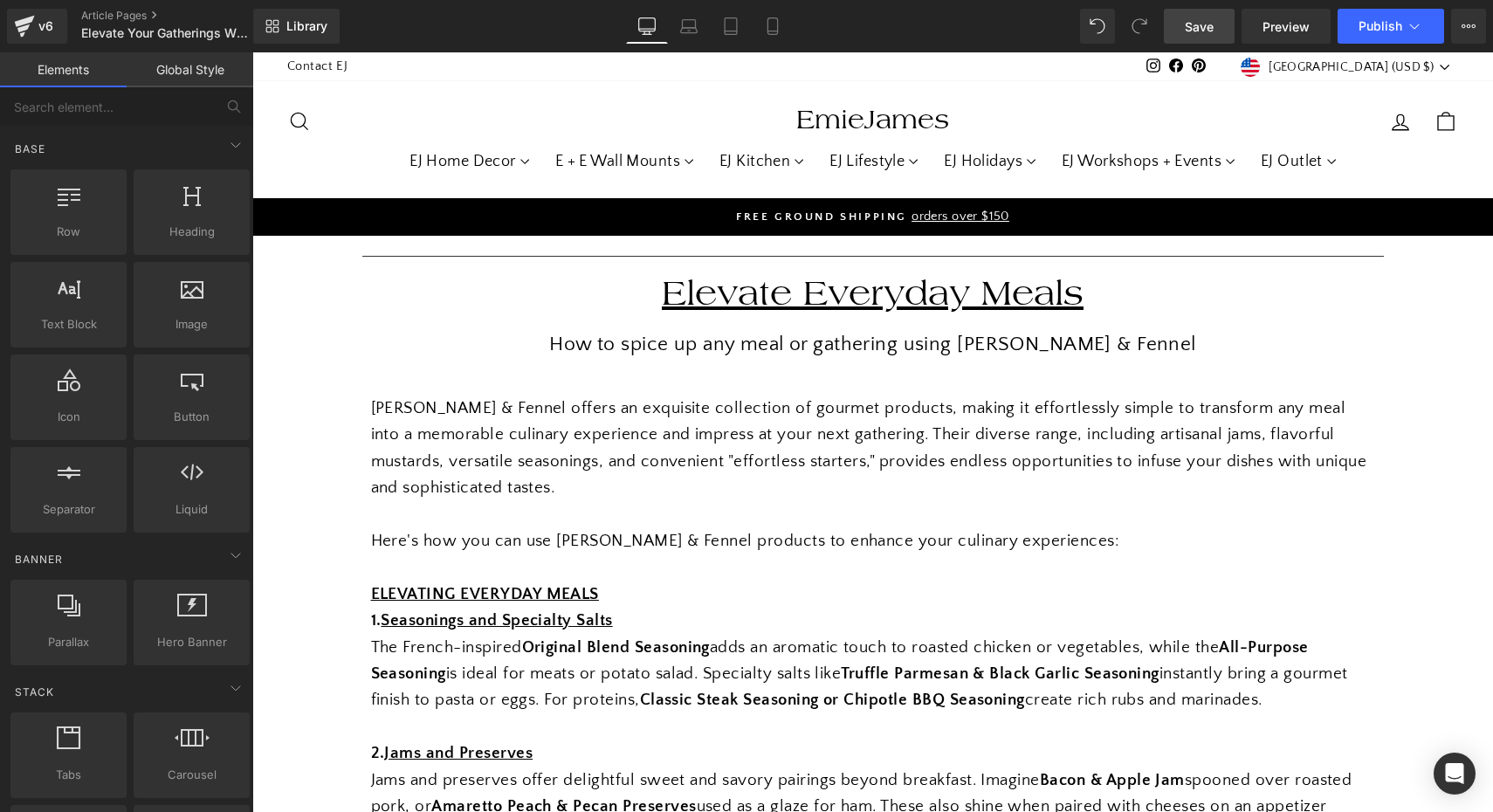 scroll, scrollTop: 0, scrollLeft: 0, axis: both 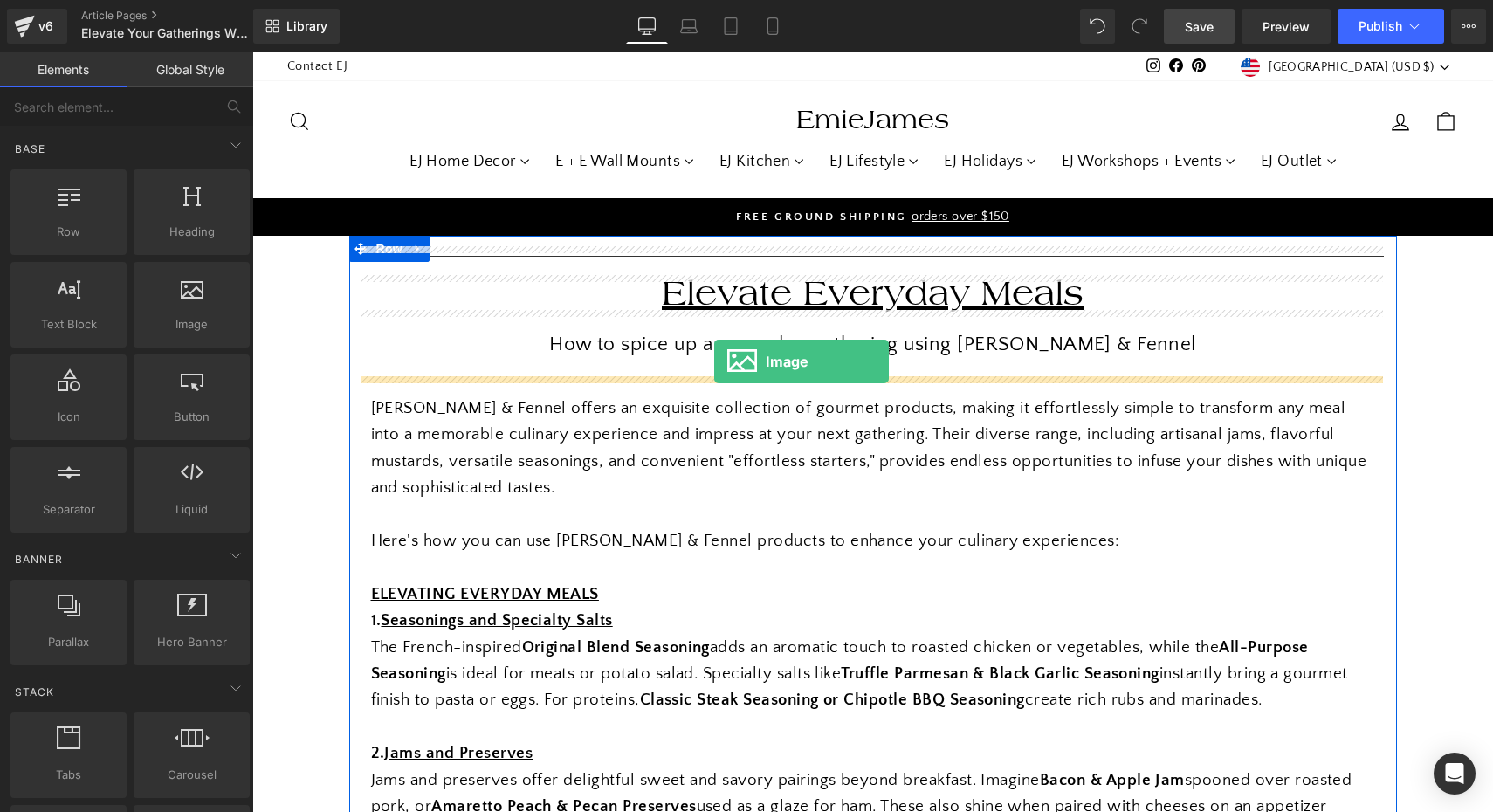 drag, startPoint x: 452, startPoint y: 382, endPoint x: 714, endPoint y: 361, distance: 262.84026 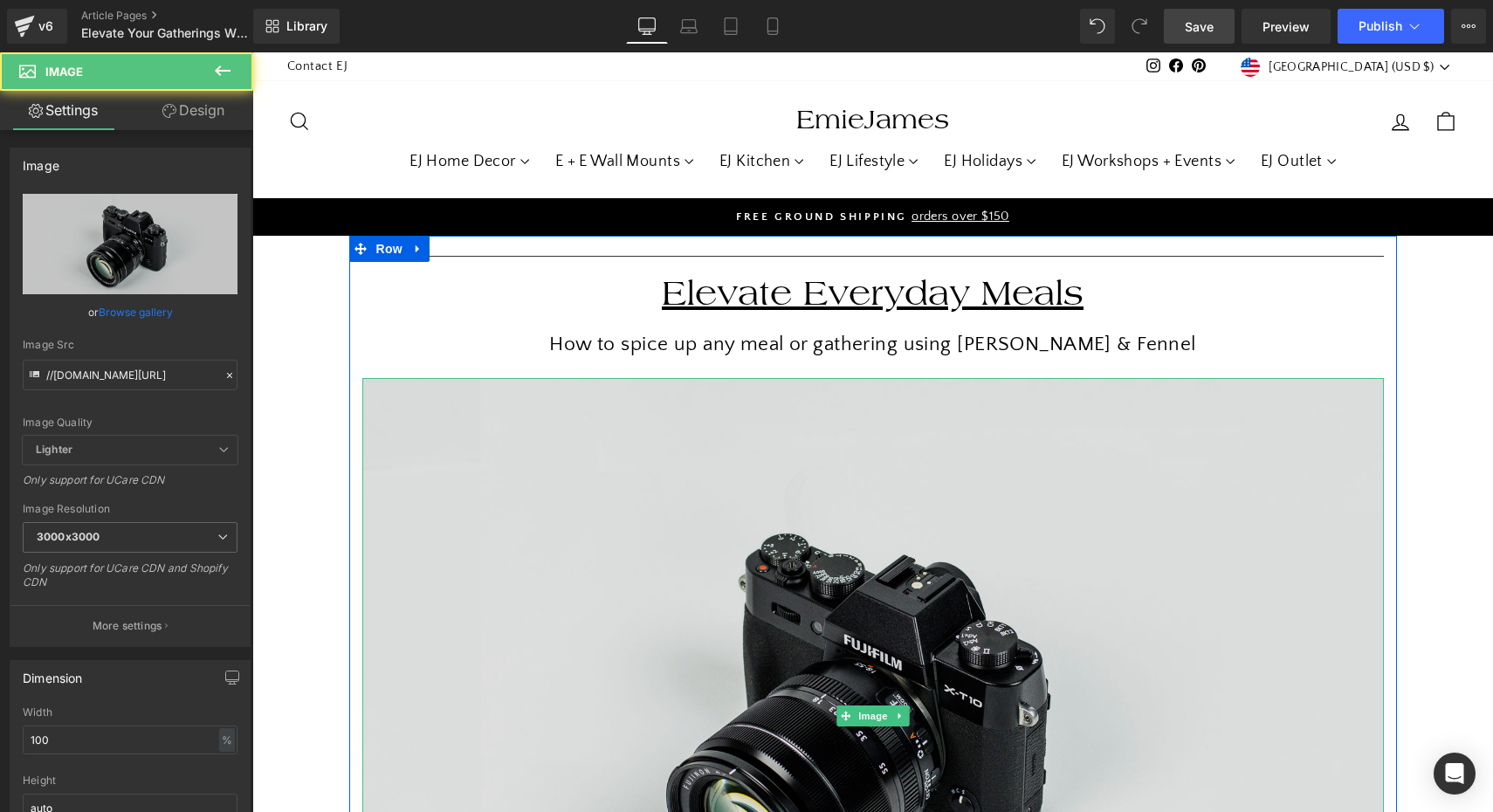click at bounding box center [873, 716] 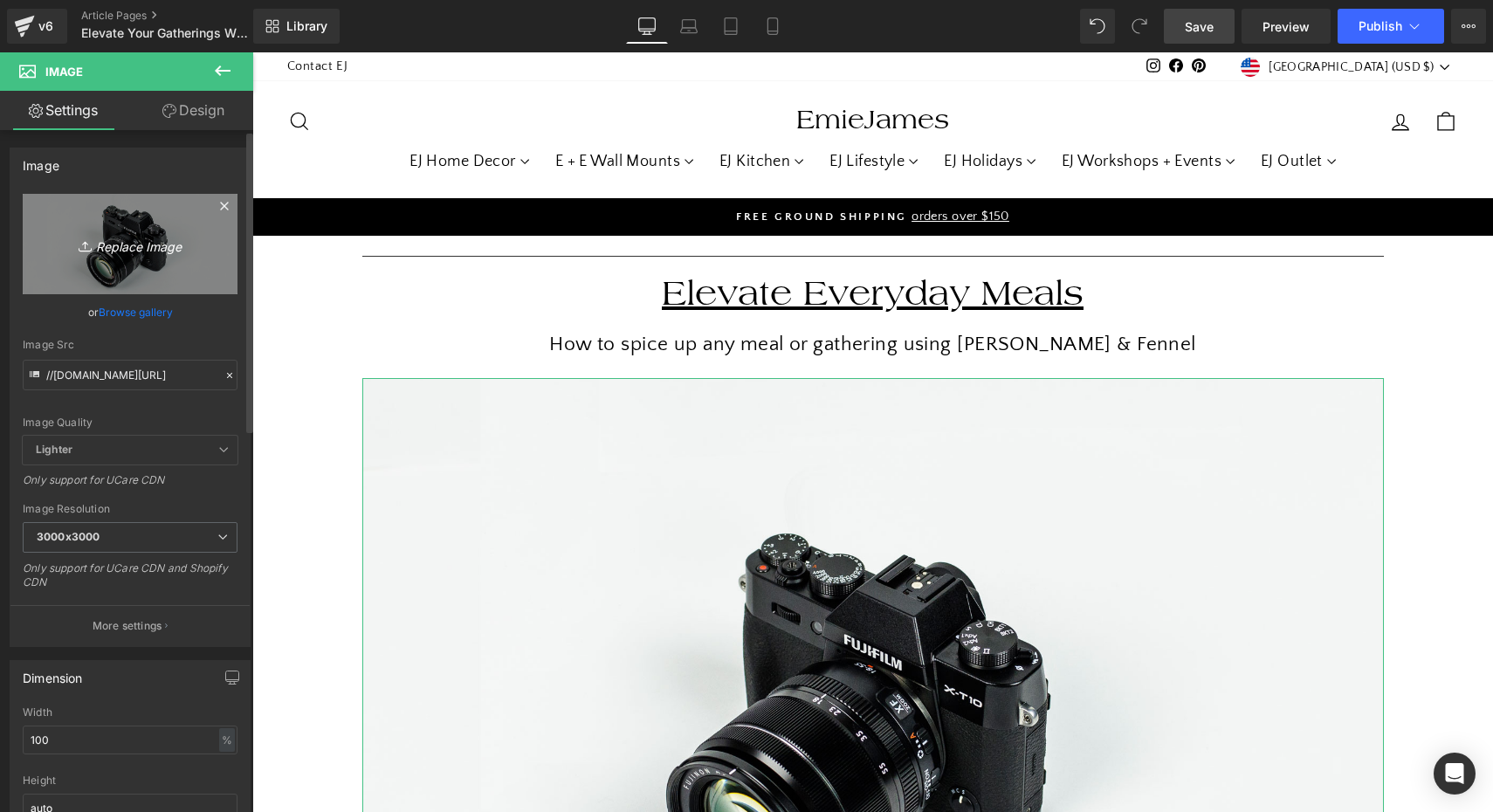 click on "Replace Image" at bounding box center (130, 244) 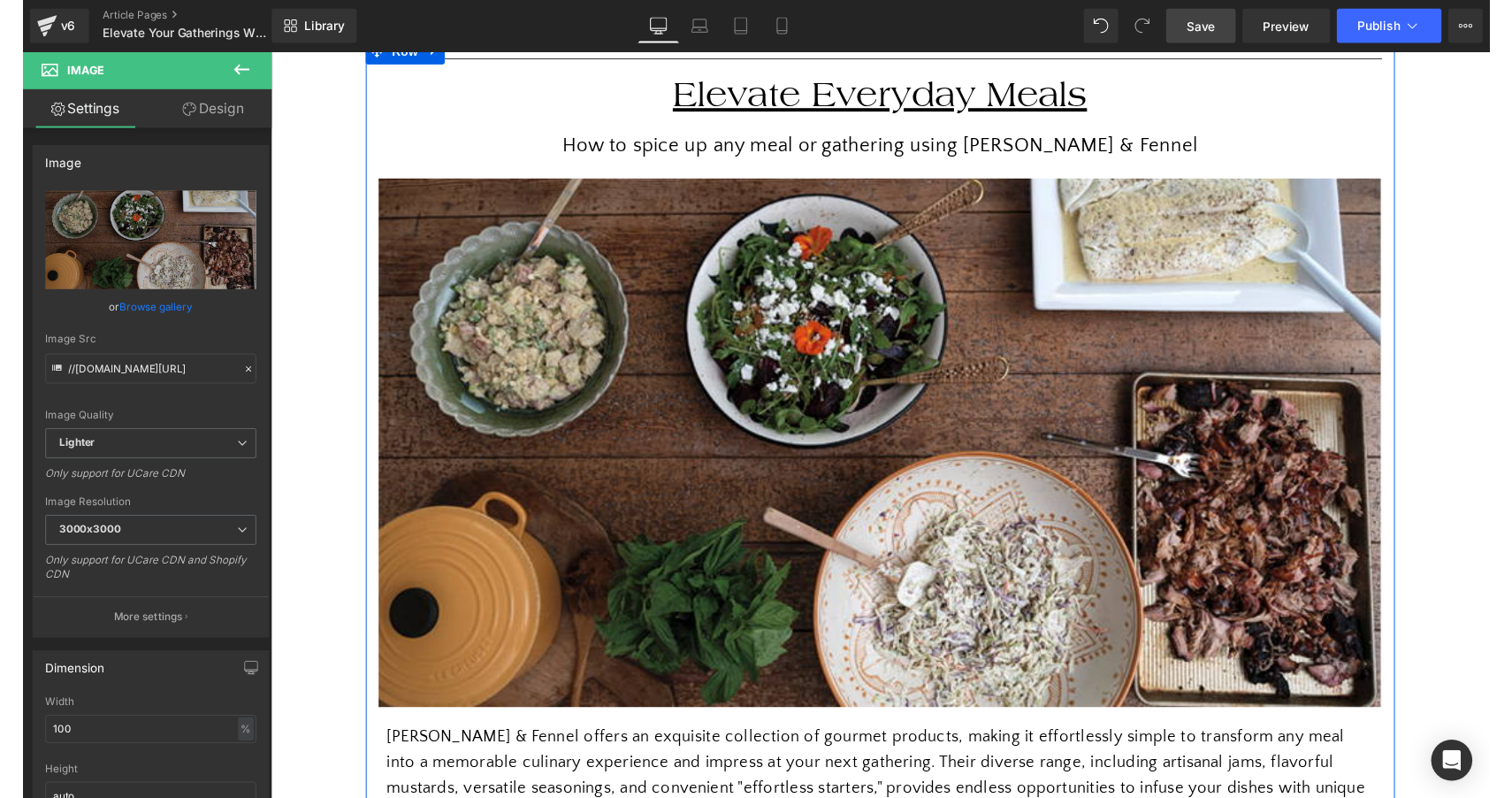 scroll, scrollTop: 198, scrollLeft: 0, axis: vertical 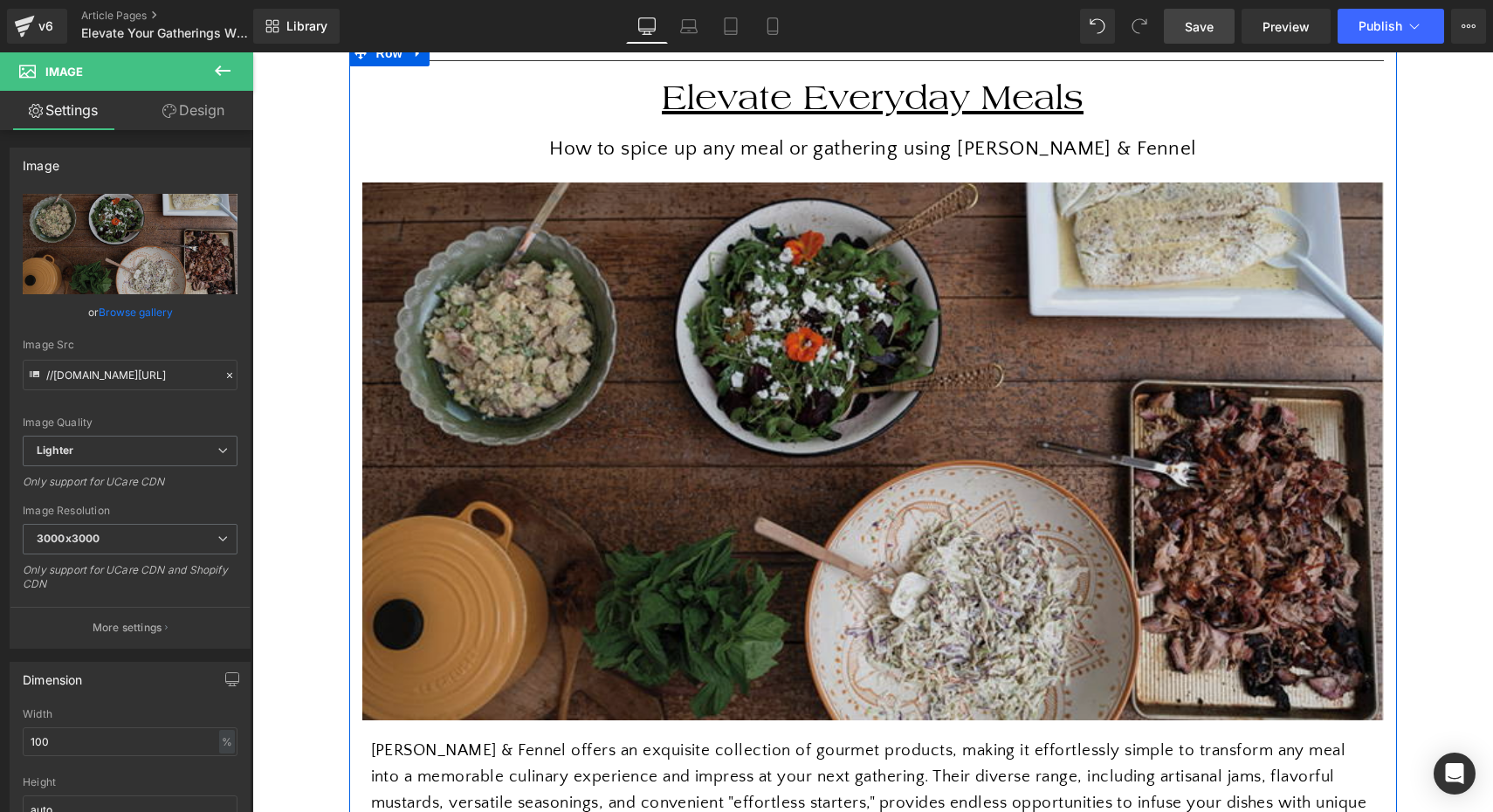 click at bounding box center (873, 451) 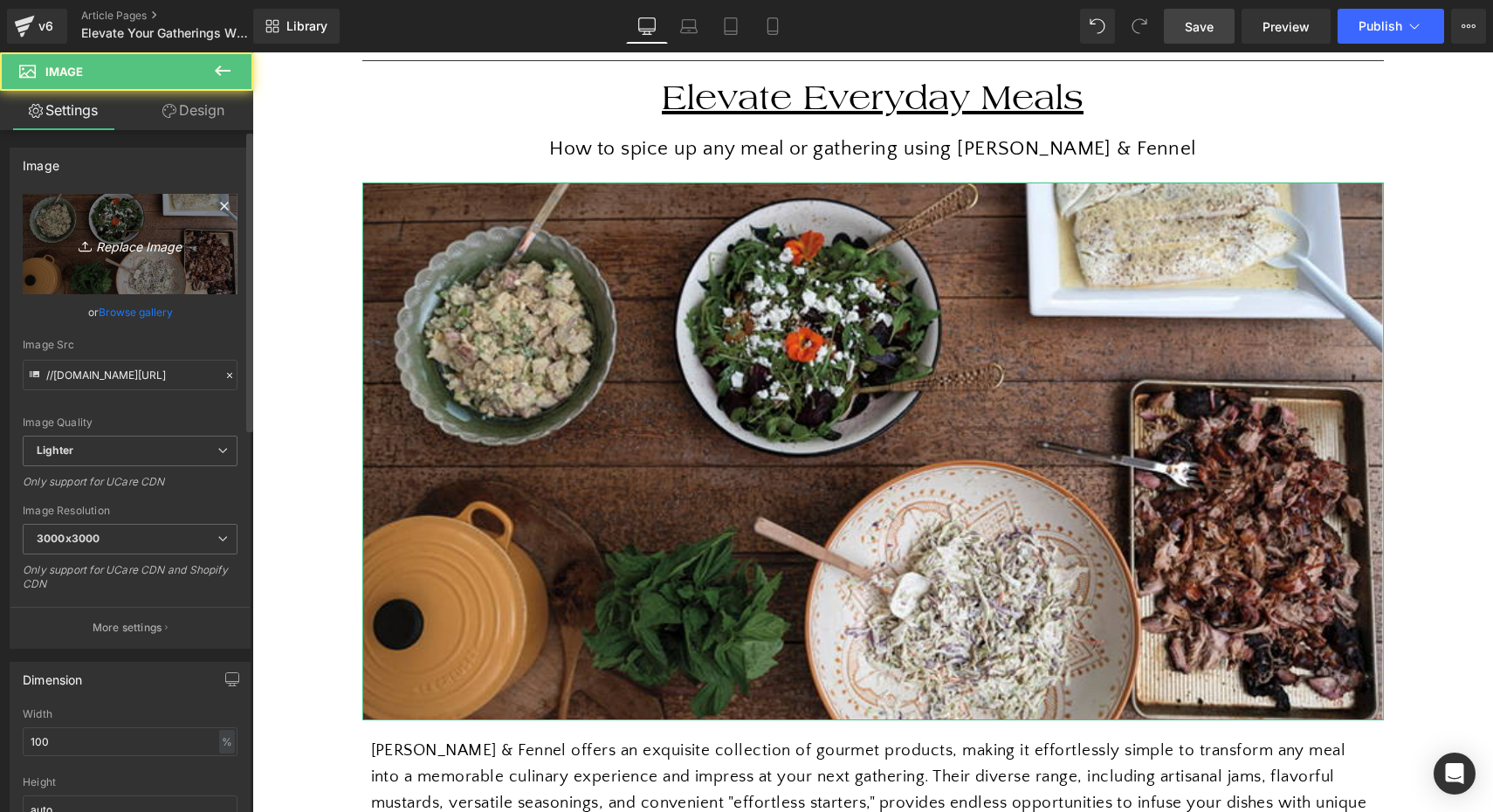 click on "Replace Image" at bounding box center (130, 244) 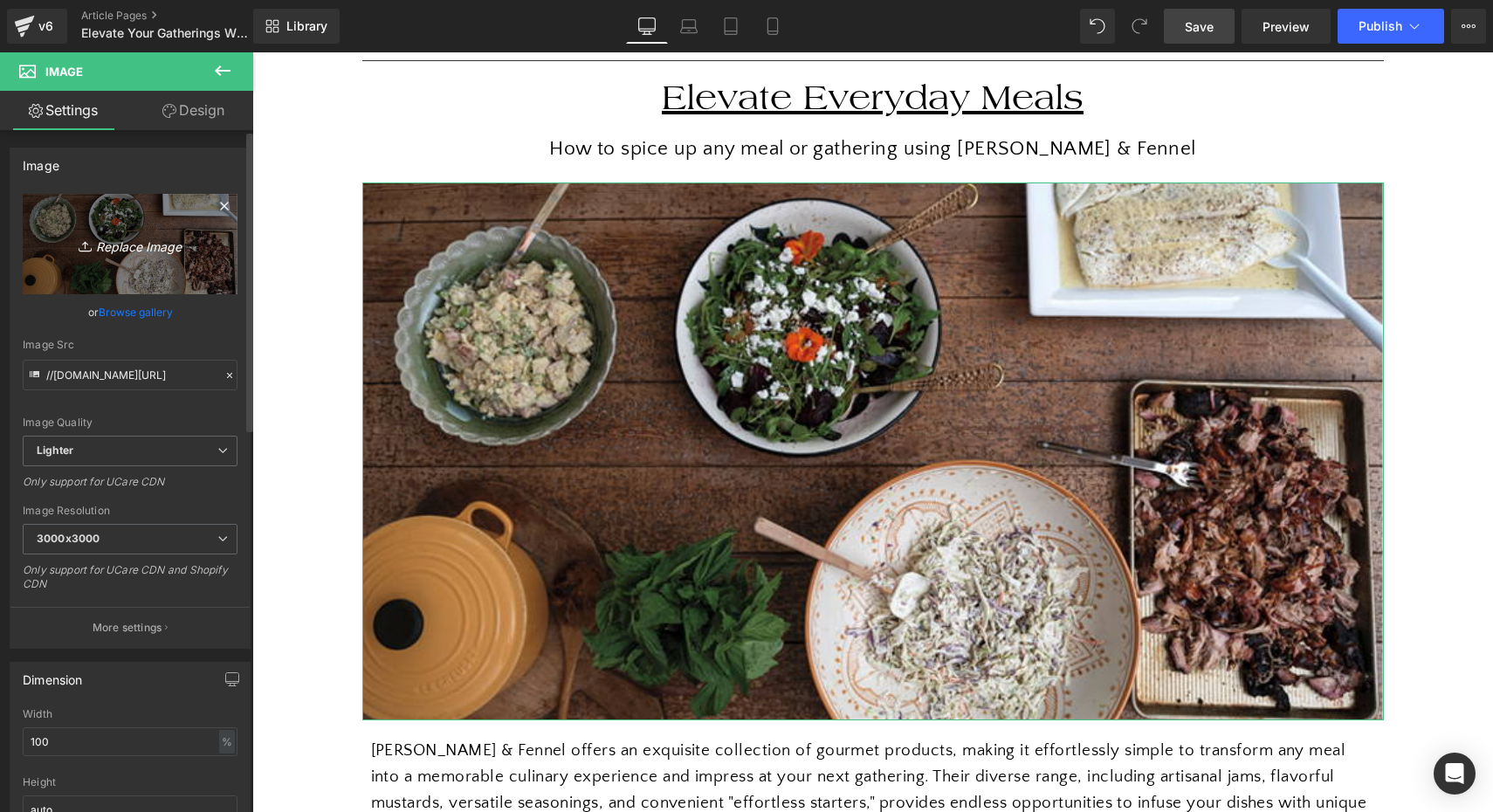 type on "C:\fakepath\JamsJellies.jpg" 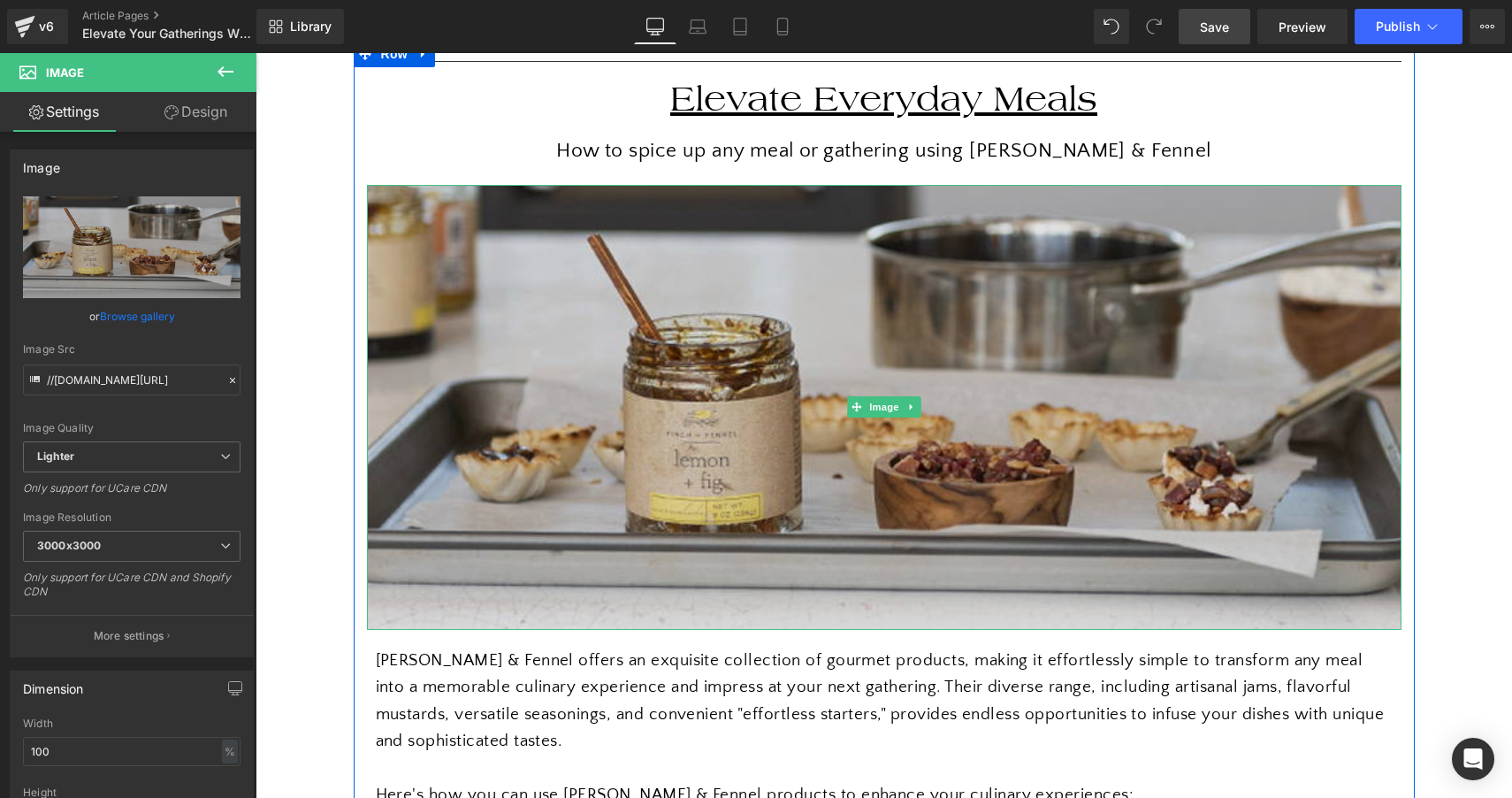 click at bounding box center [884, 407] 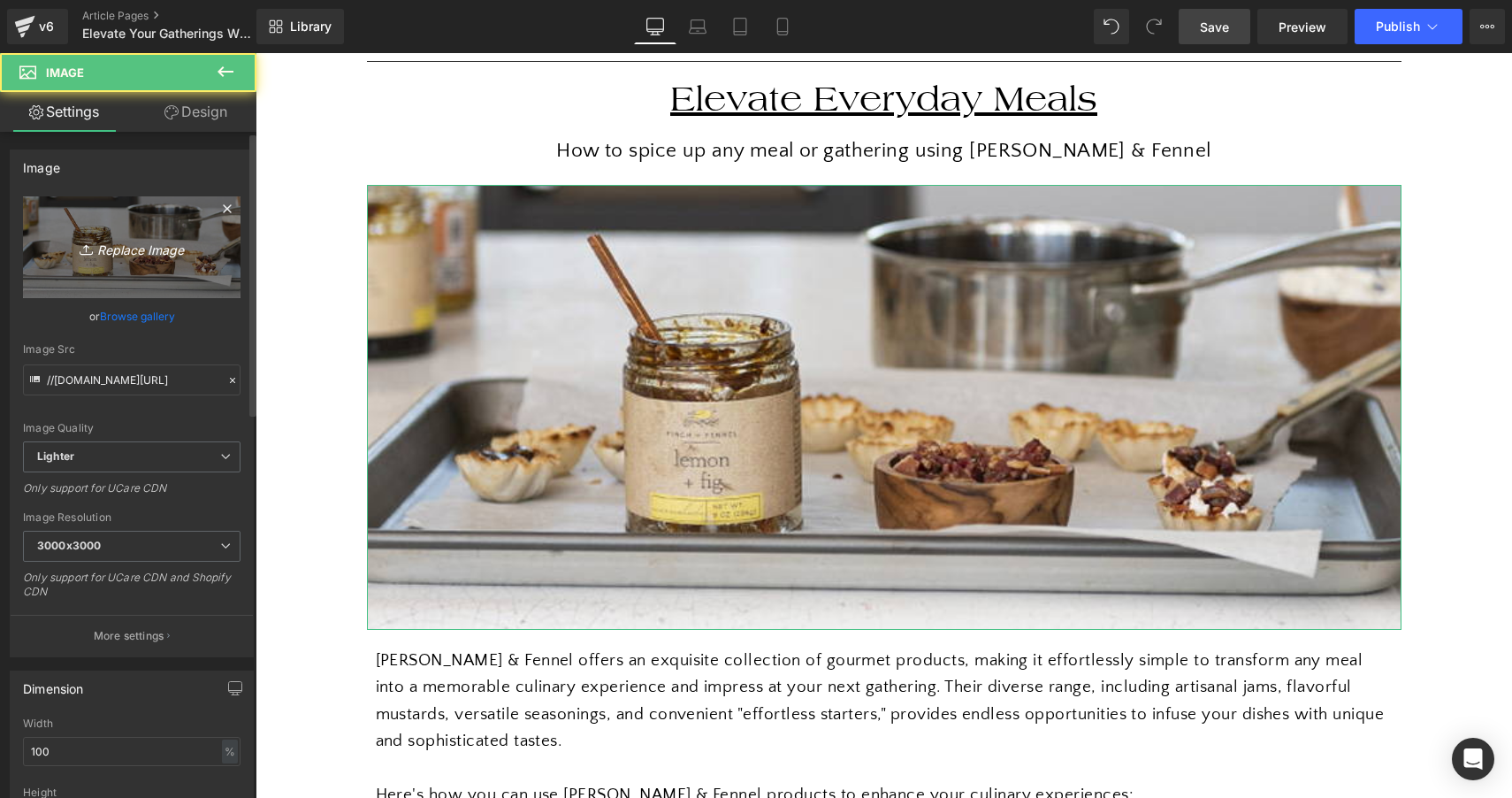 click on "Replace Image" at bounding box center [132, 247] 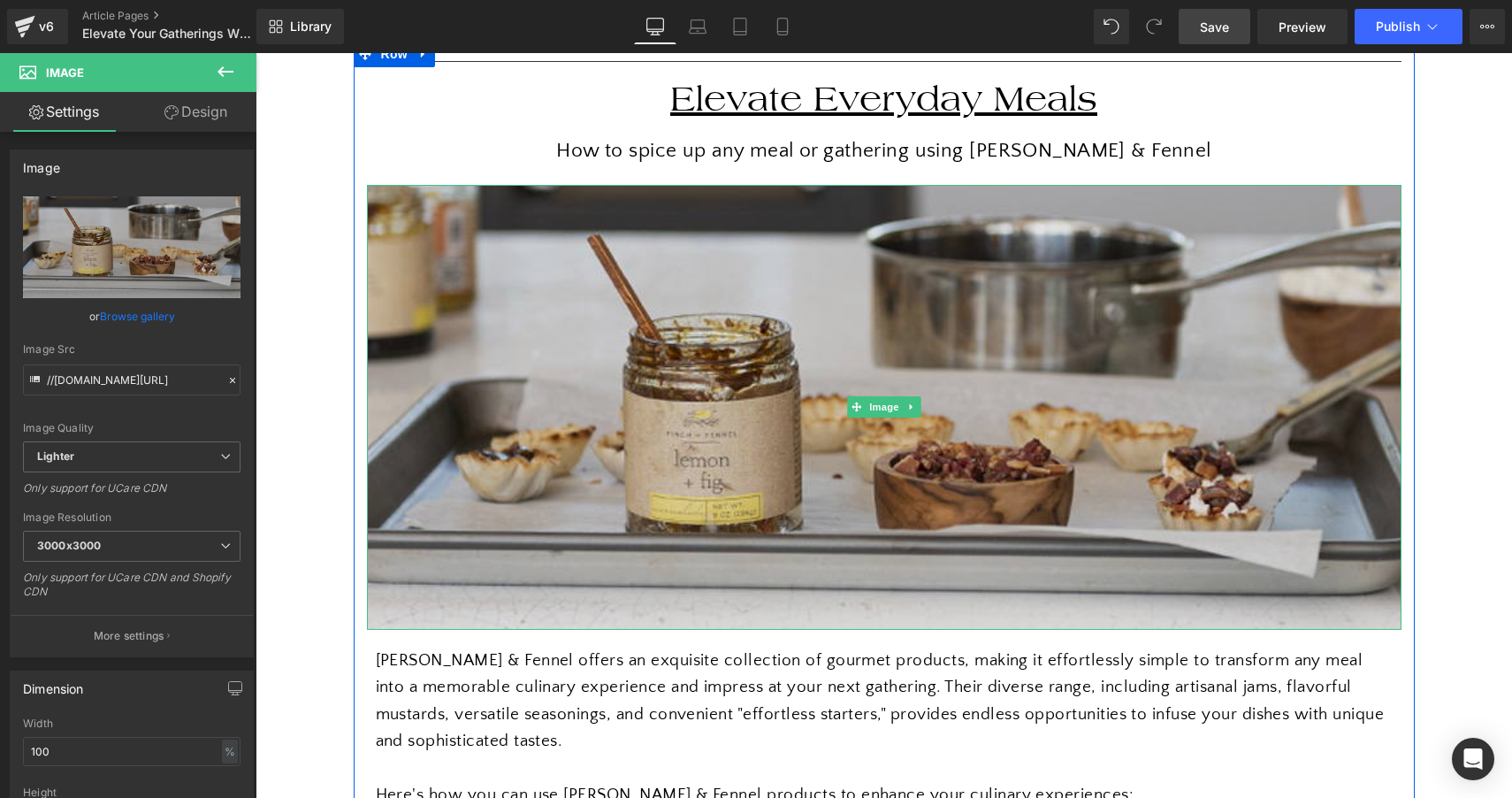 type on "C:\fakepath\stuff-73.jpg" 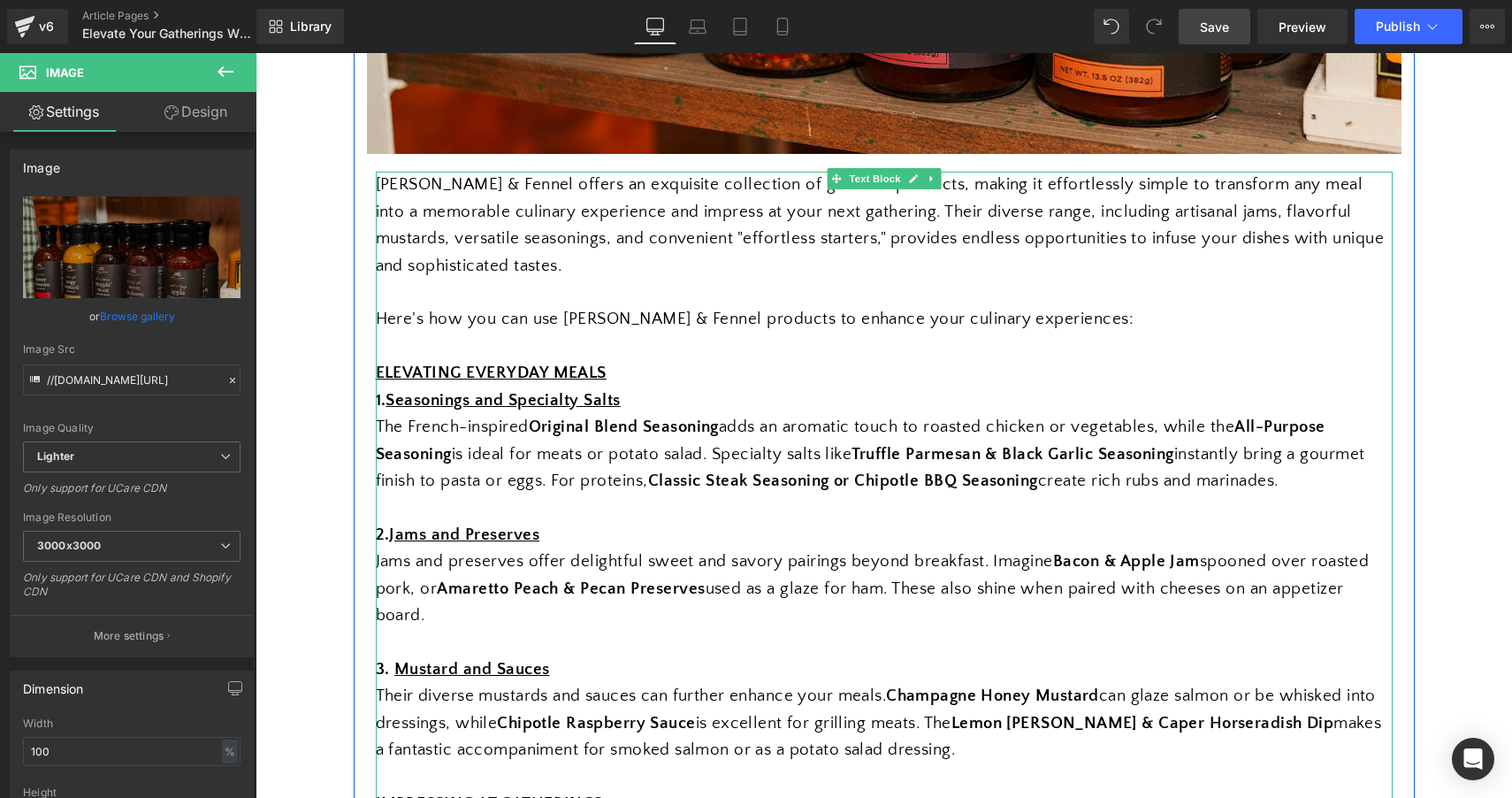 scroll, scrollTop: 1000, scrollLeft: 0, axis: vertical 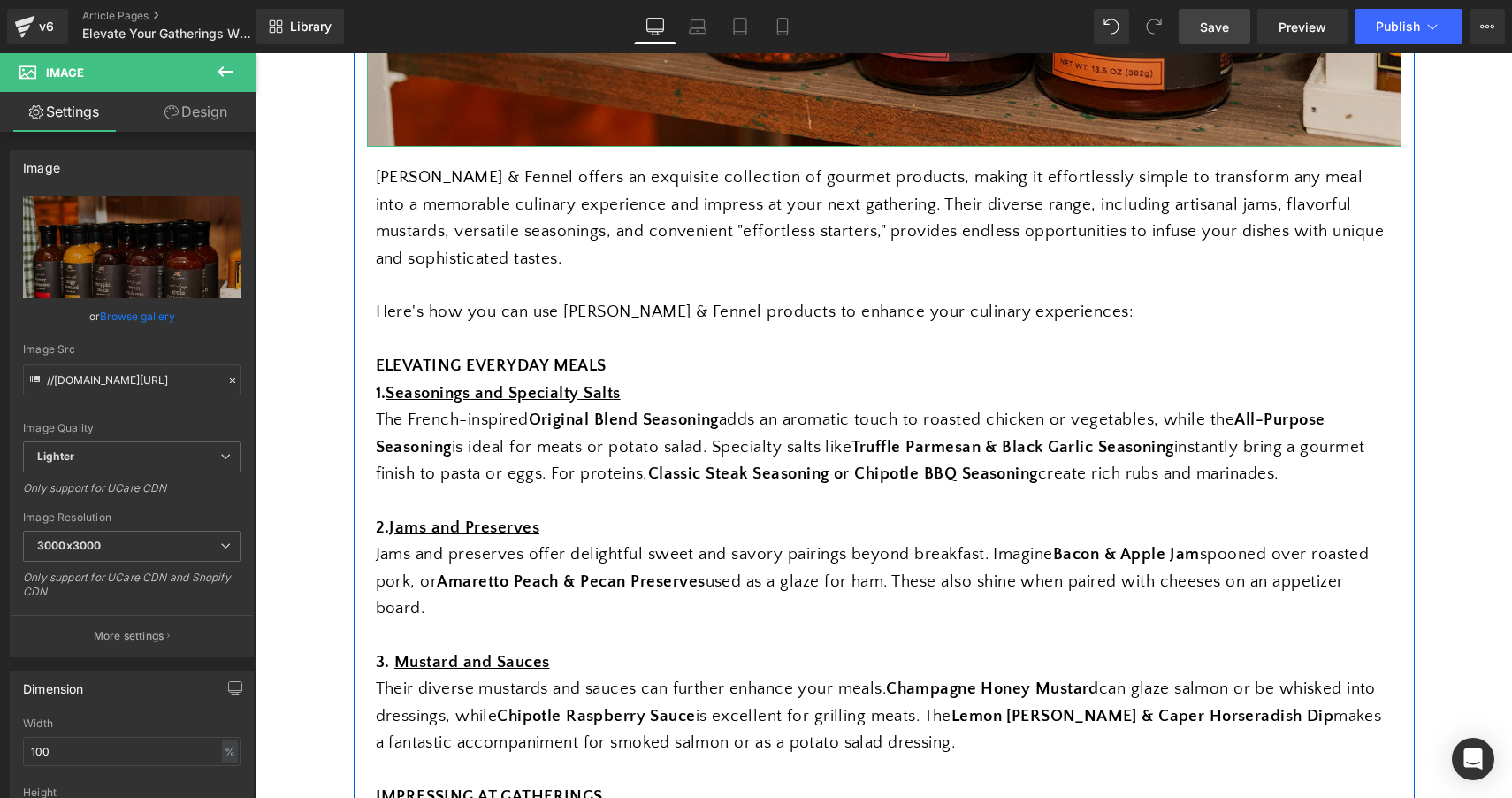 click at bounding box center [884, -234] 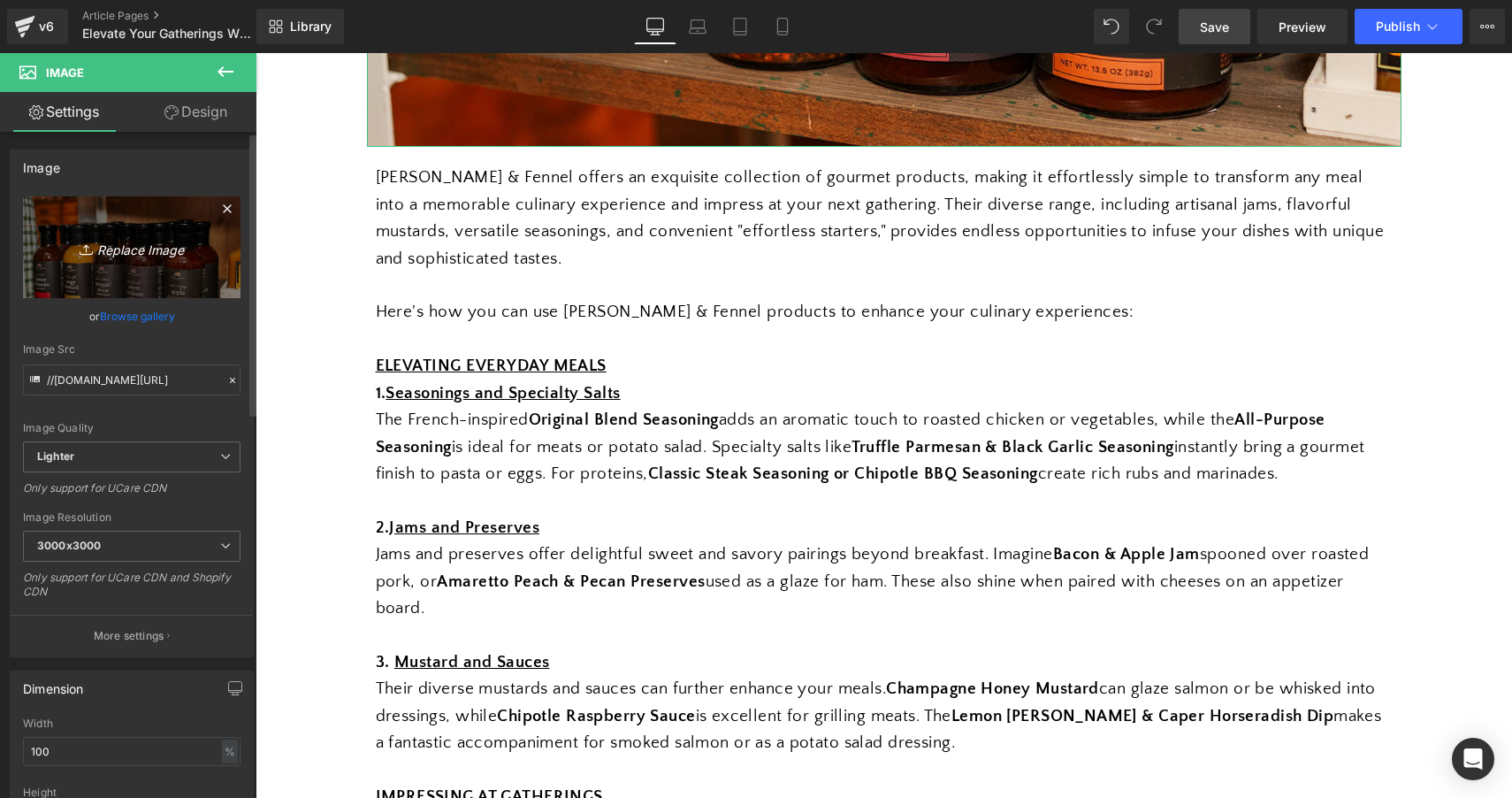 click on "Replace Image" at bounding box center [132, 247] 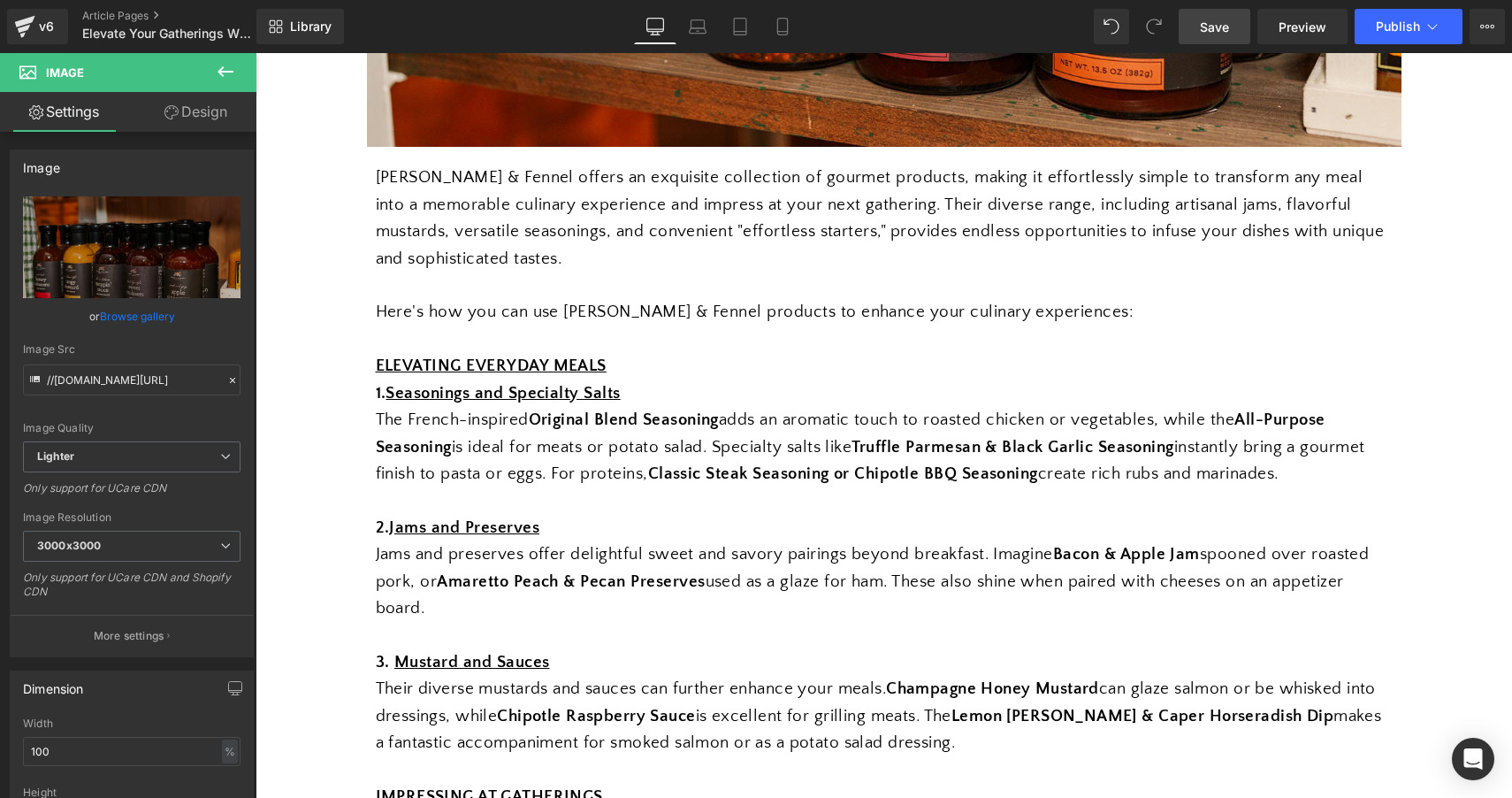type on "C:\fakepath\stuff-73.jpg" 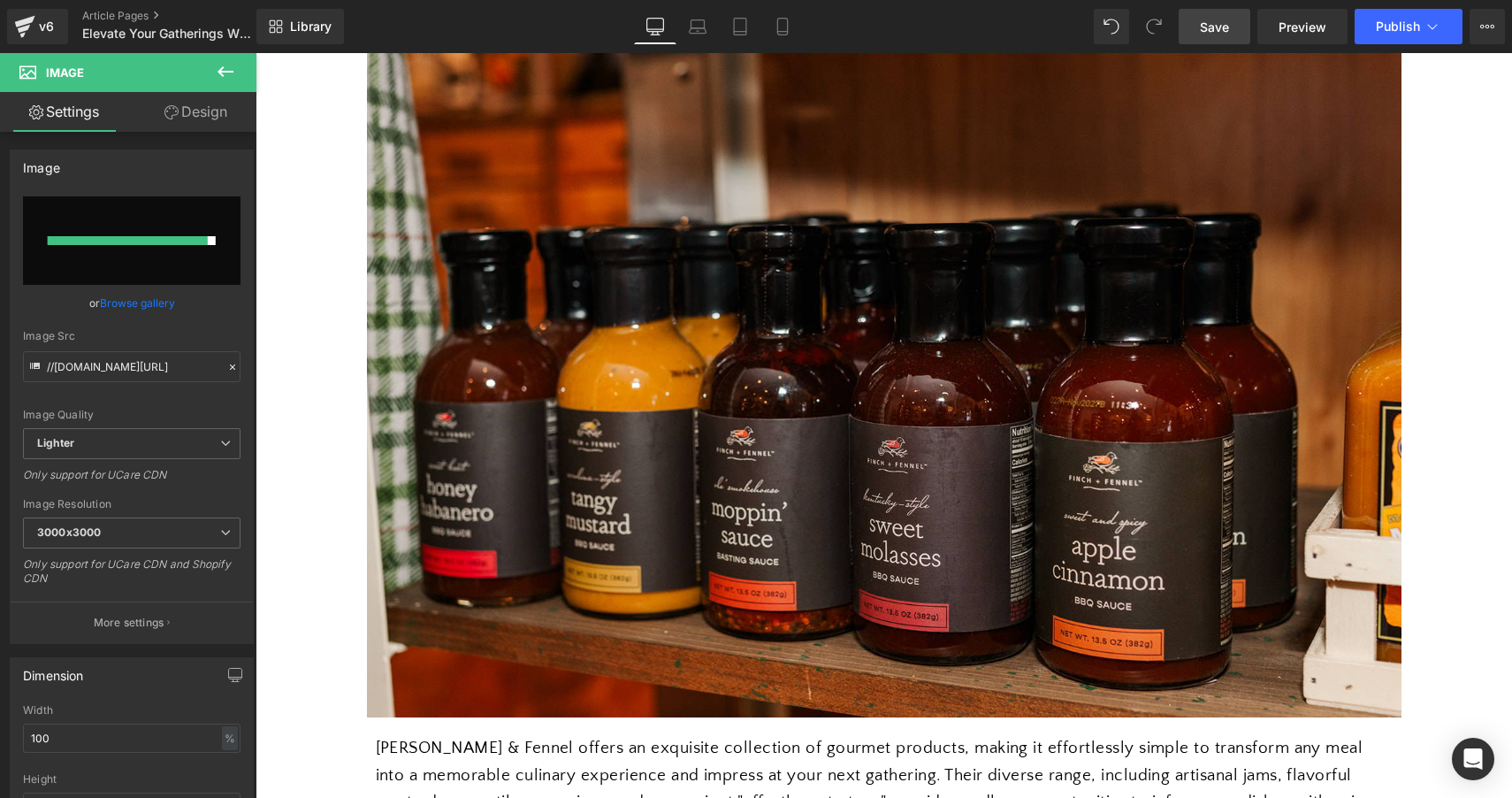 scroll, scrollTop: 434, scrollLeft: 0, axis: vertical 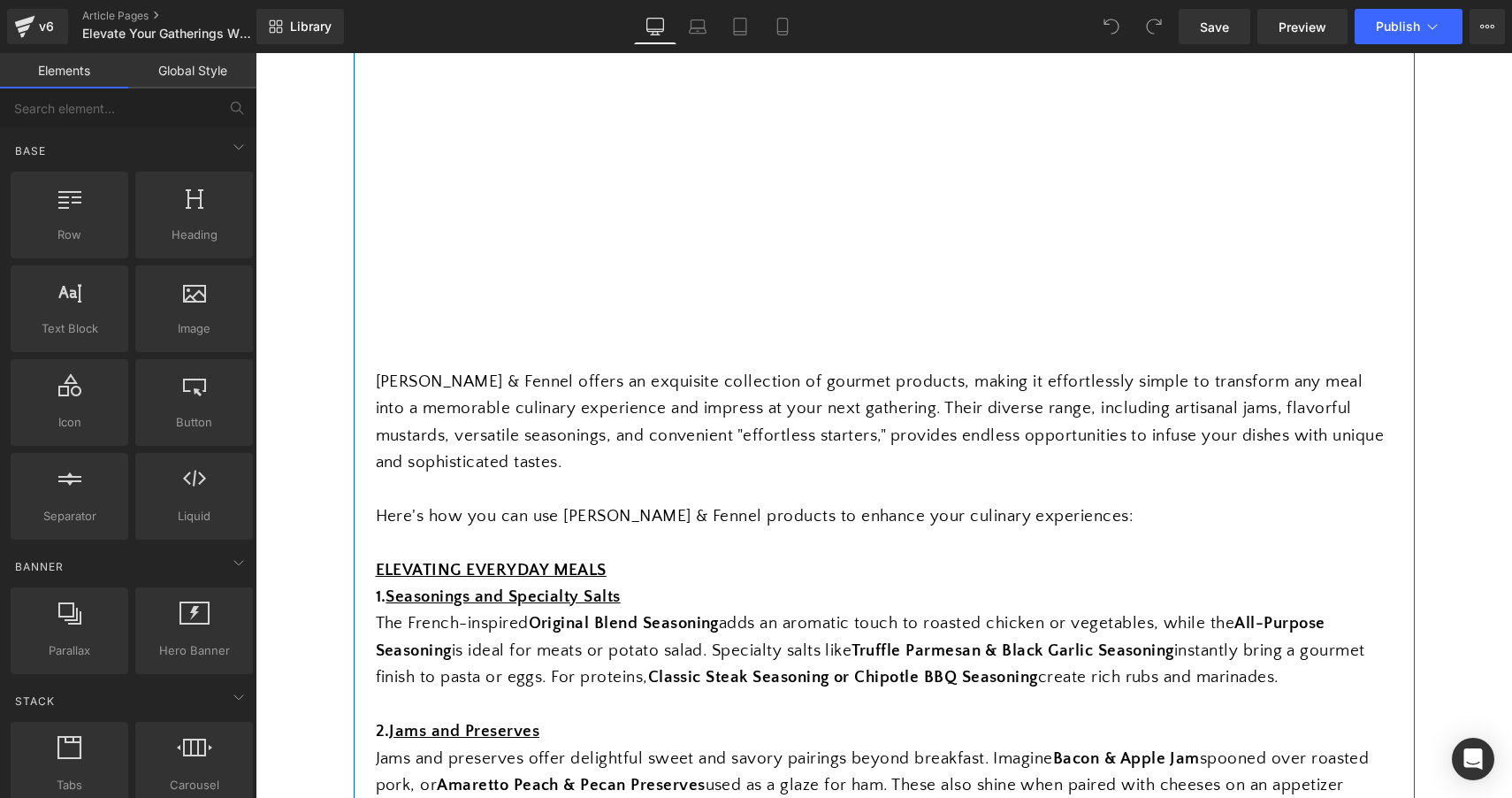 click at bounding box center (539, 183) 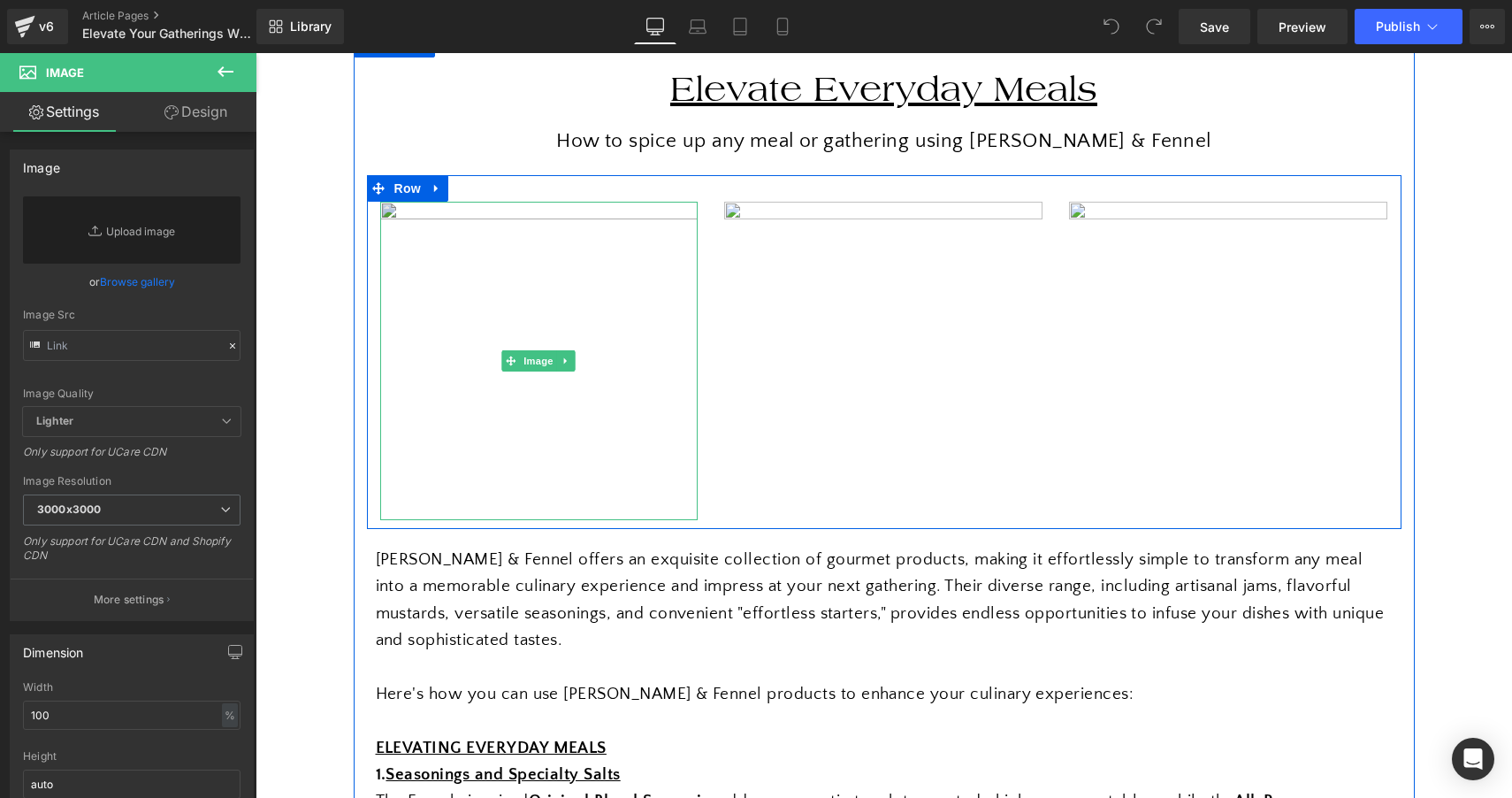scroll, scrollTop: 207, scrollLeft: 0, axis: vertical 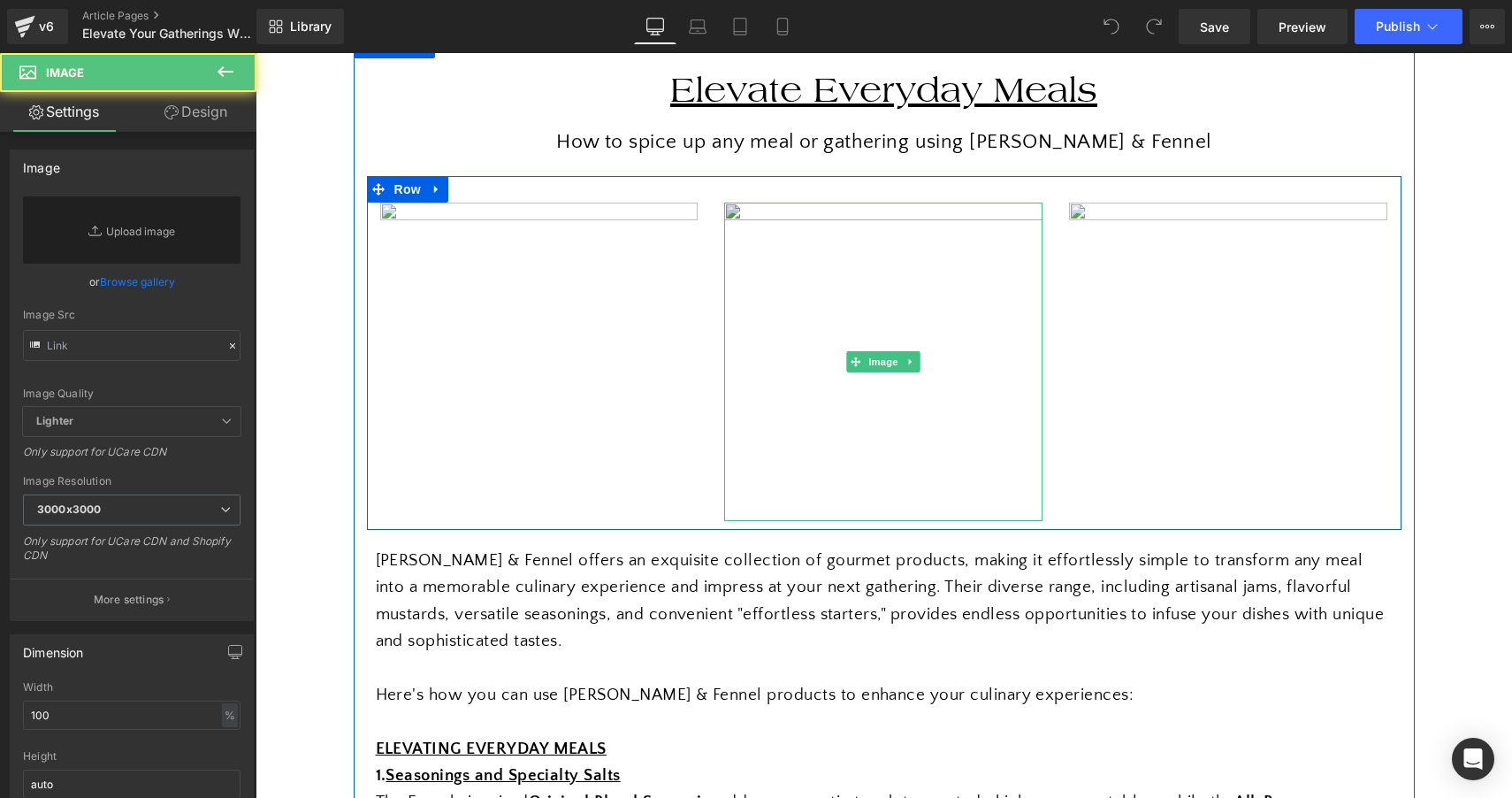 click at bounding box center (883, 362) 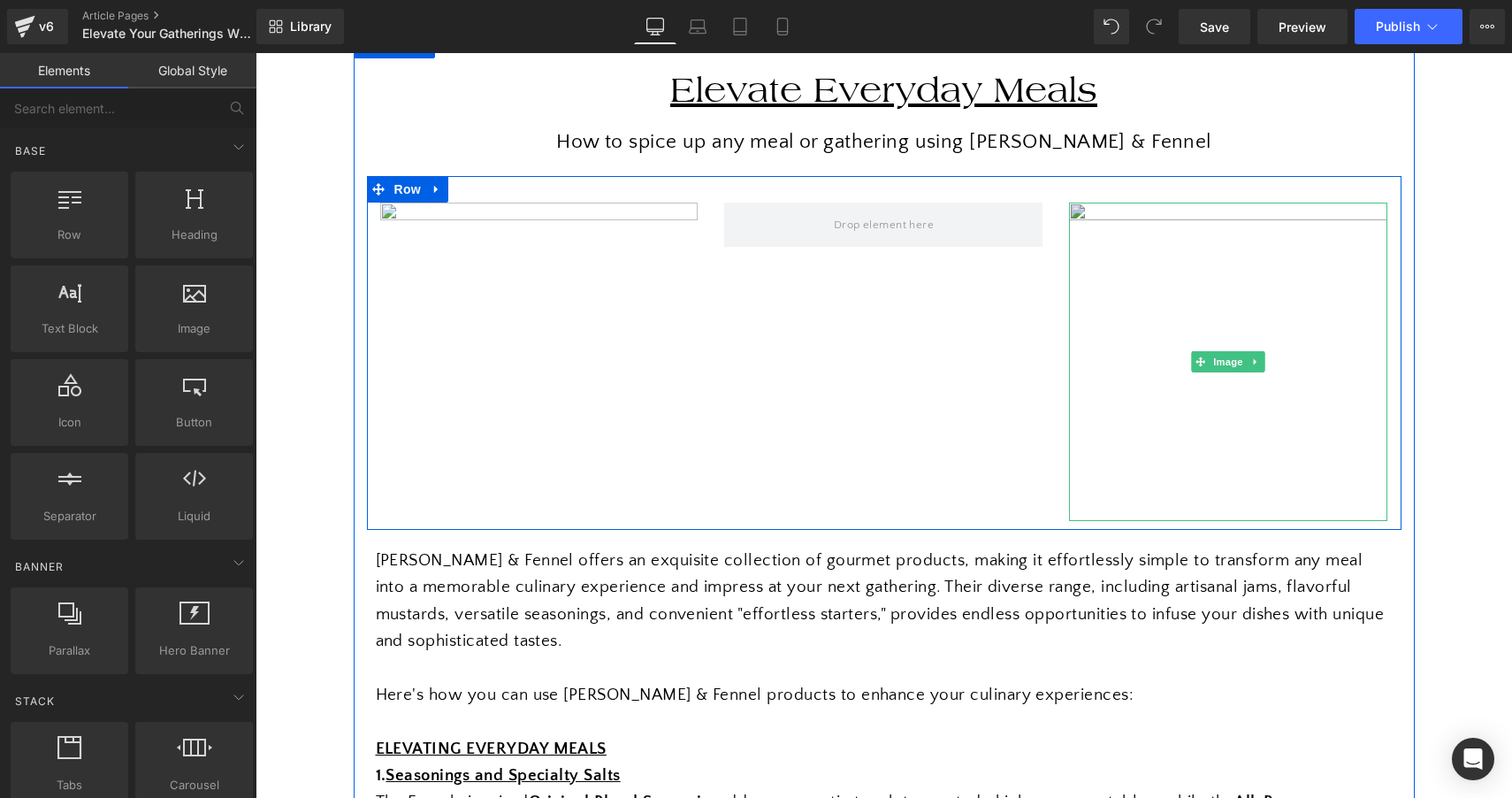 click at bounding box center [1228, 362] 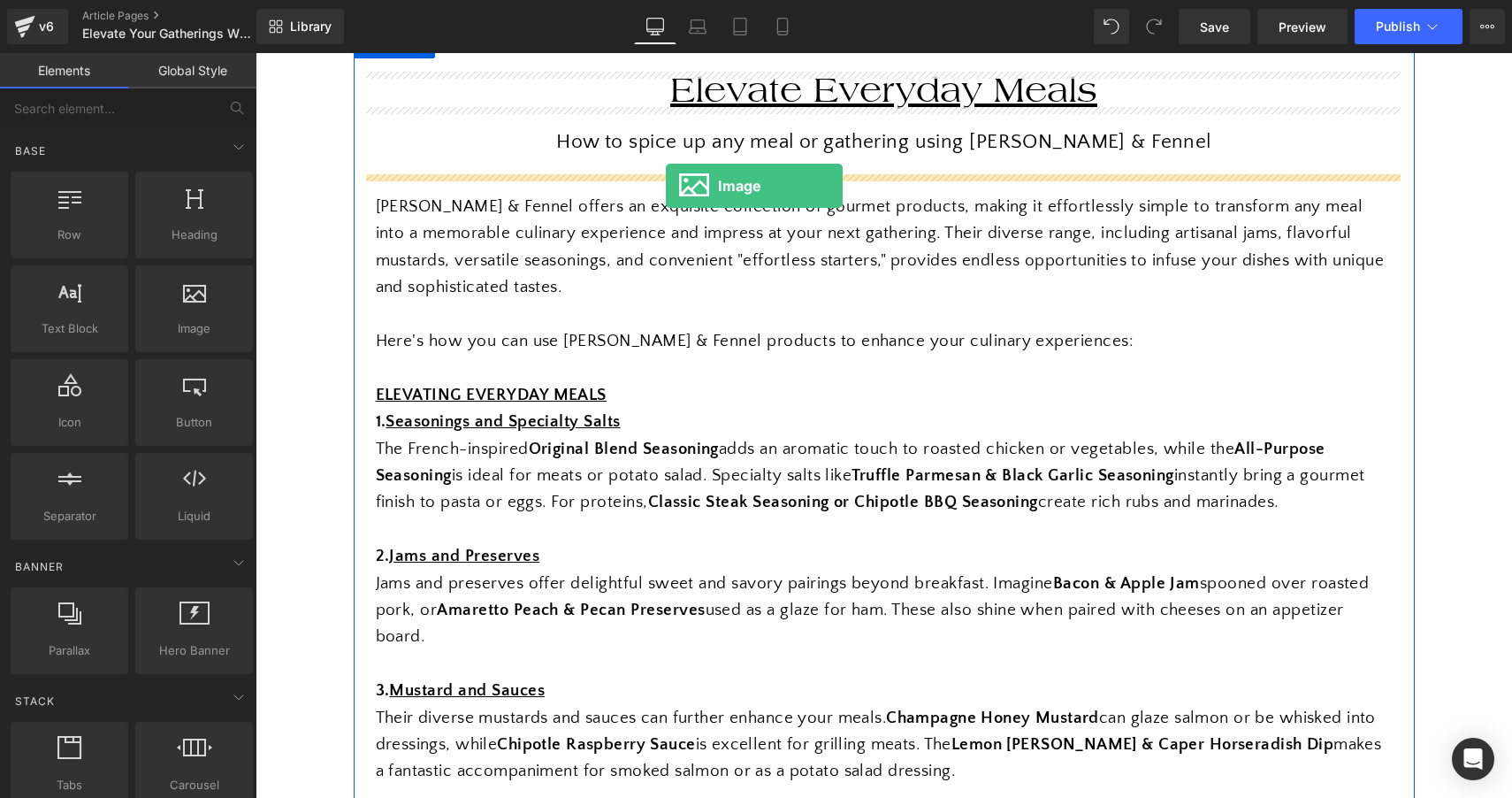 drag, startPoint x: 433, startPoint y: 363, endPoint x: 666, endPoint y: 186, distance: 292.60554 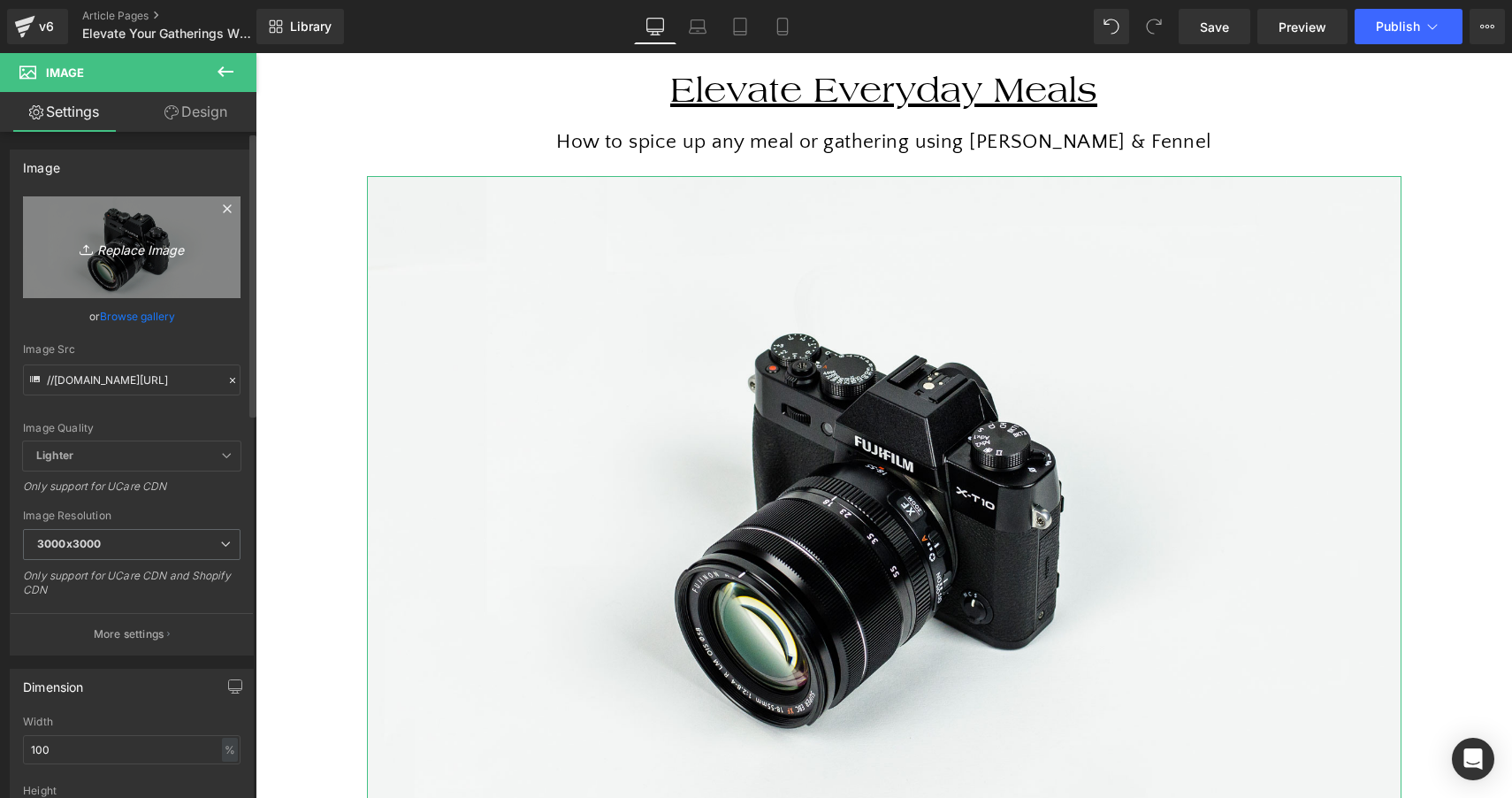 click on "Replace Image" at bounding box center (132, 247) 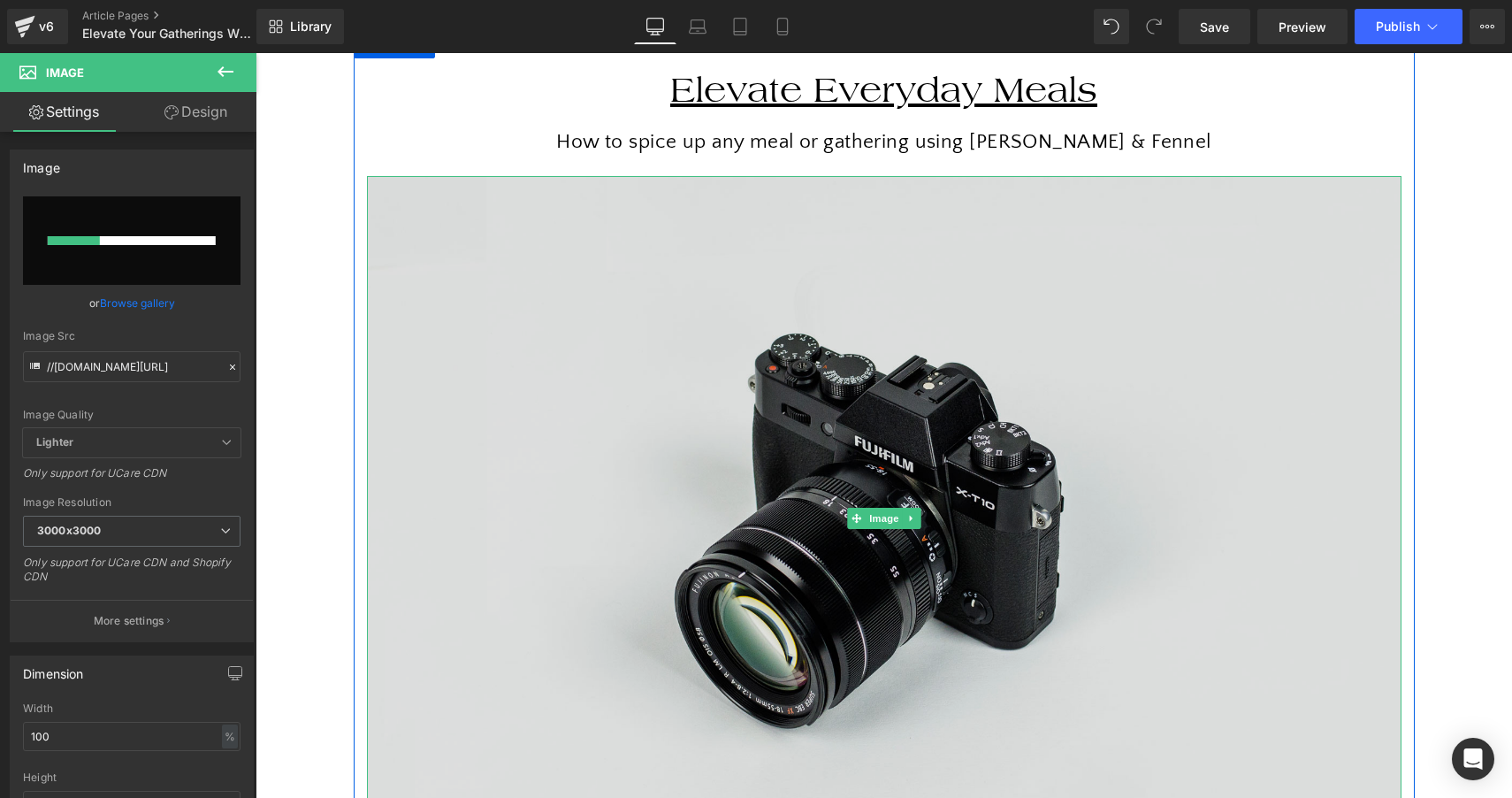 type 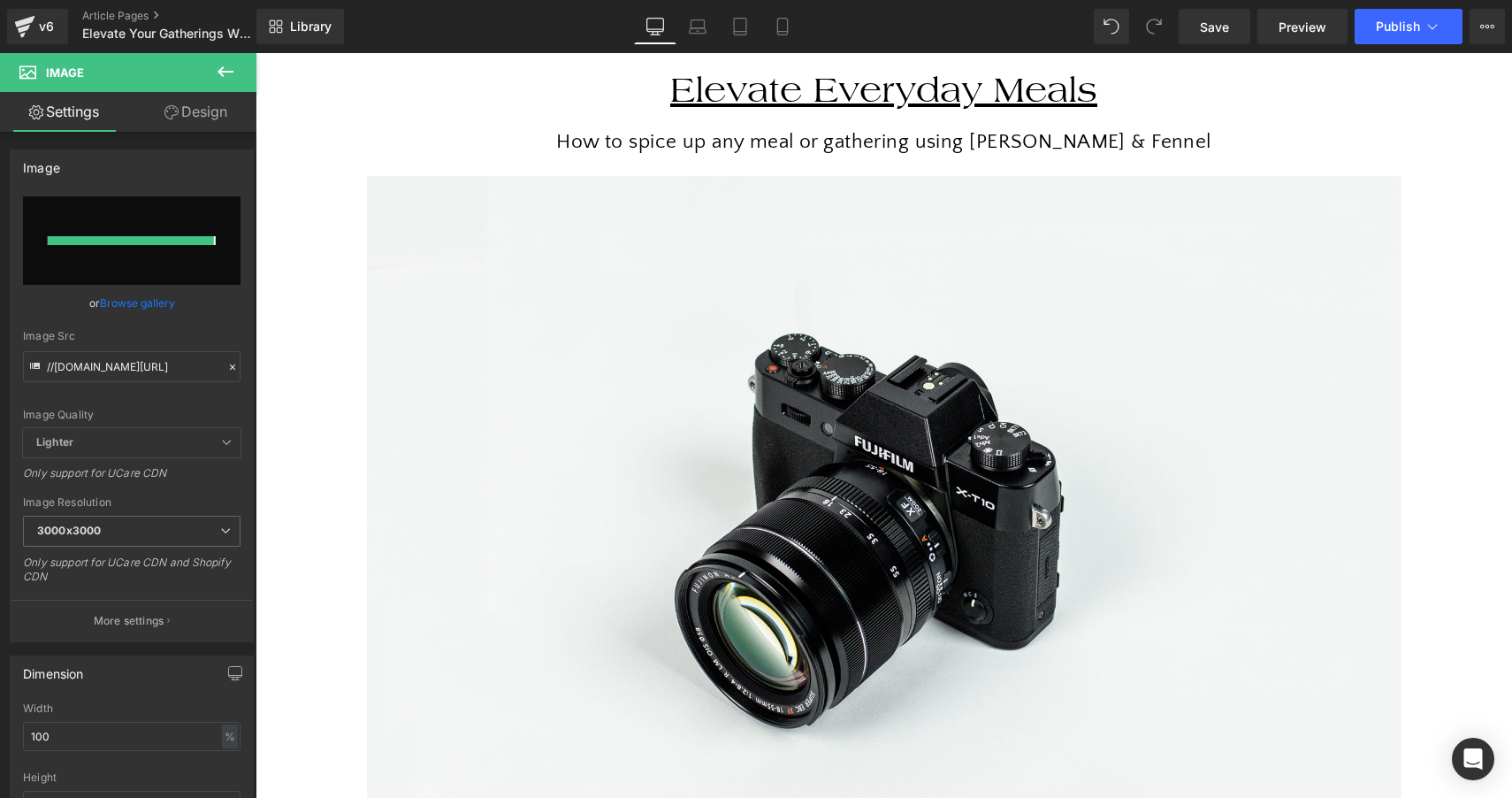 type on "https://ucarecdn.com/77f240aa-5d7c-46af-bd65-1cc8cad2a832/-/format/auto/-/preview/3000x3000/-/quality/lighter/stuff-73.jpg" 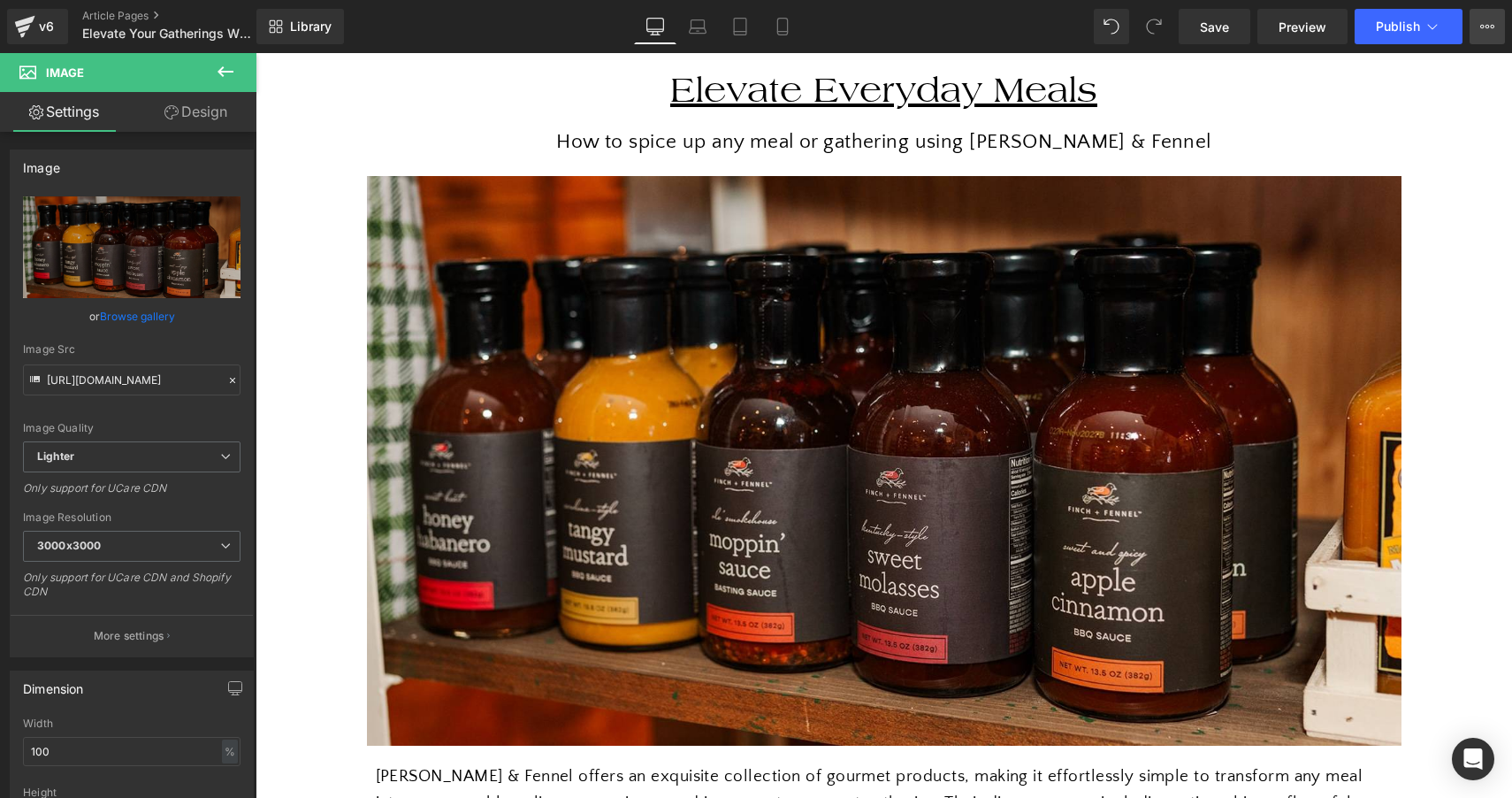 click on "View Live Page View with current Template Save Template to Library Schedule Publish  Optimize  Publish Settings Shortcuts" at bounding box center (1487, 27) 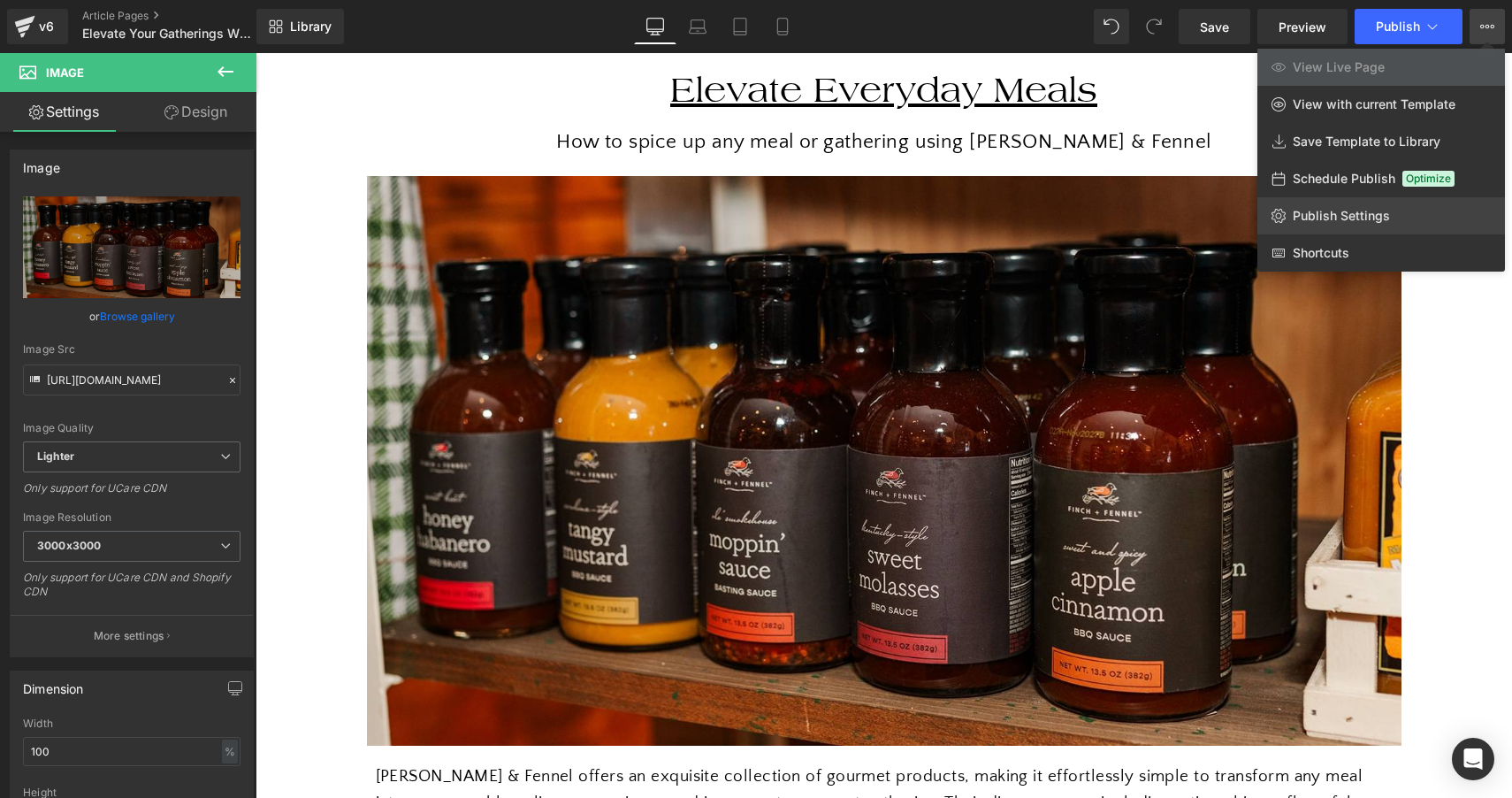 click on "Publish Settings" at bounding box center [1341, 216] 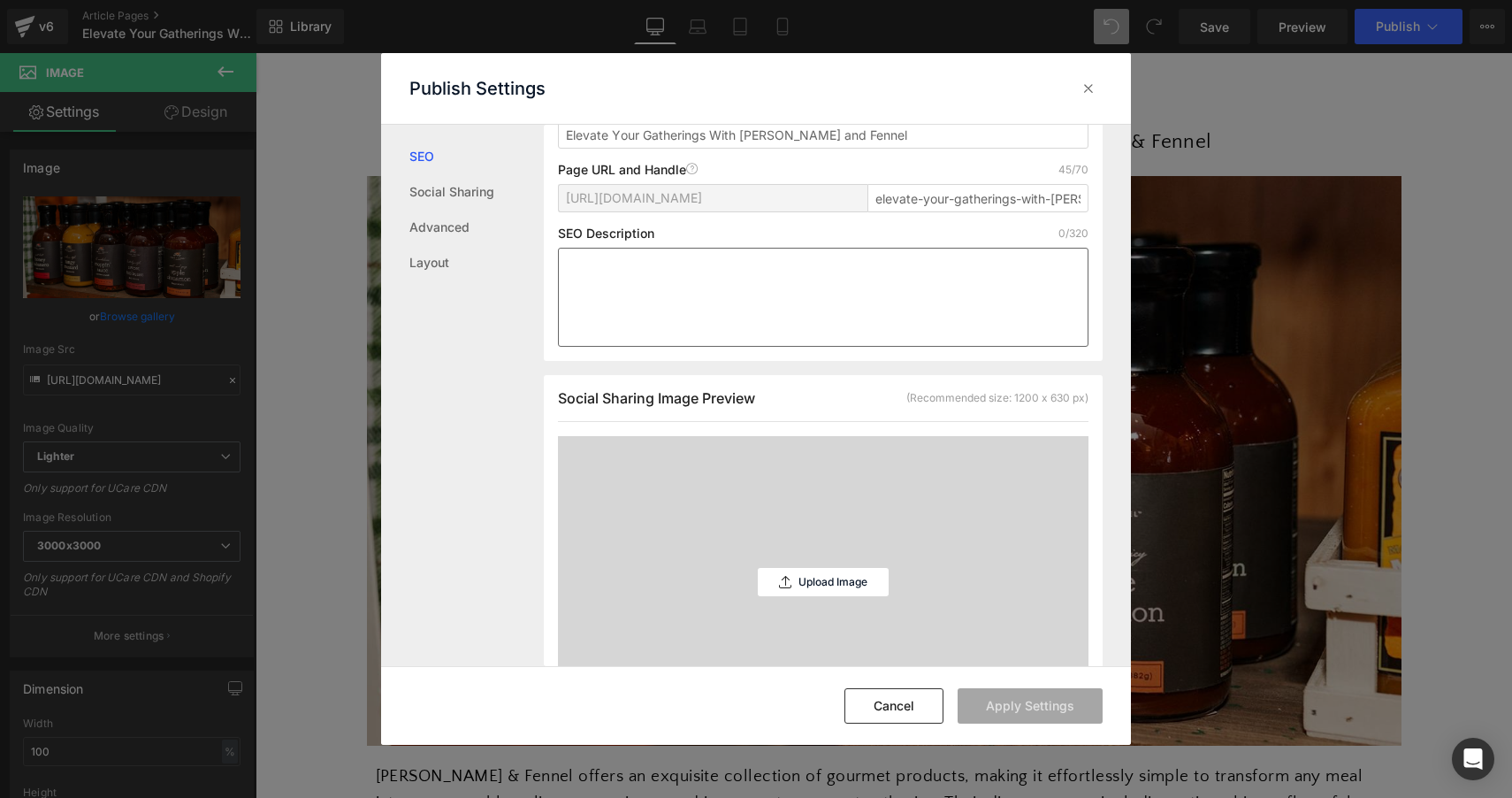 scroll, scrollTop: 219, scrollLeft: 0, axis: vertical 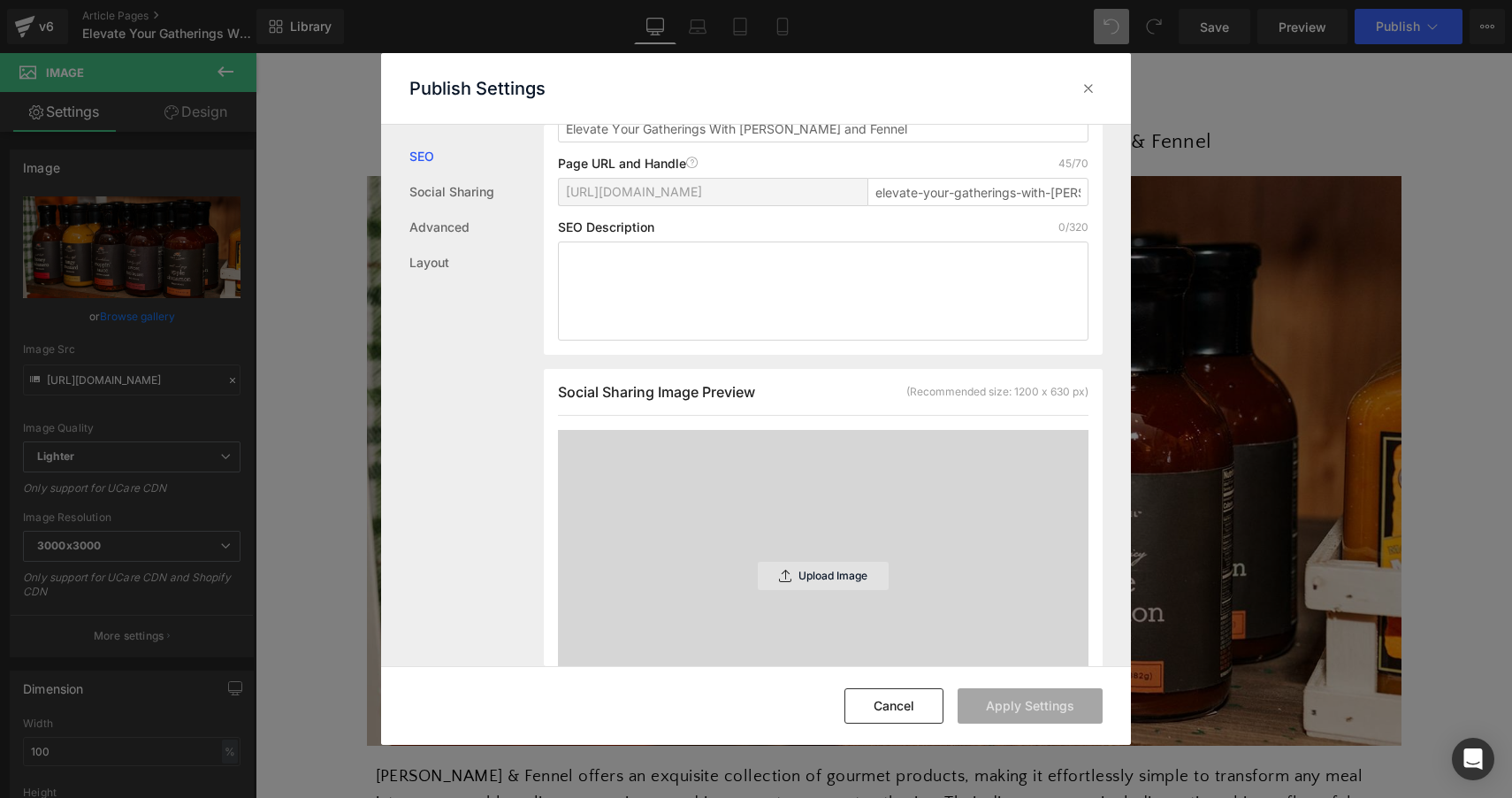 click on "Upload Image" at bounding box center [823, 576] 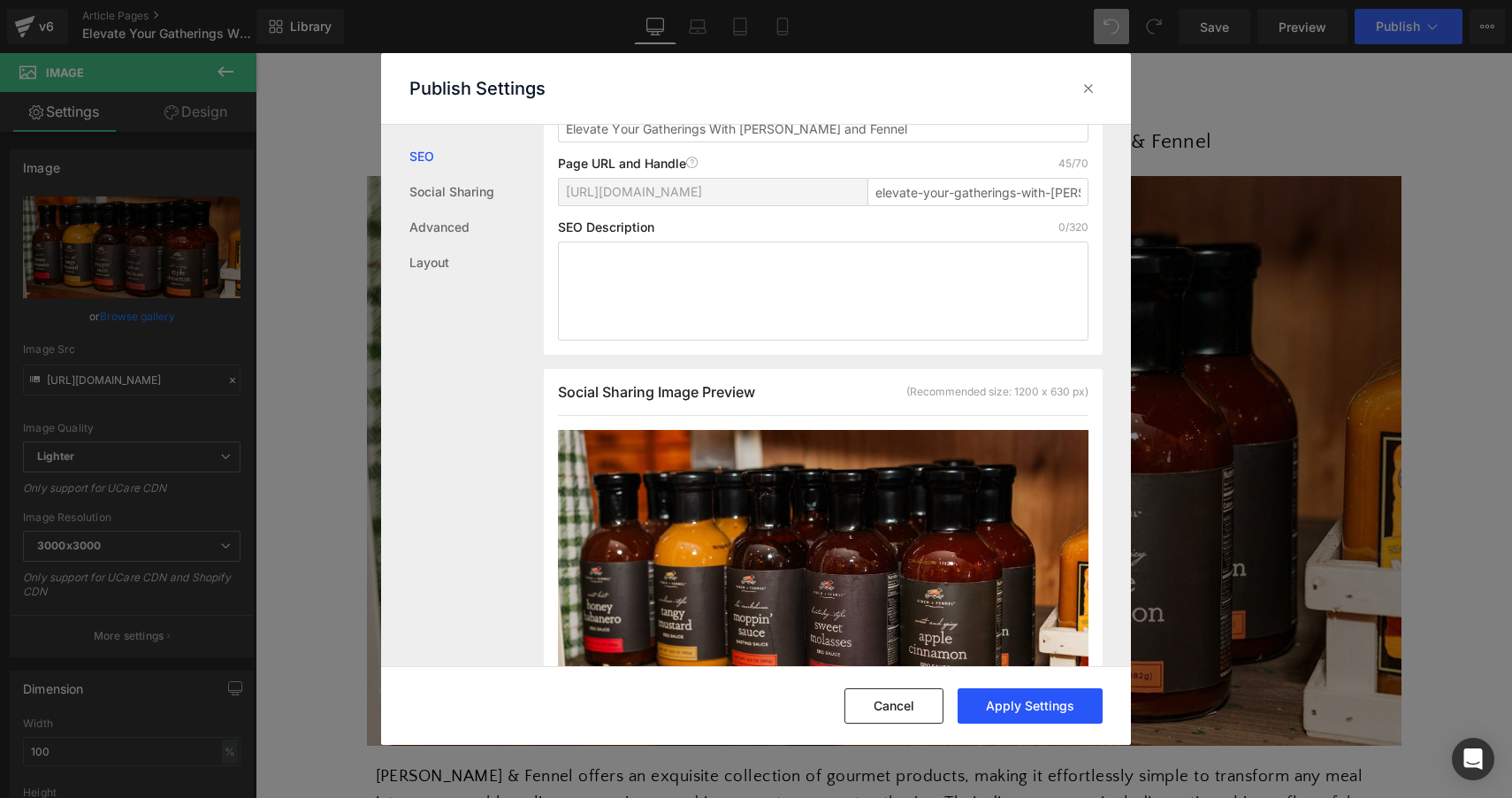 click on "Apply Settings" at bounding box center [1030, 706] 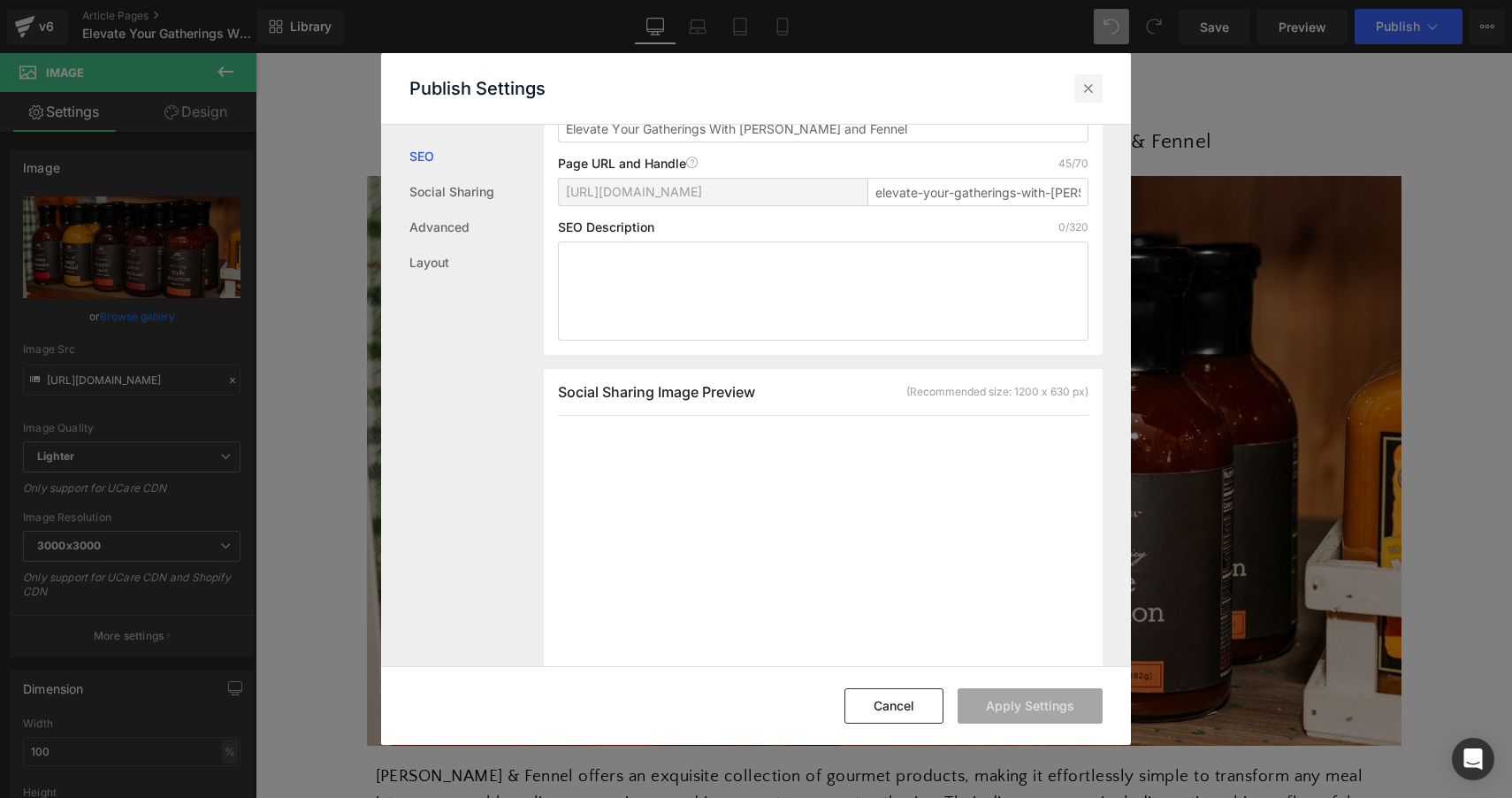 click at bounding box center [1088, 88] 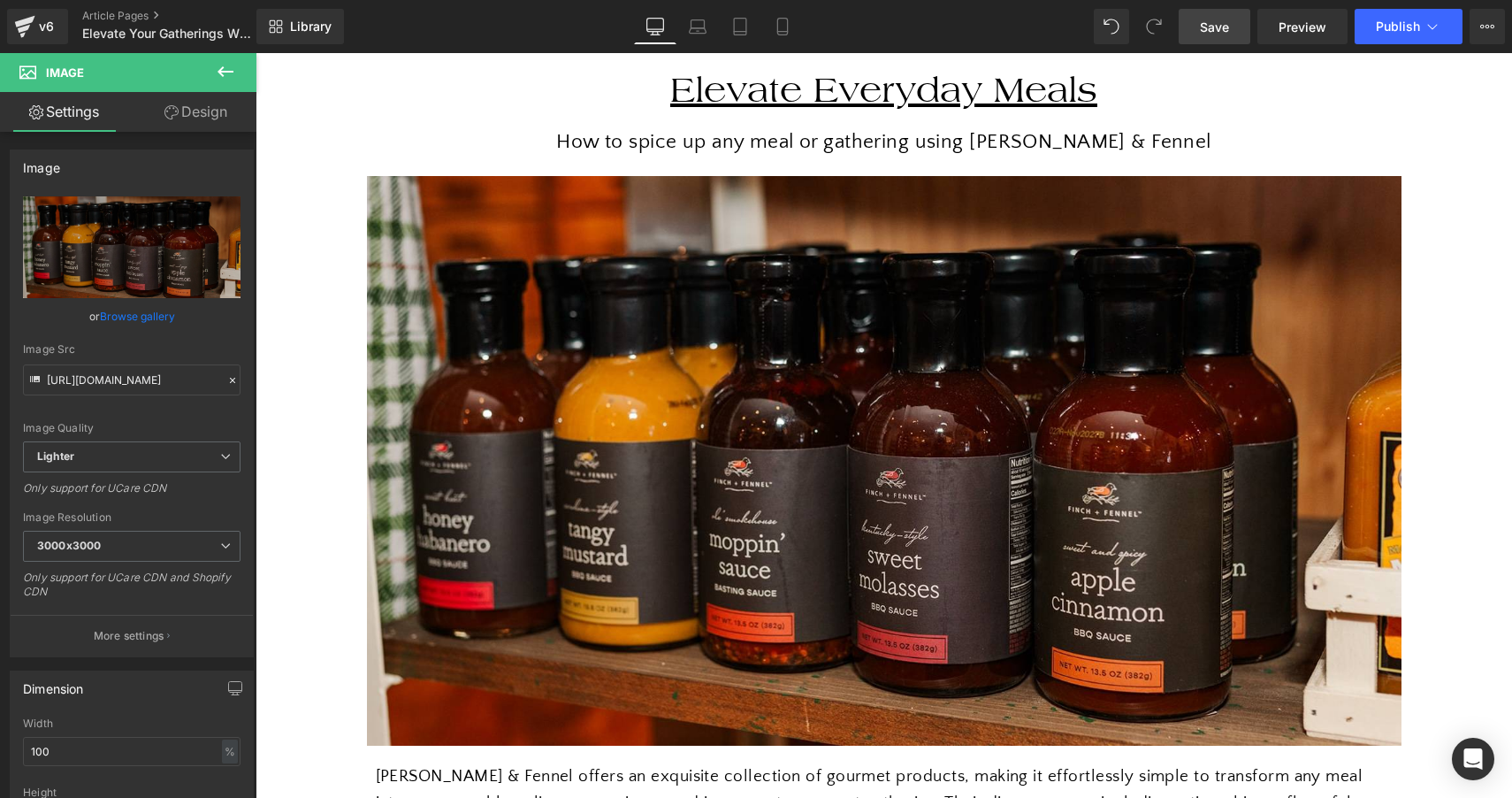 click on "Save" at bounding box center (1214, 27) 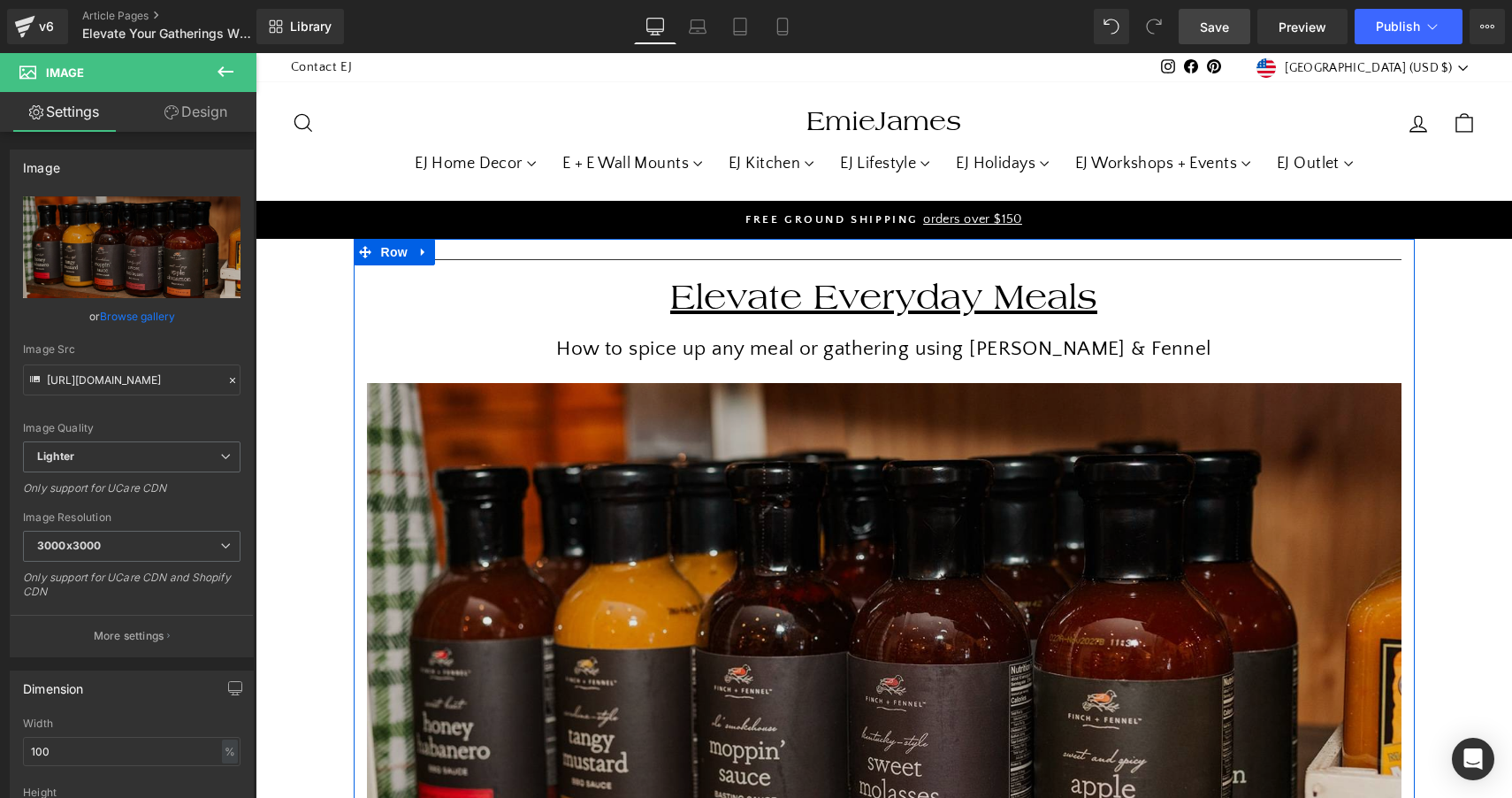 scroll, scrollTop: 0, scrollLeft: 0, axis: both 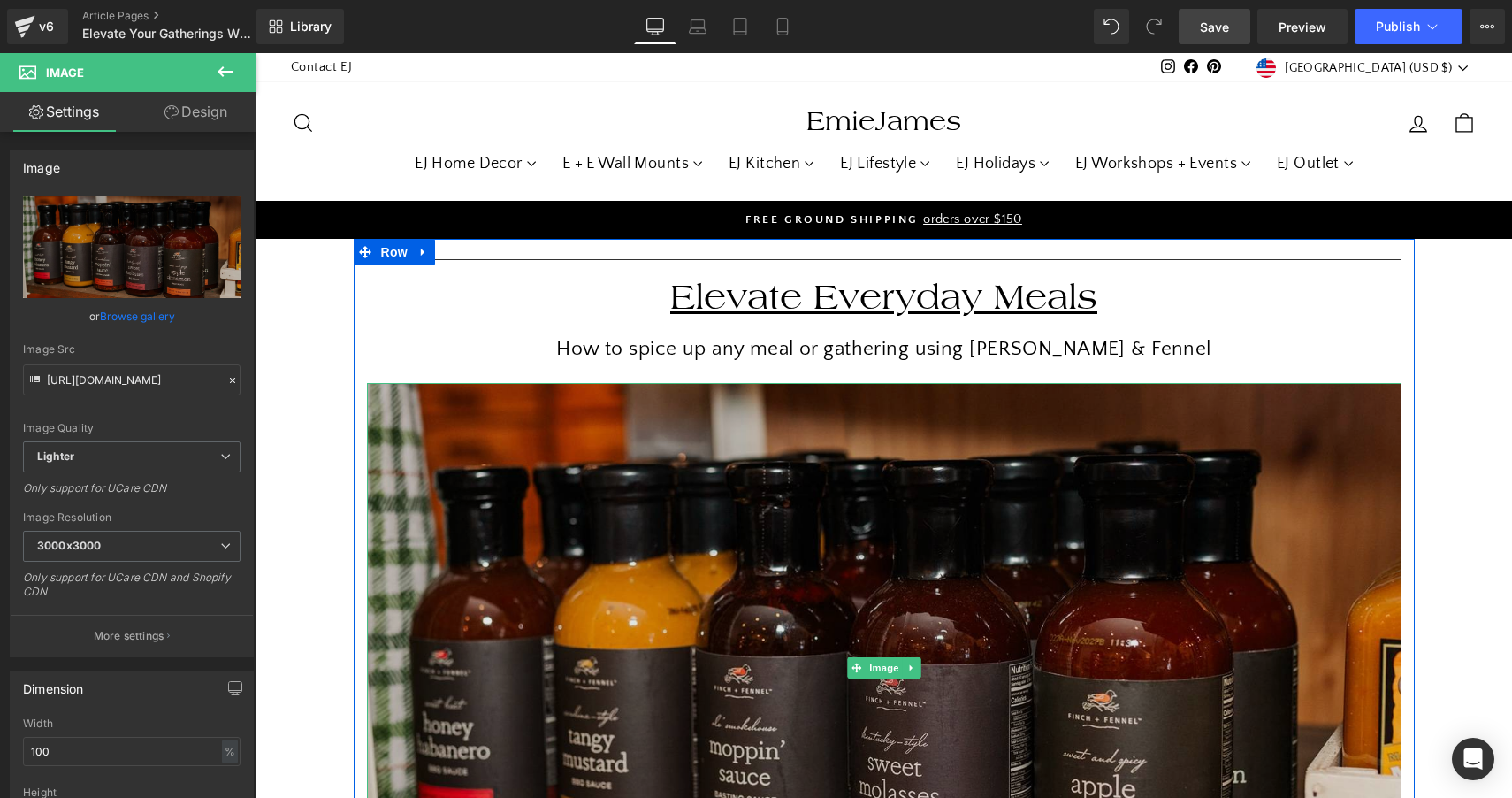 click at bounding box center [884, 668] 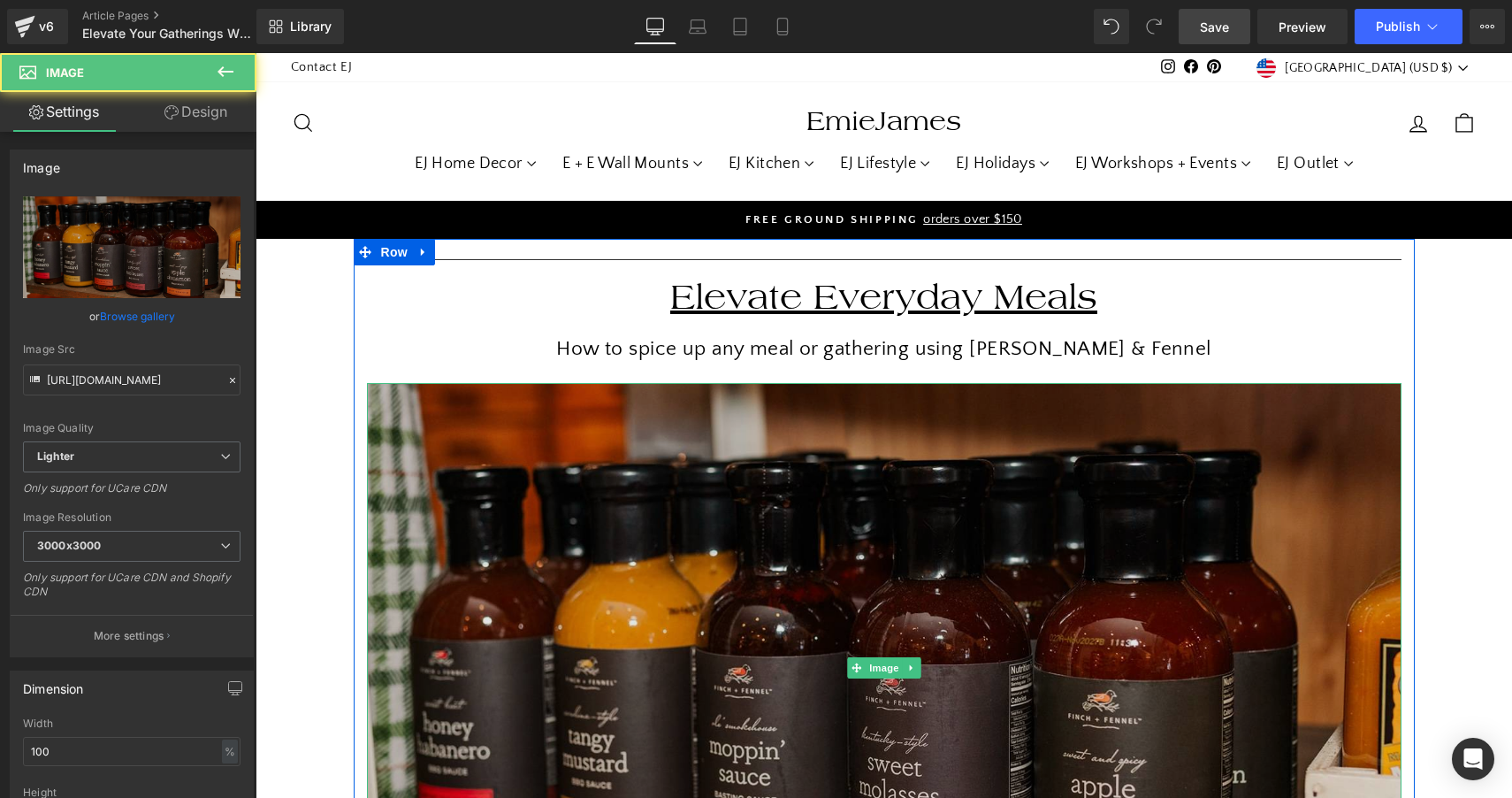 click at bounding box center [884, 668] 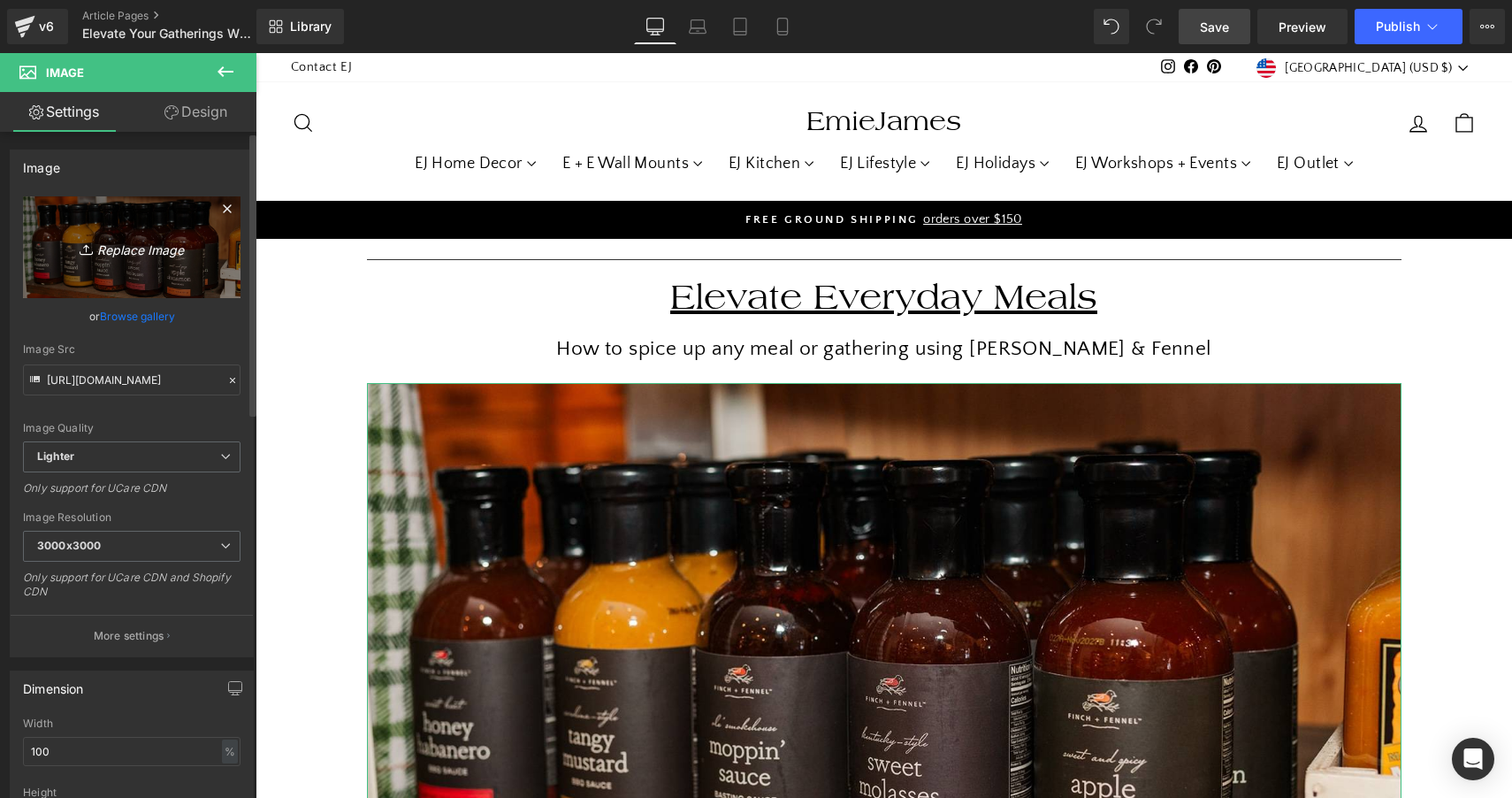 click on "Replace Image" at bounding box center [132, 247] 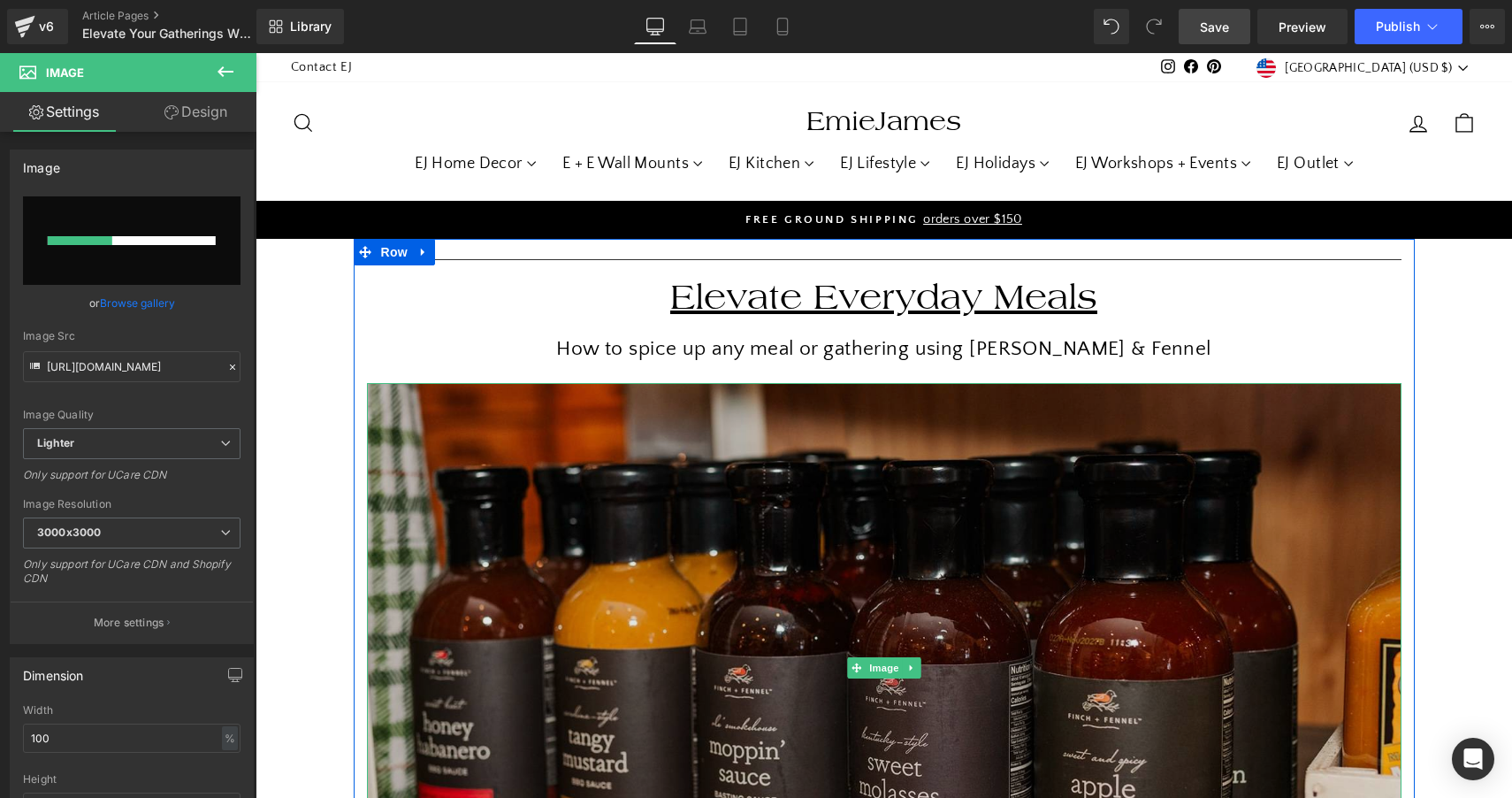 type 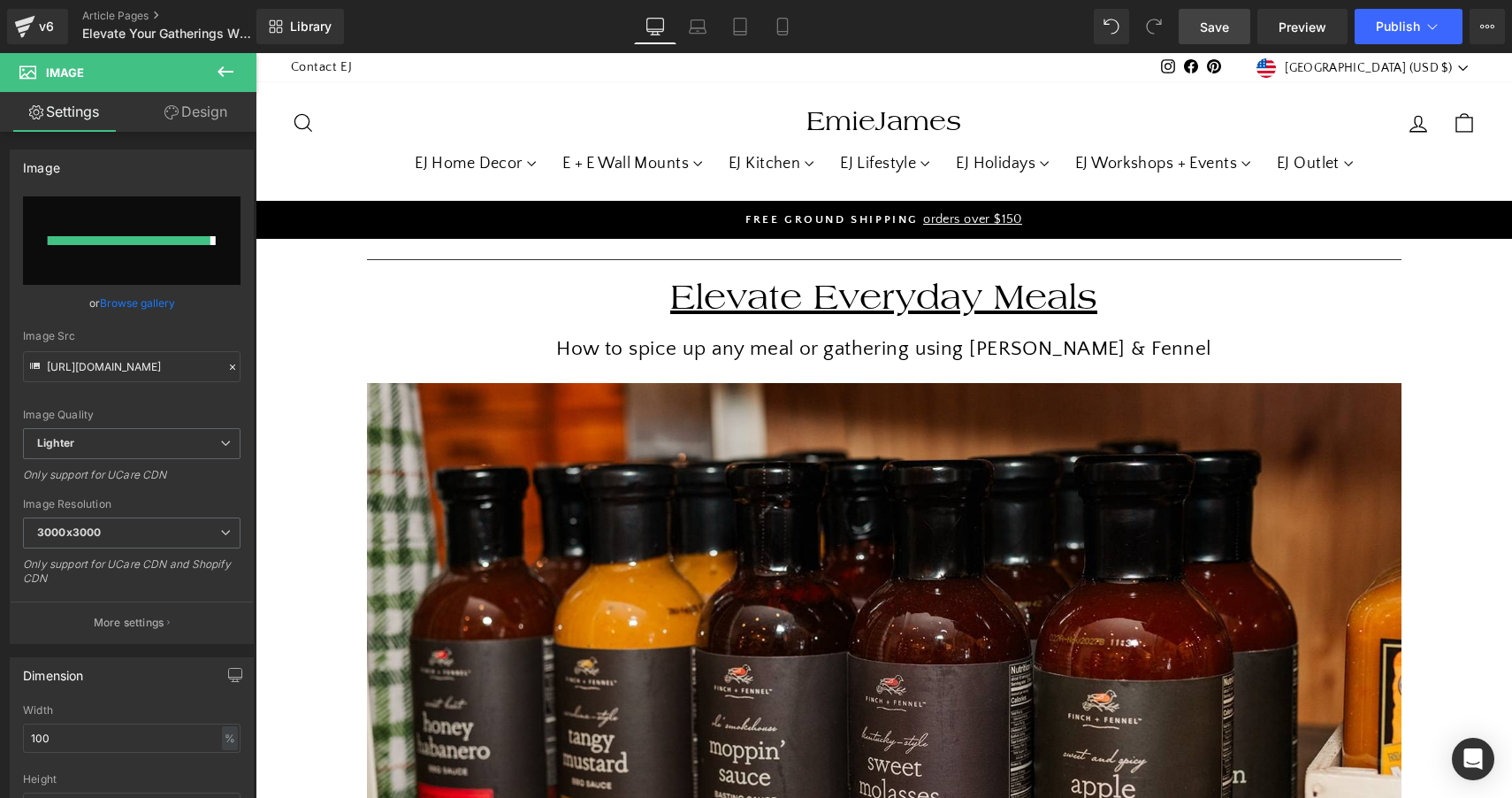 type on "https://ucarecdn.com/20f092e7-6425-49fe-b834-3f1f4ea38f9b/-/format/auto/-/preview/3000x3000/-/quality/lighter/HeaderFF7.jpg" 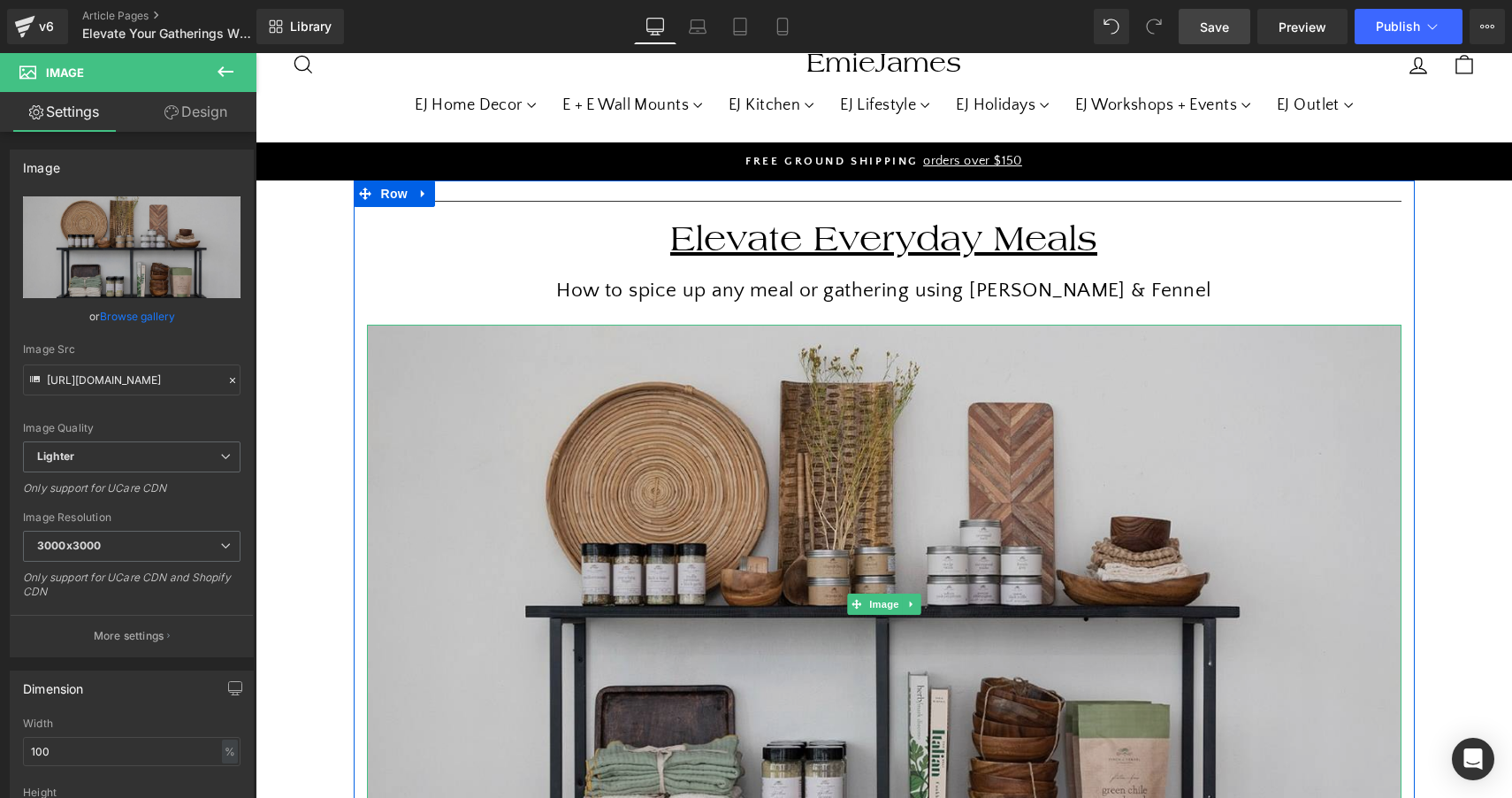 scroll, scrollTop: 53, scrollLeft: 0, axis: vertical 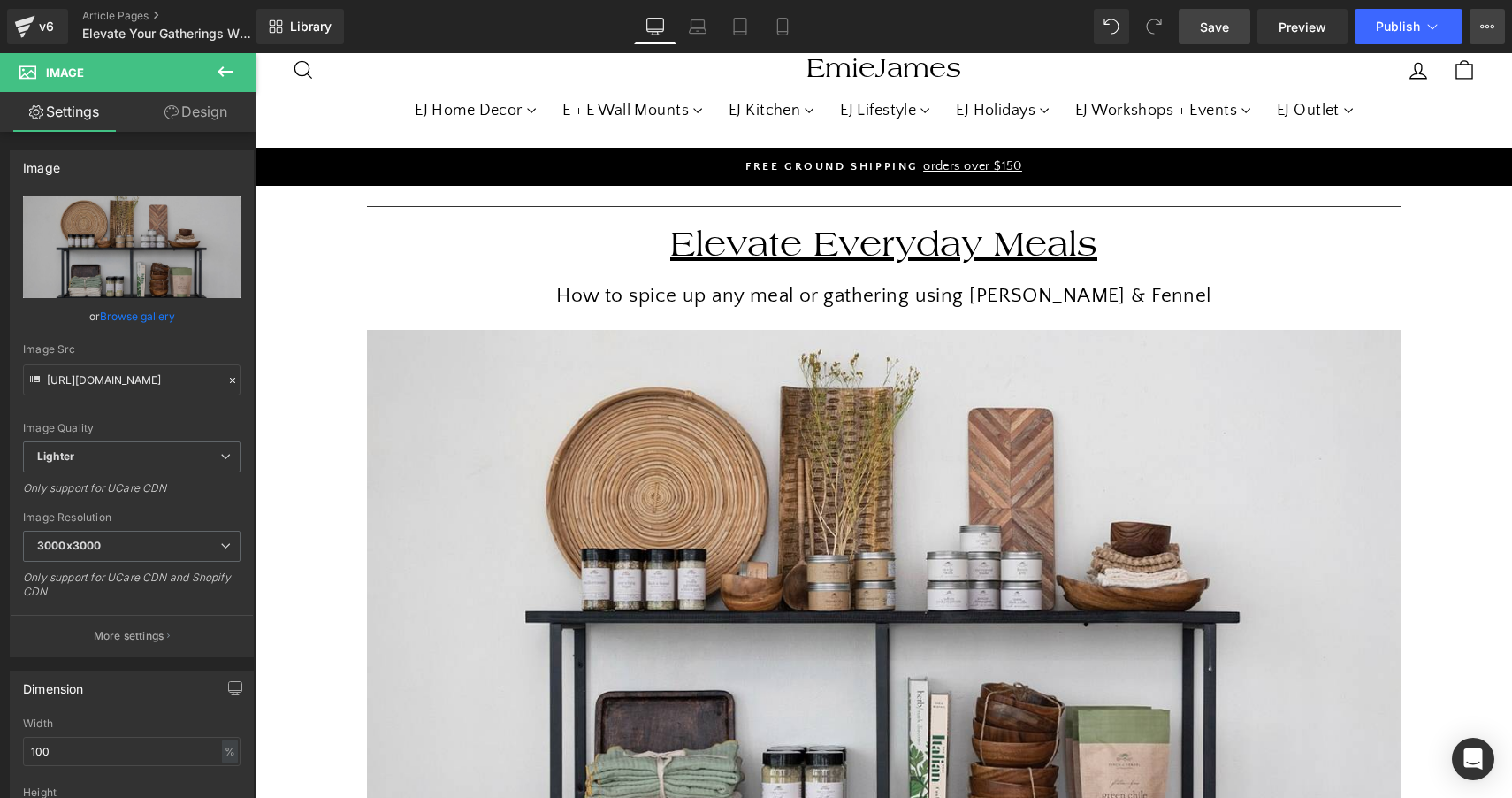 click 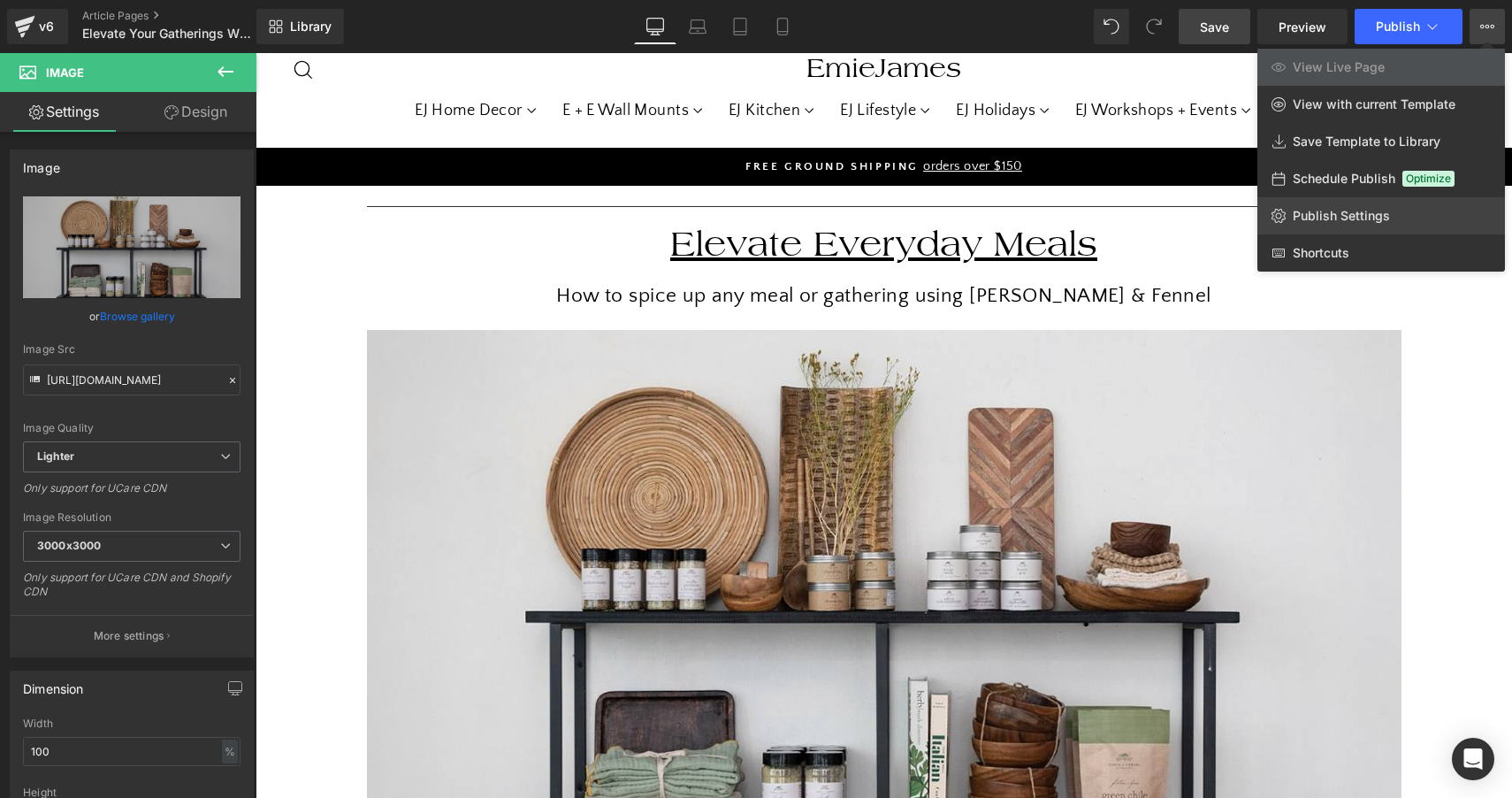 click on "Publish Settings" at bounding box center (1341, 216) 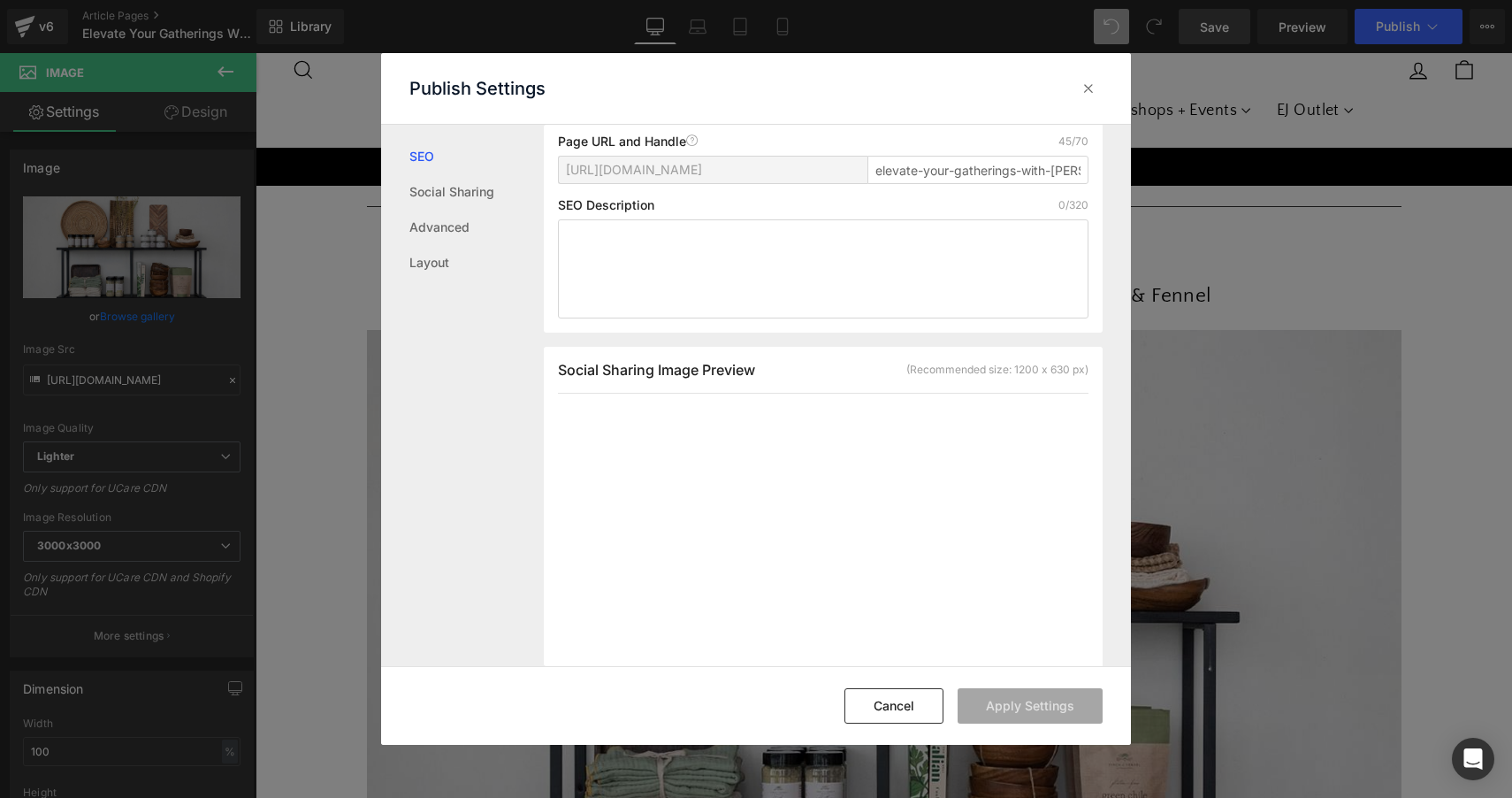 scroll, scrollTop: 261, scrollLeft: 0, axis: vertical 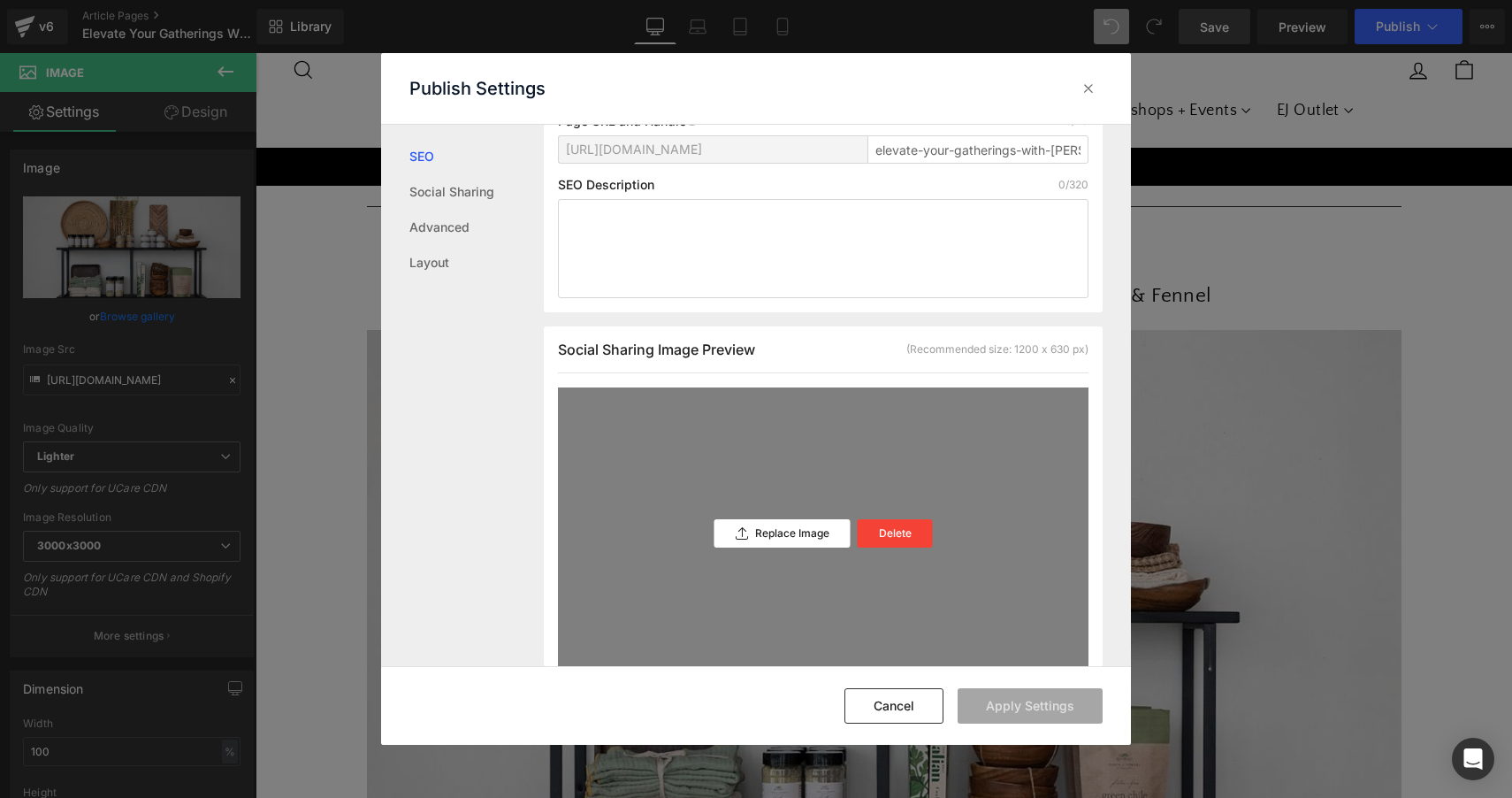 click on "Replace Image  Delete" at bounding box center (823, 533) 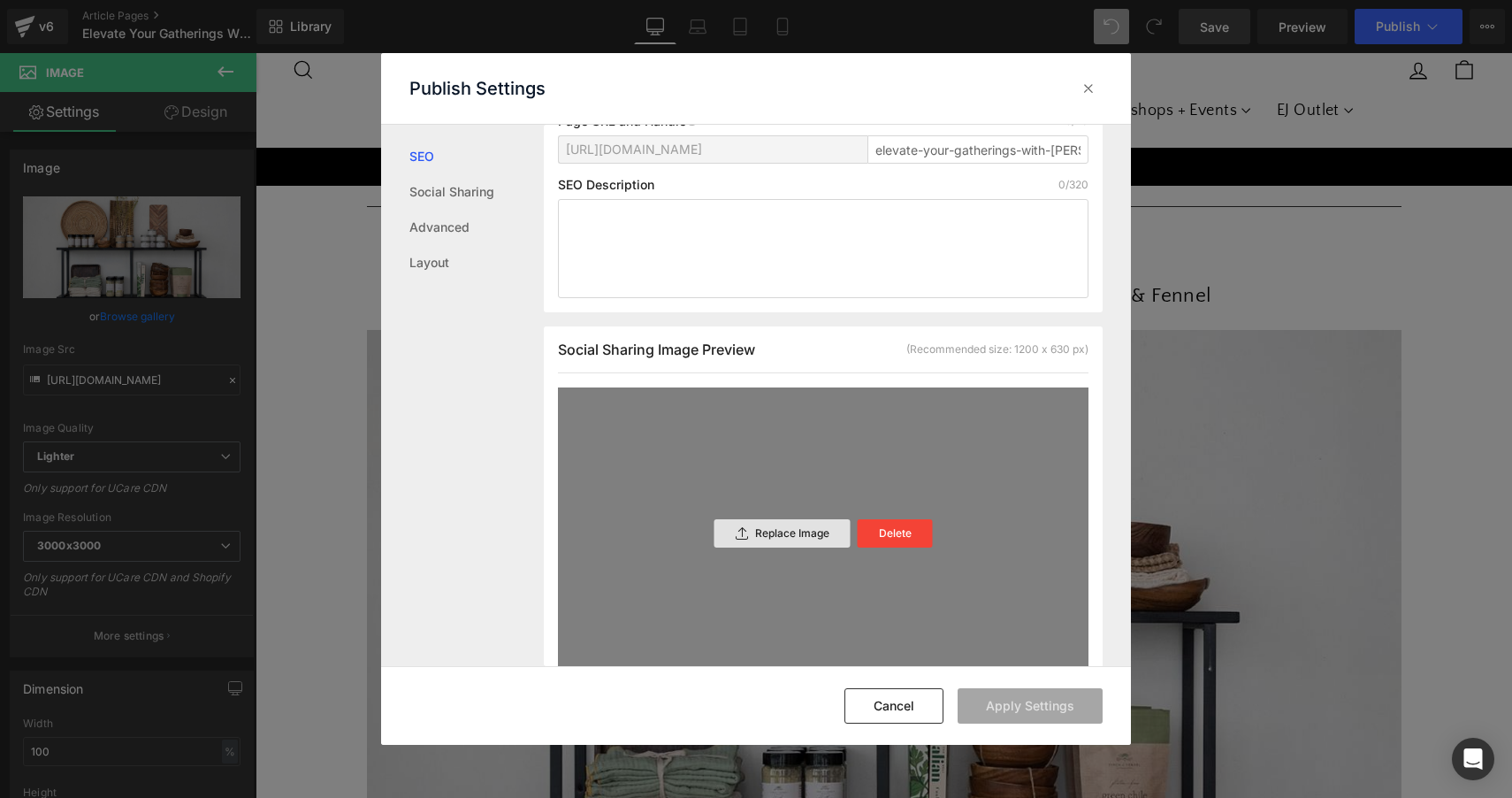 click on "Replace Image" at bounding box center [792, 533] 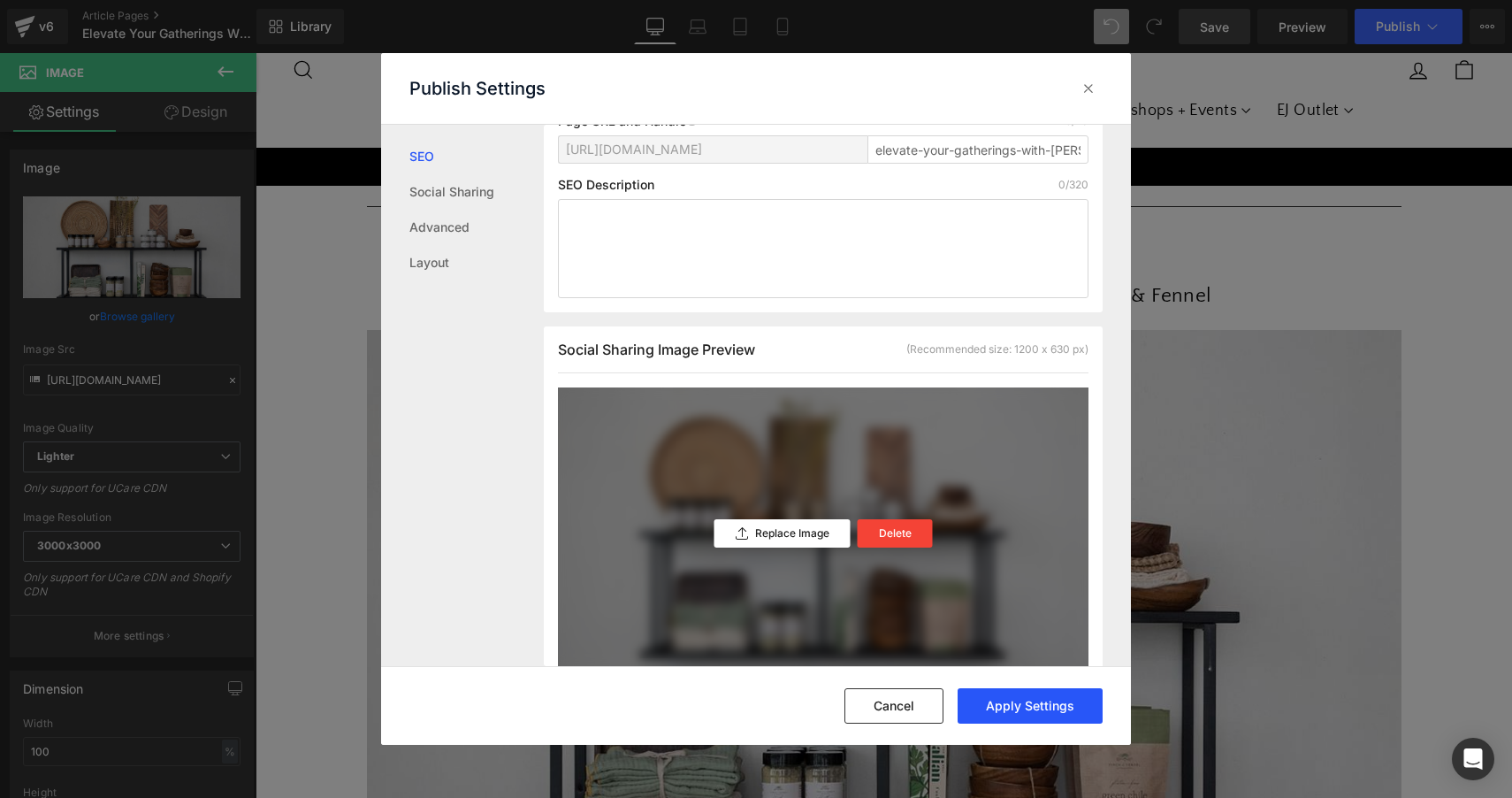 click on "Apply Settings" at bounding box center [1030, 706] 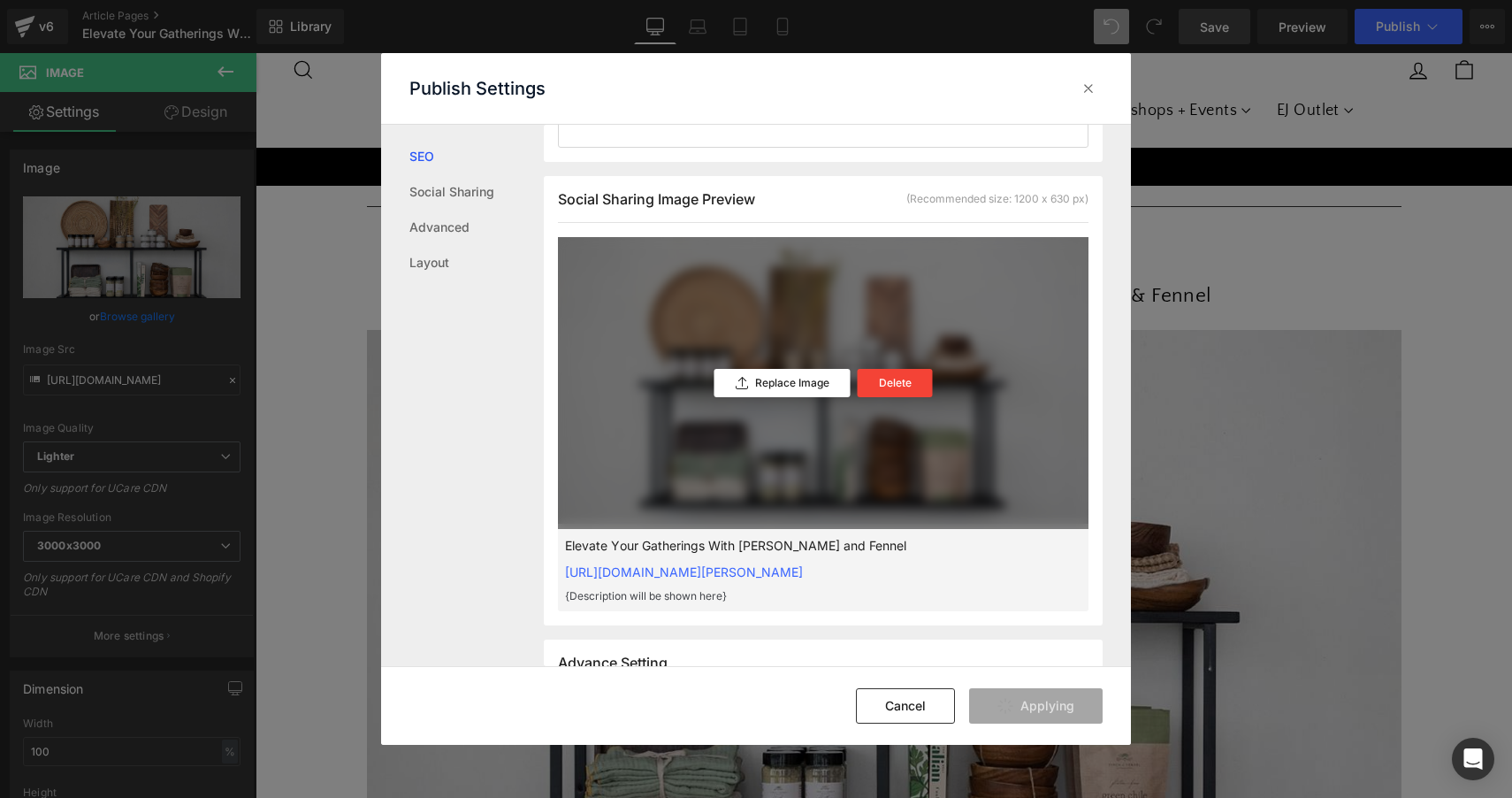 scroll, scrollTop: 413, scrollLeft: 0, axis: vertical 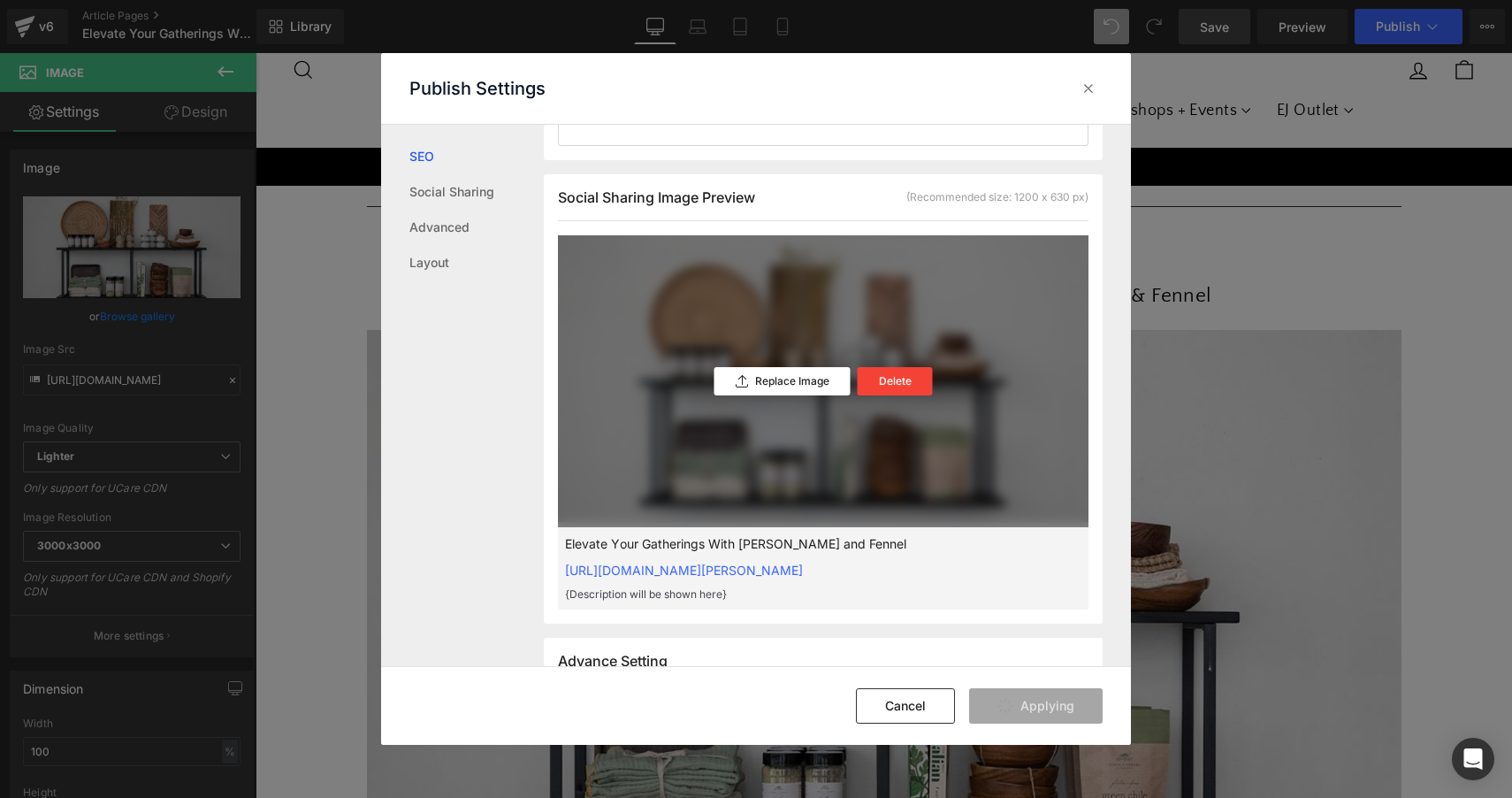 click on "Replace Image  Delete" at bounding box center (823, 381) 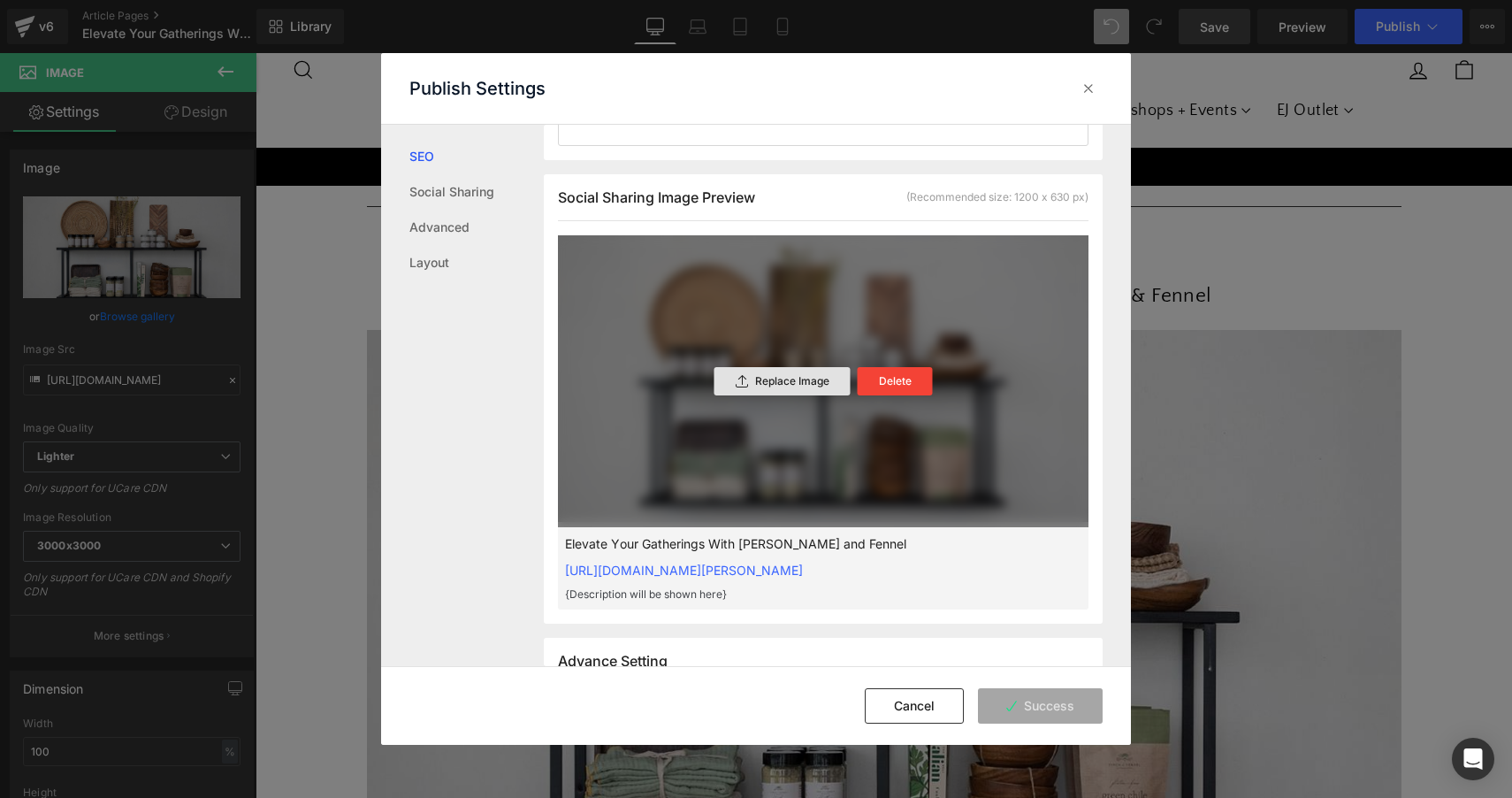 click on "Replace Image" at bounding box center [783, 381] 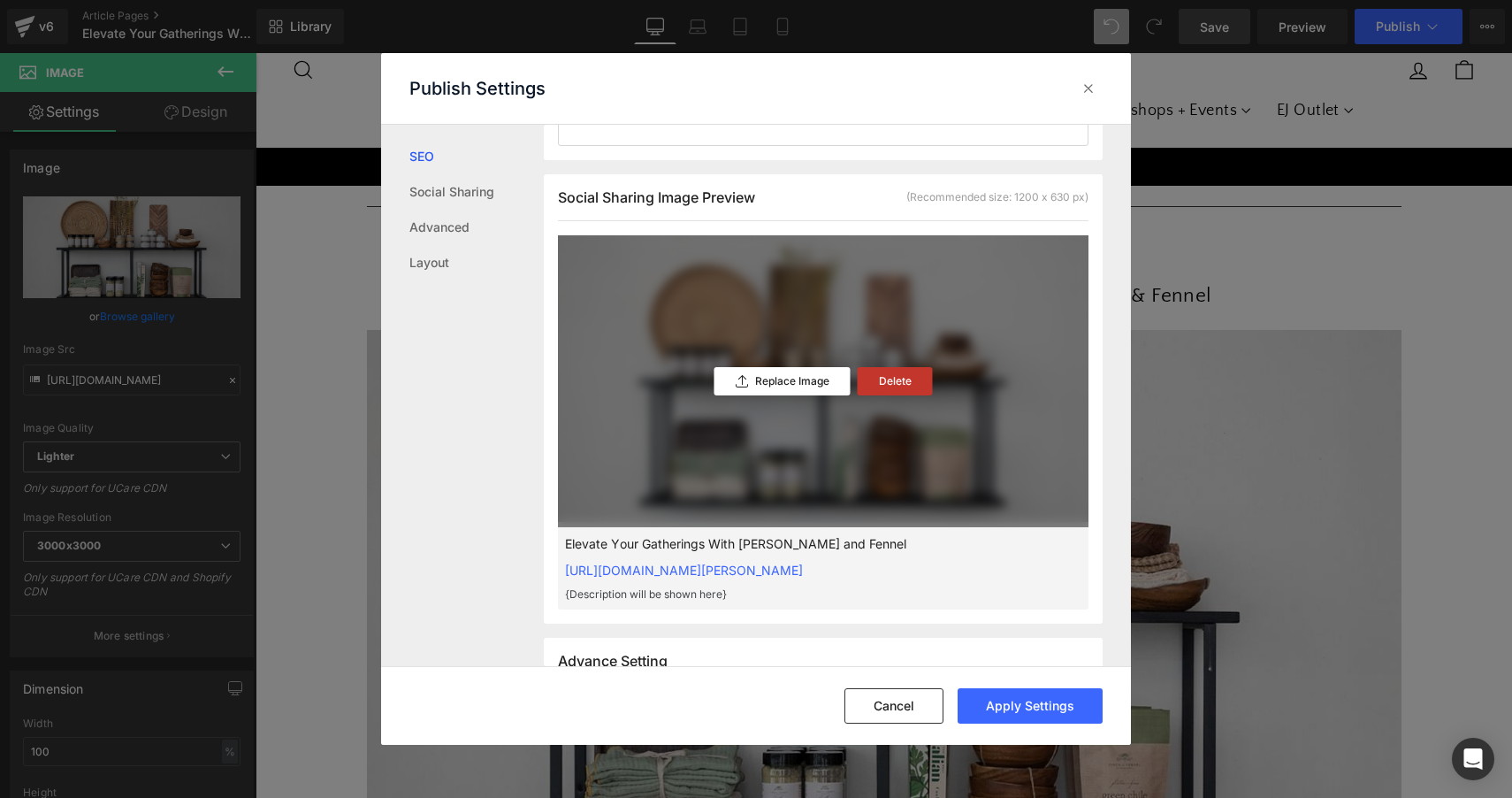 click on "Delete" at bounding box center (895, 381) 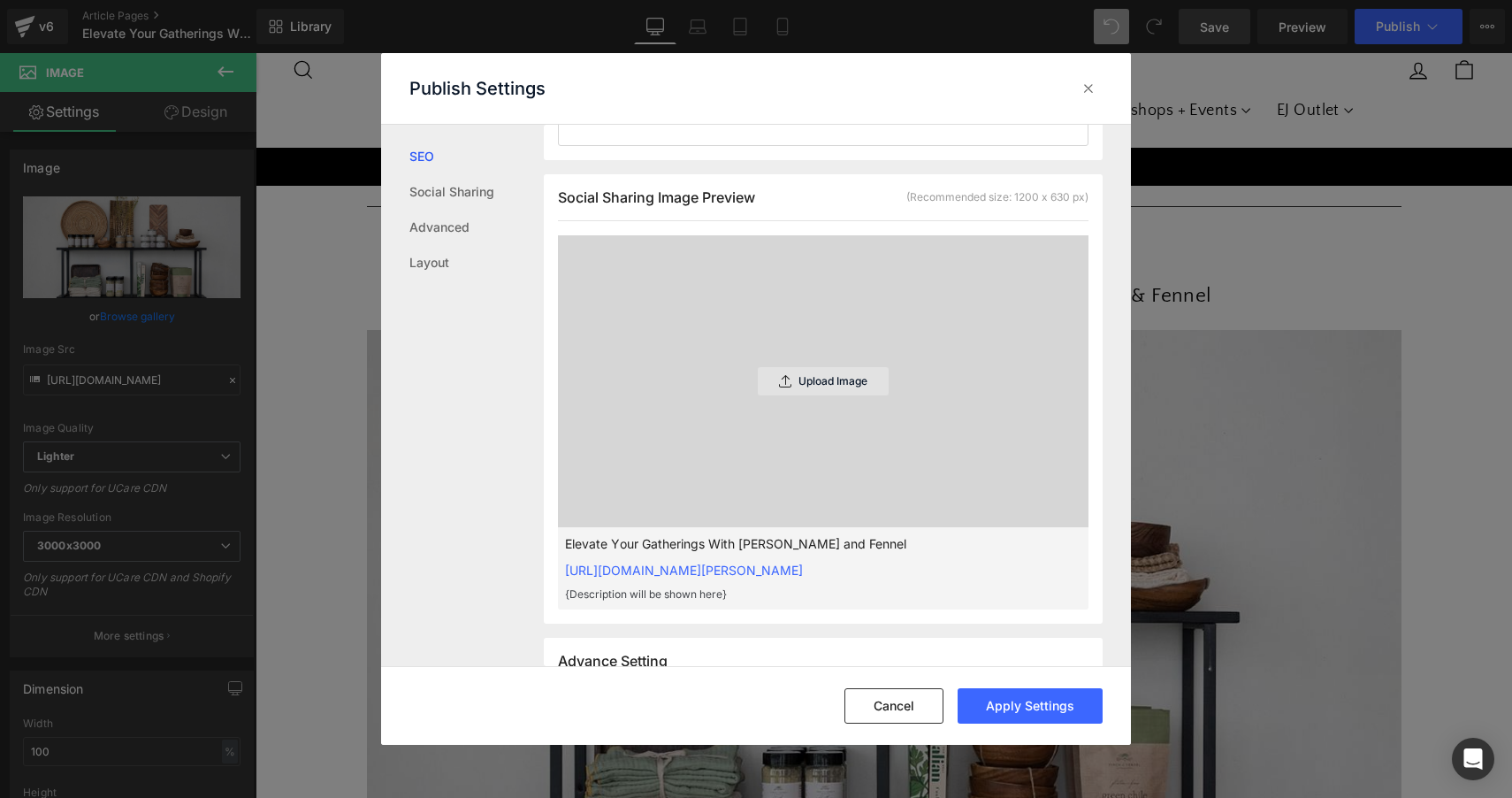 click on "Upload Image" at bounding box center [823, 381] 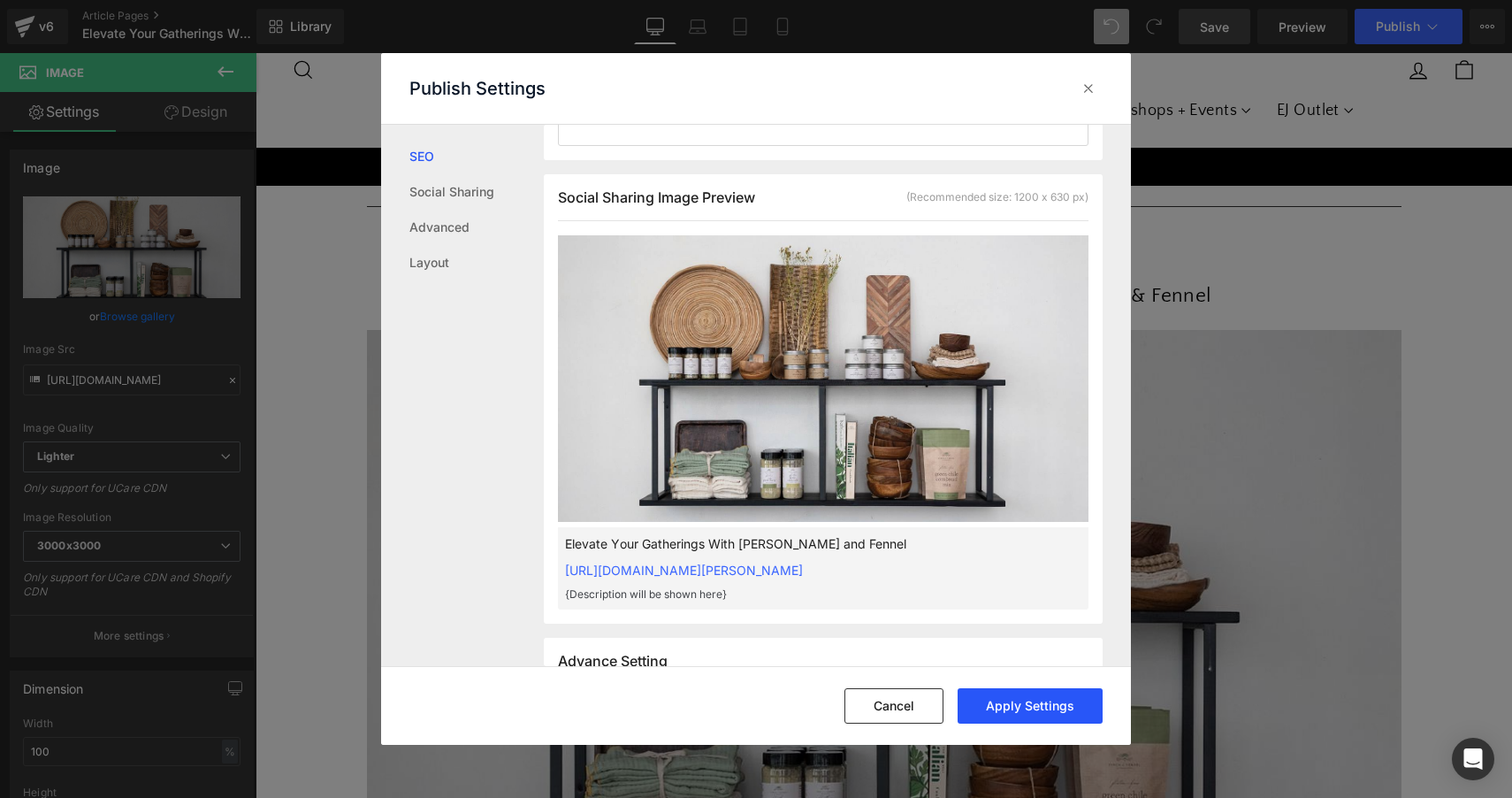 click on "Apply Settings" at bounding box center [1030, 706] 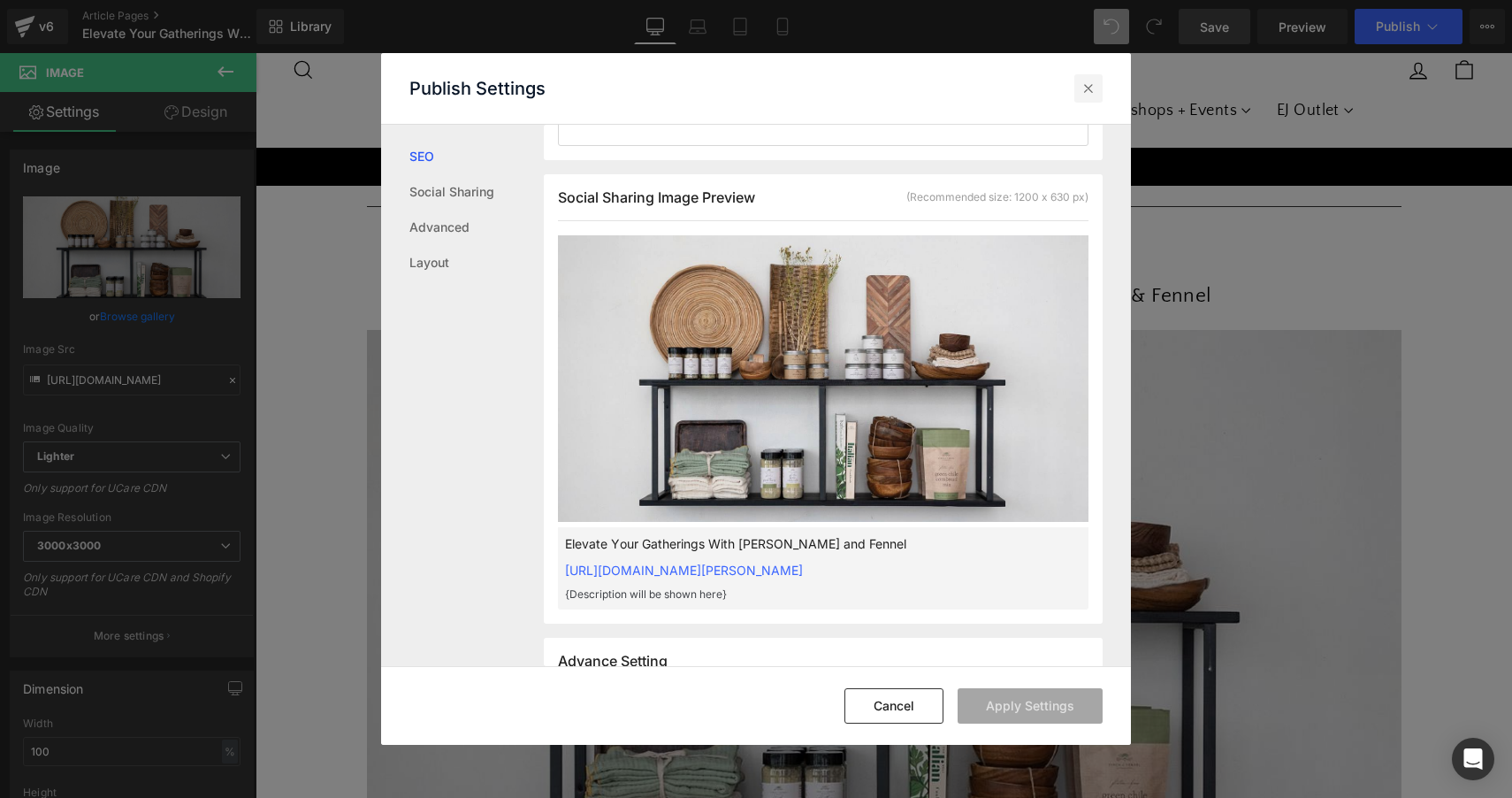 click at bounding box center [1088, 88] 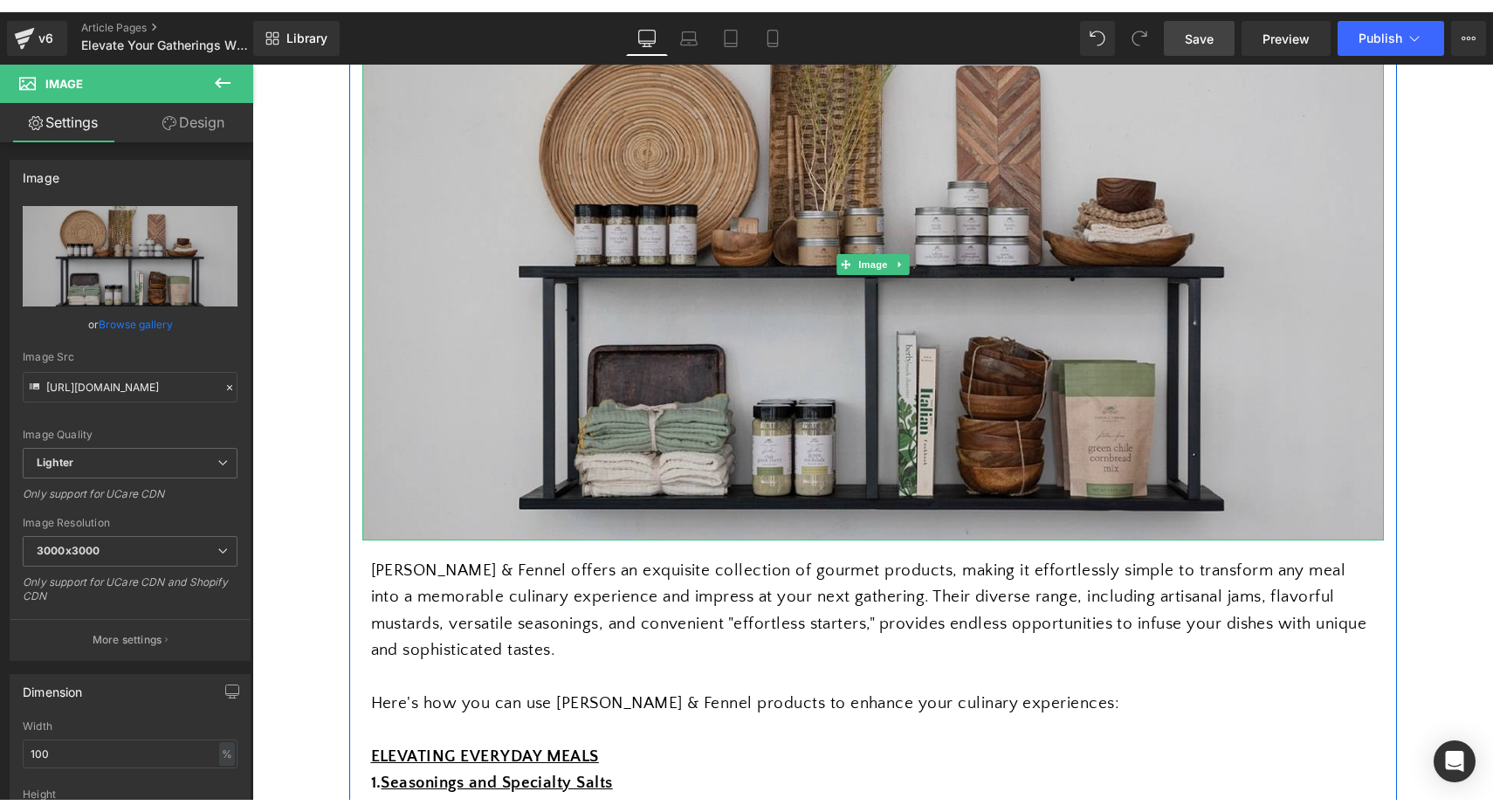 scroll, scrollTop: 399, scrollLeft: 0, axis: vertical 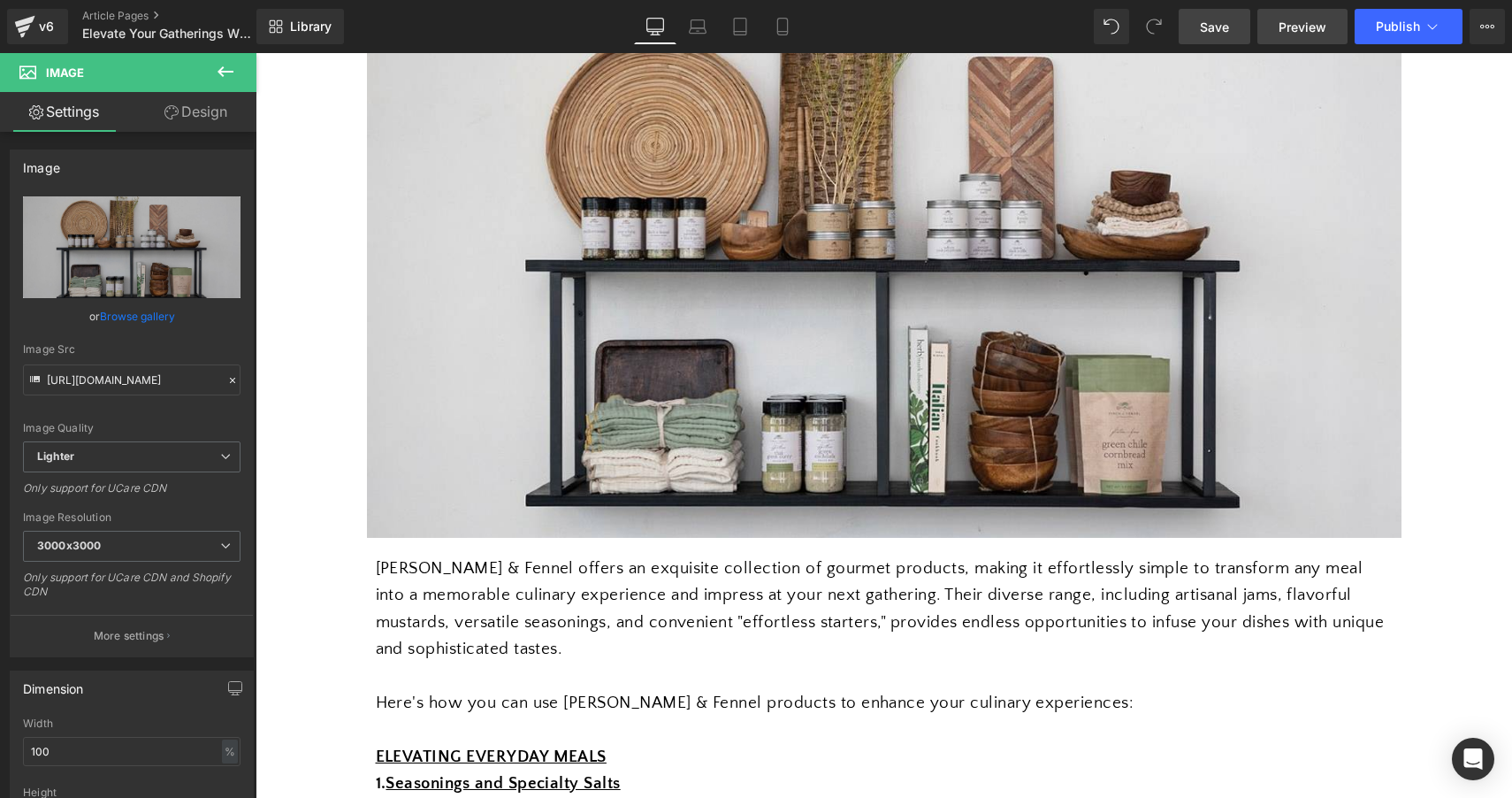 click on "Preview" at bounding box center [1302, 27] 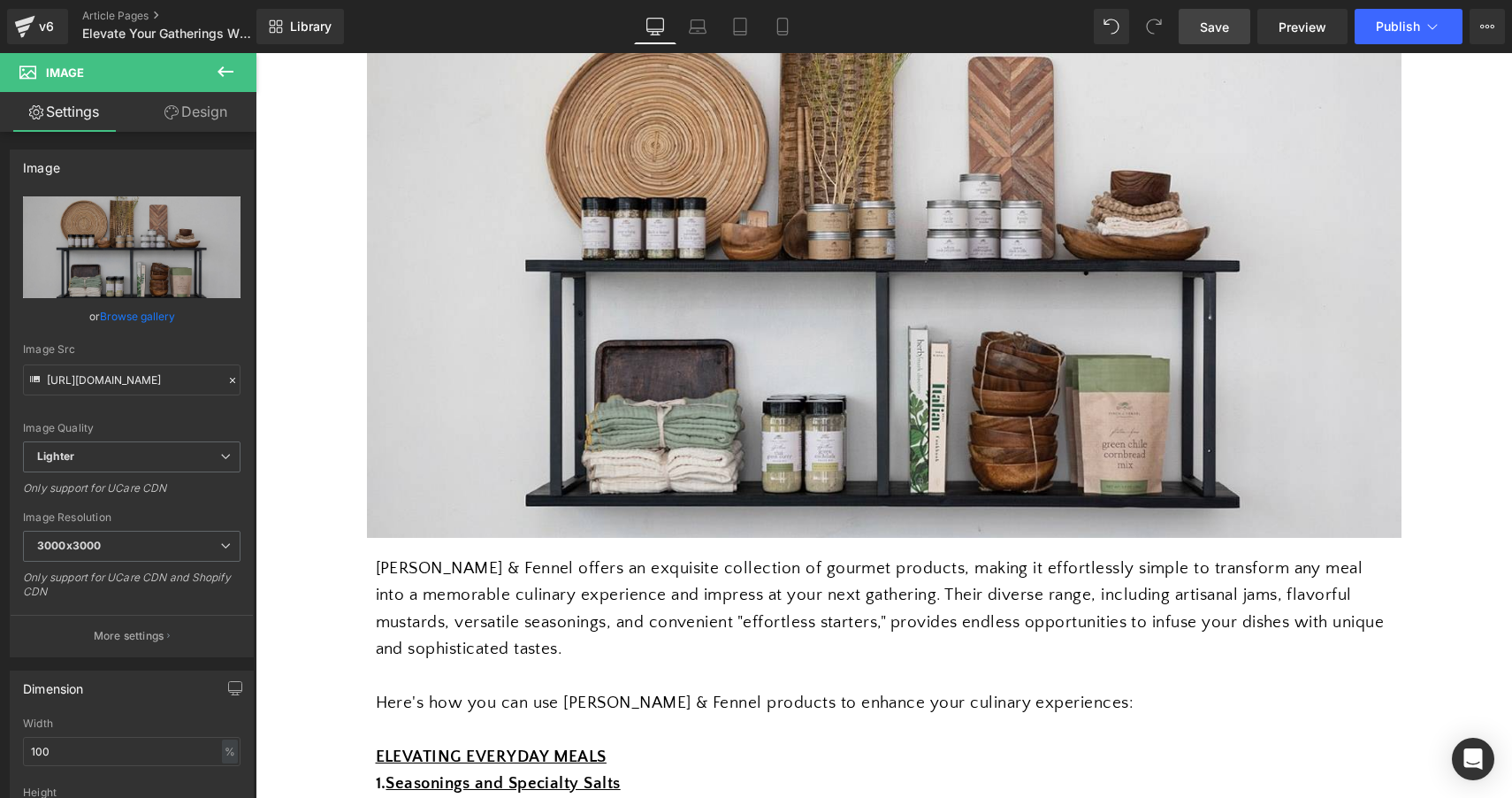 click on "Save" at bounding box center [1214, 27] 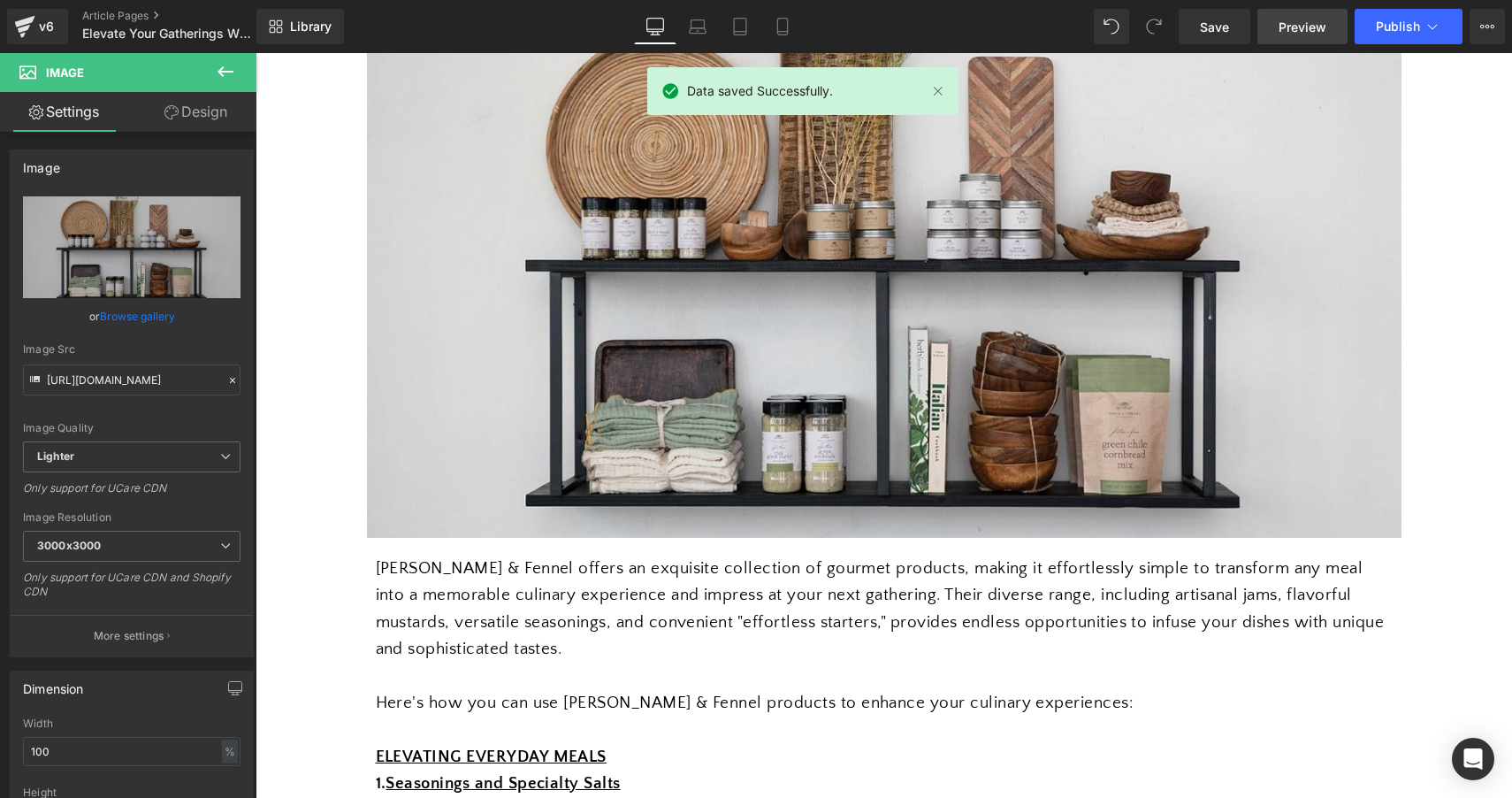 click on "Preview" at bounding box center [1302, 27] 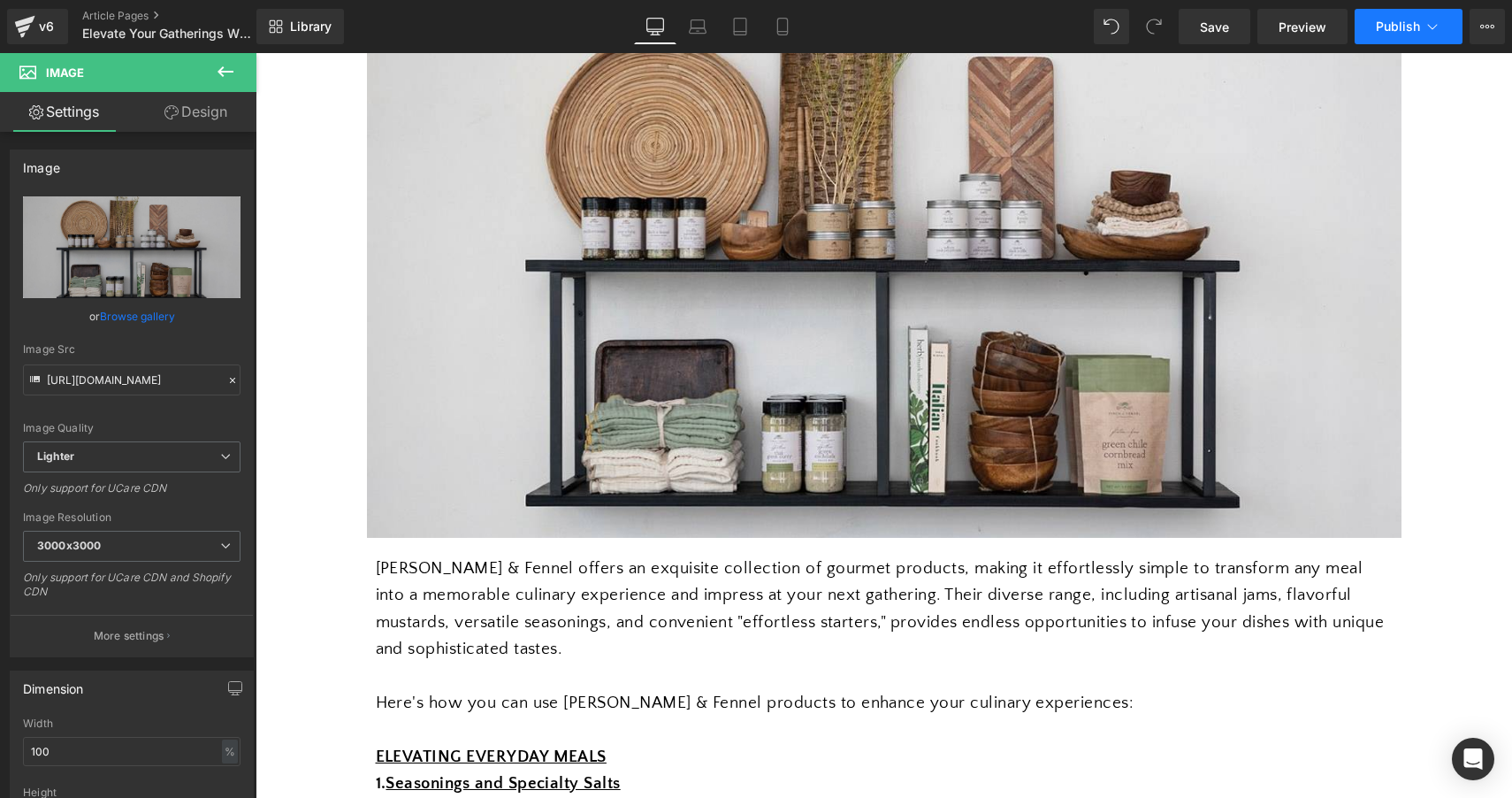 click on "Publish" at bounding box center (1398, 27) 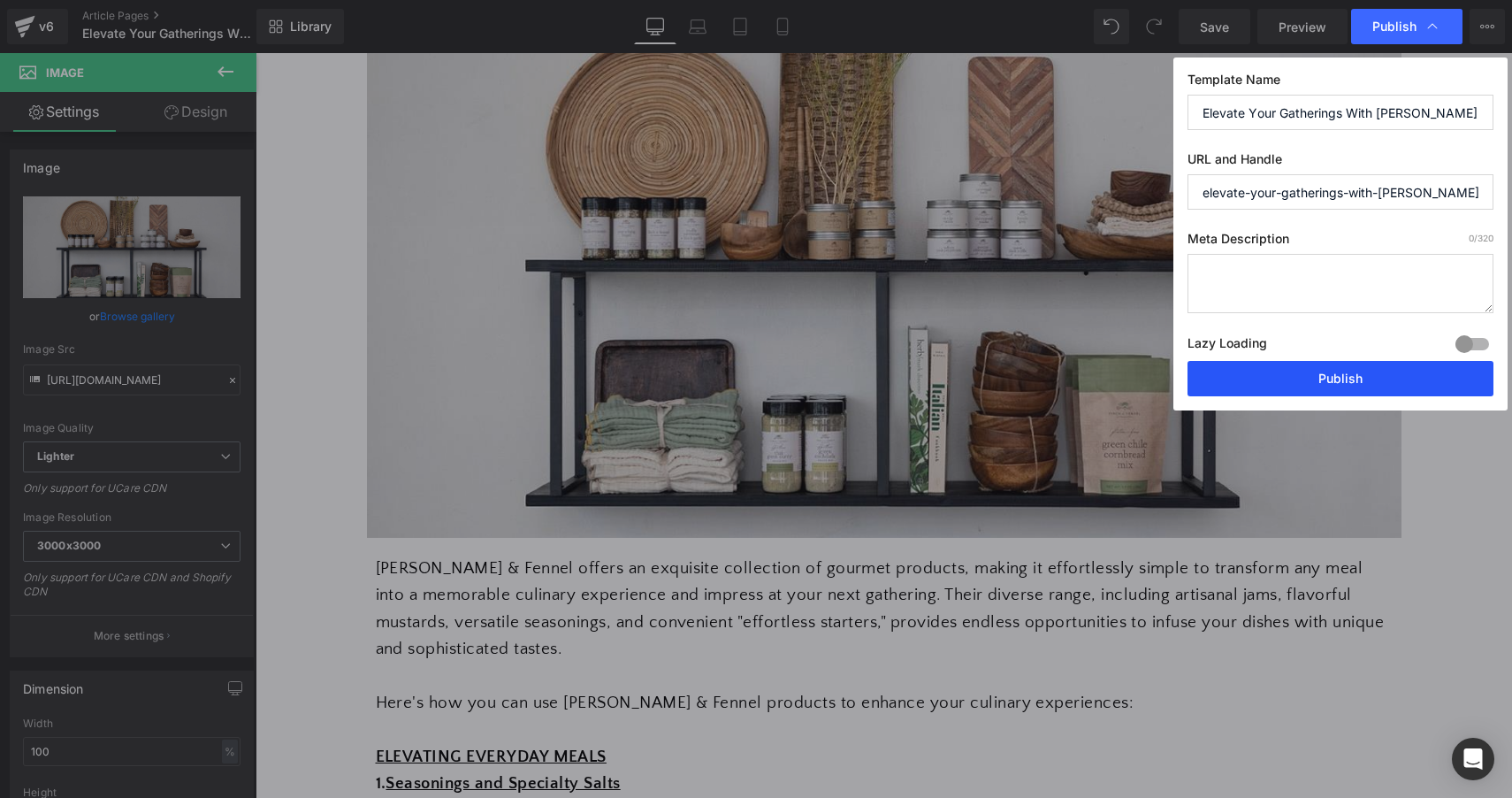 click on "Publish" at bounding box center [1340, 379] 